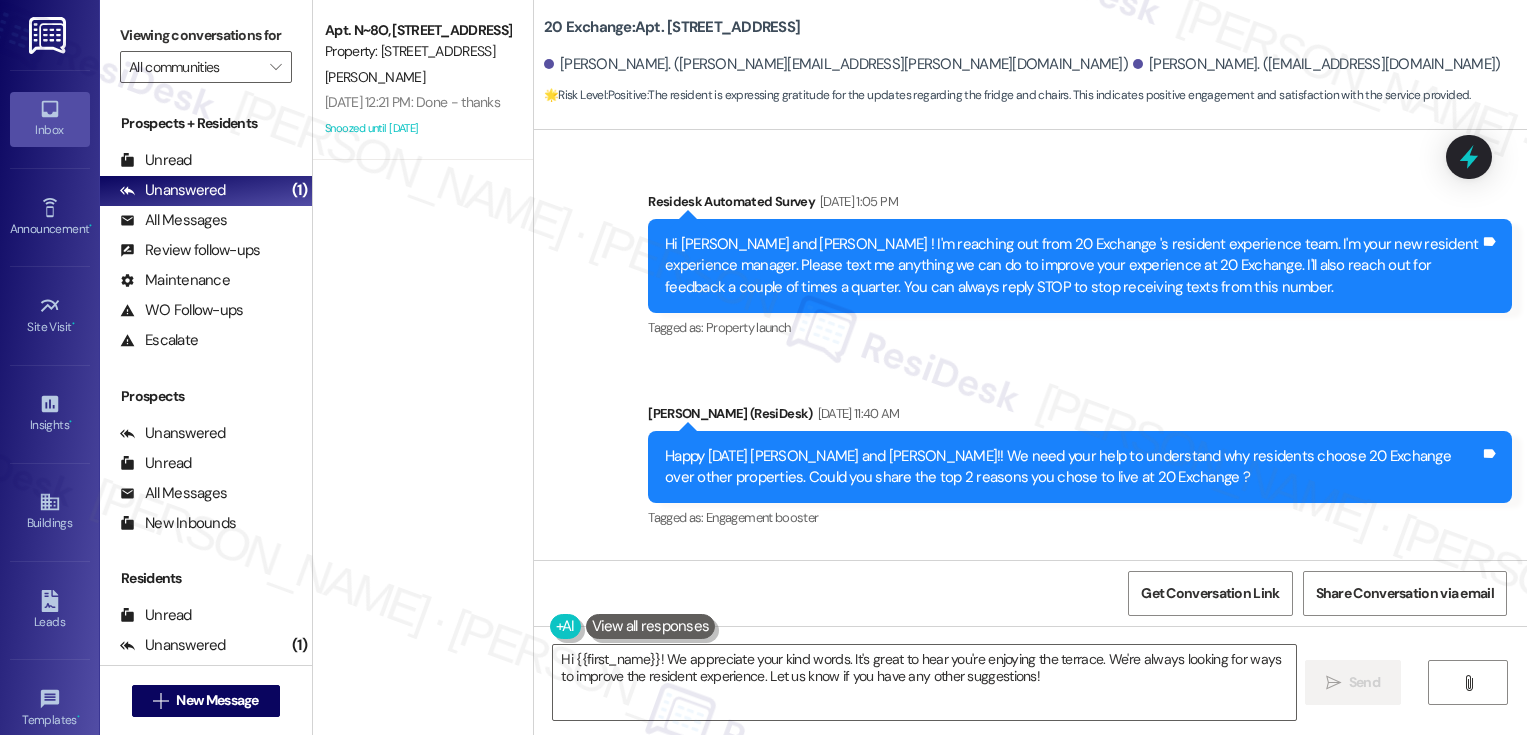 scroll, scrollTop: 0, scrollLeft: 0, axis: both 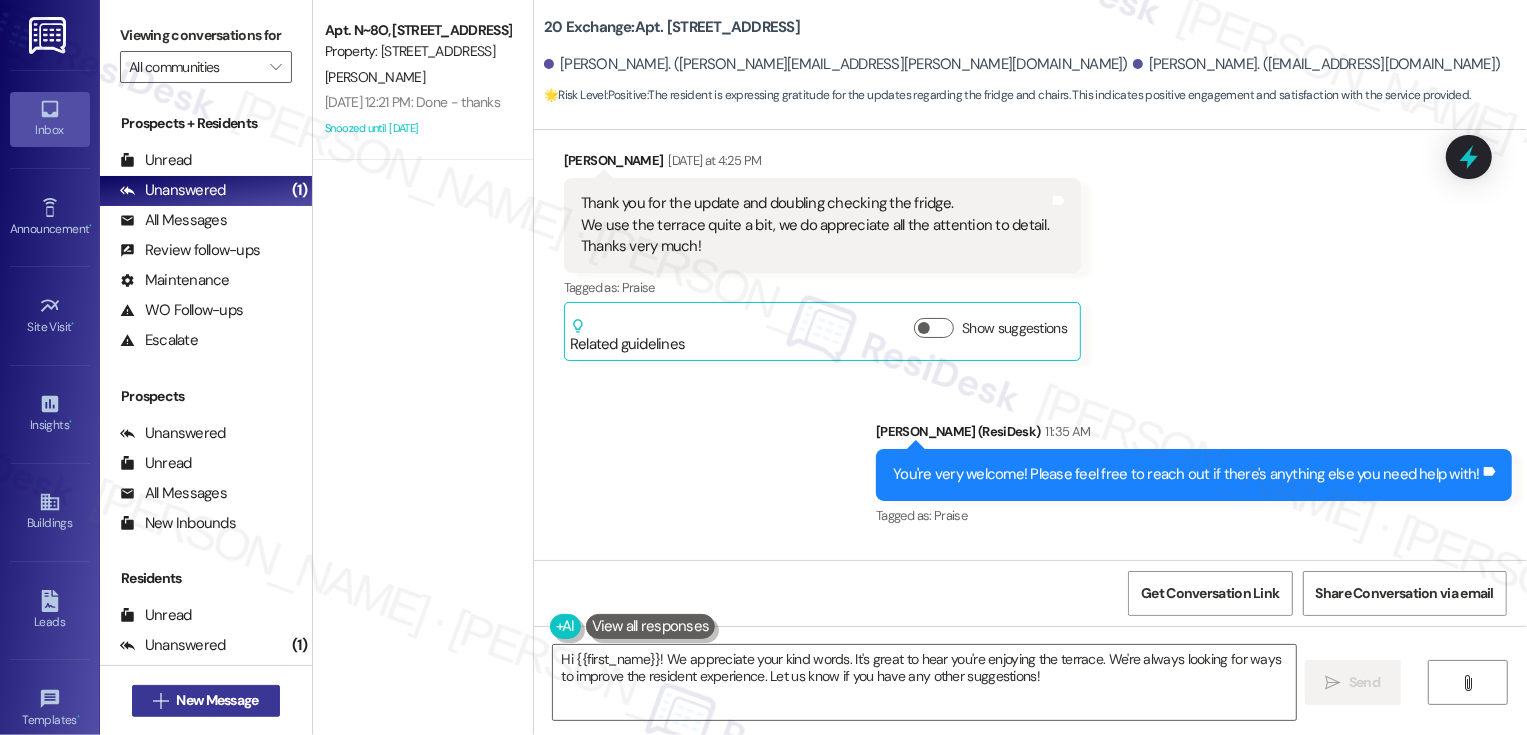 click on "New Message" at bounding box center (217, 700) 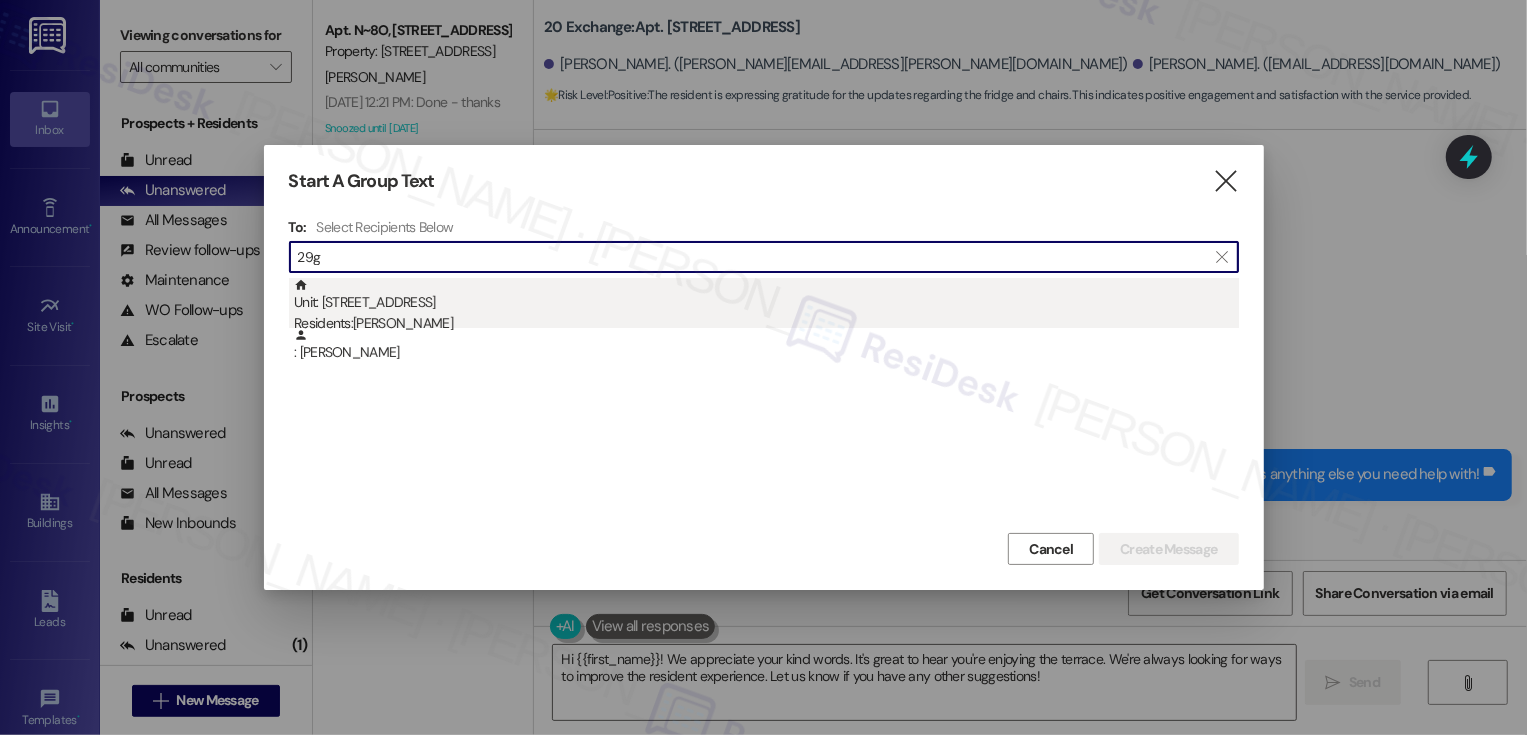 type on "29g" 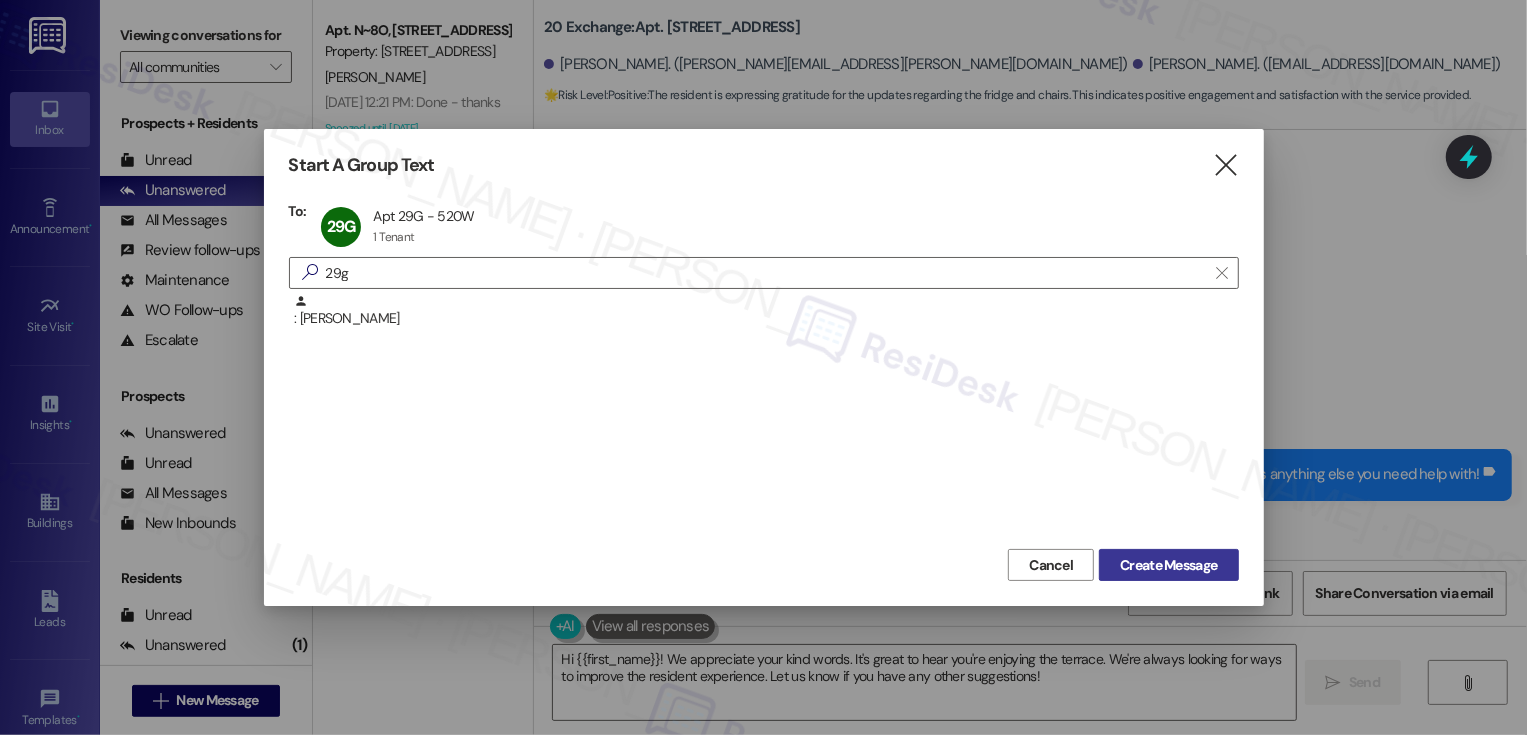 click on "Create Message" at bounding box center (1168, 565) 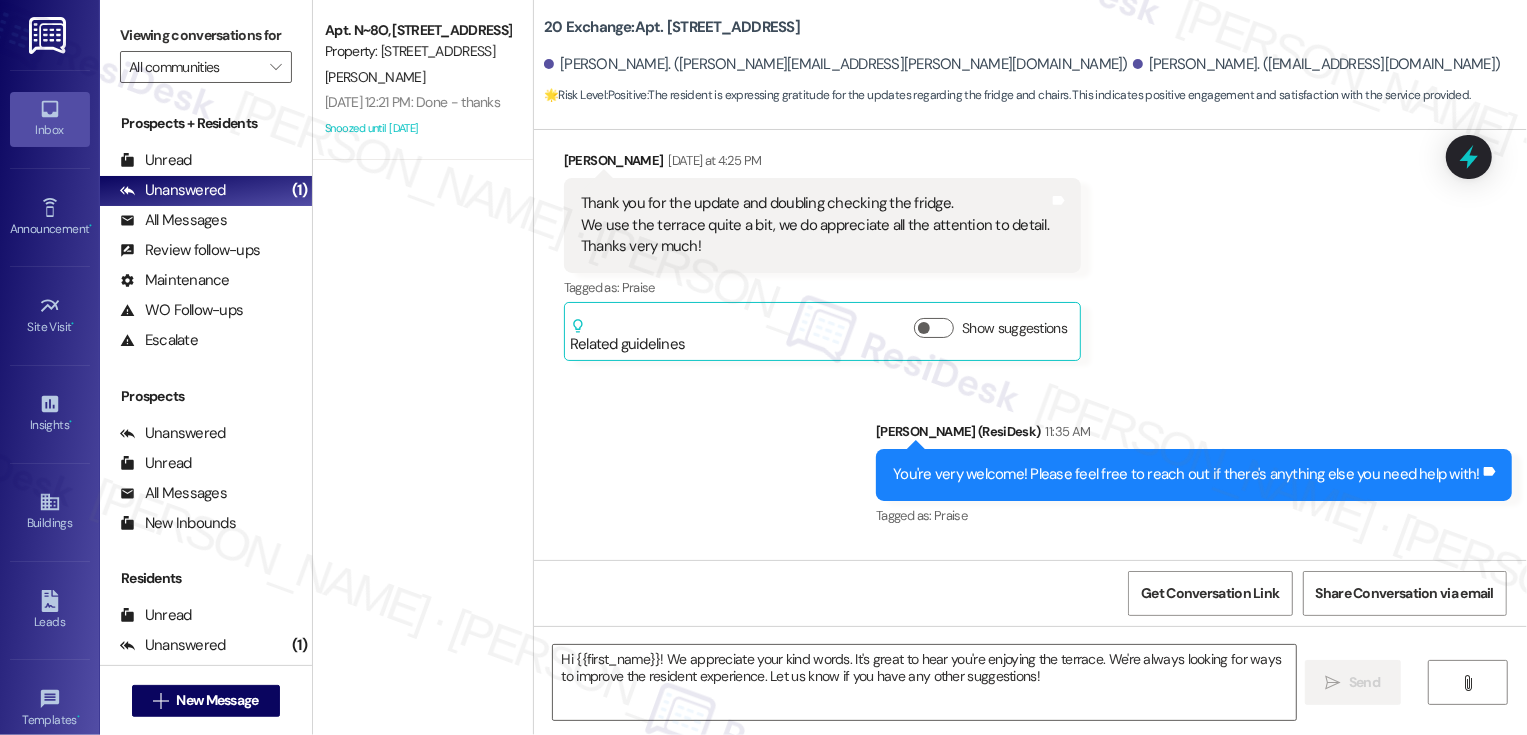 type on "Fetching suggested responses. Please feel free to read through the conversation in the meantime." 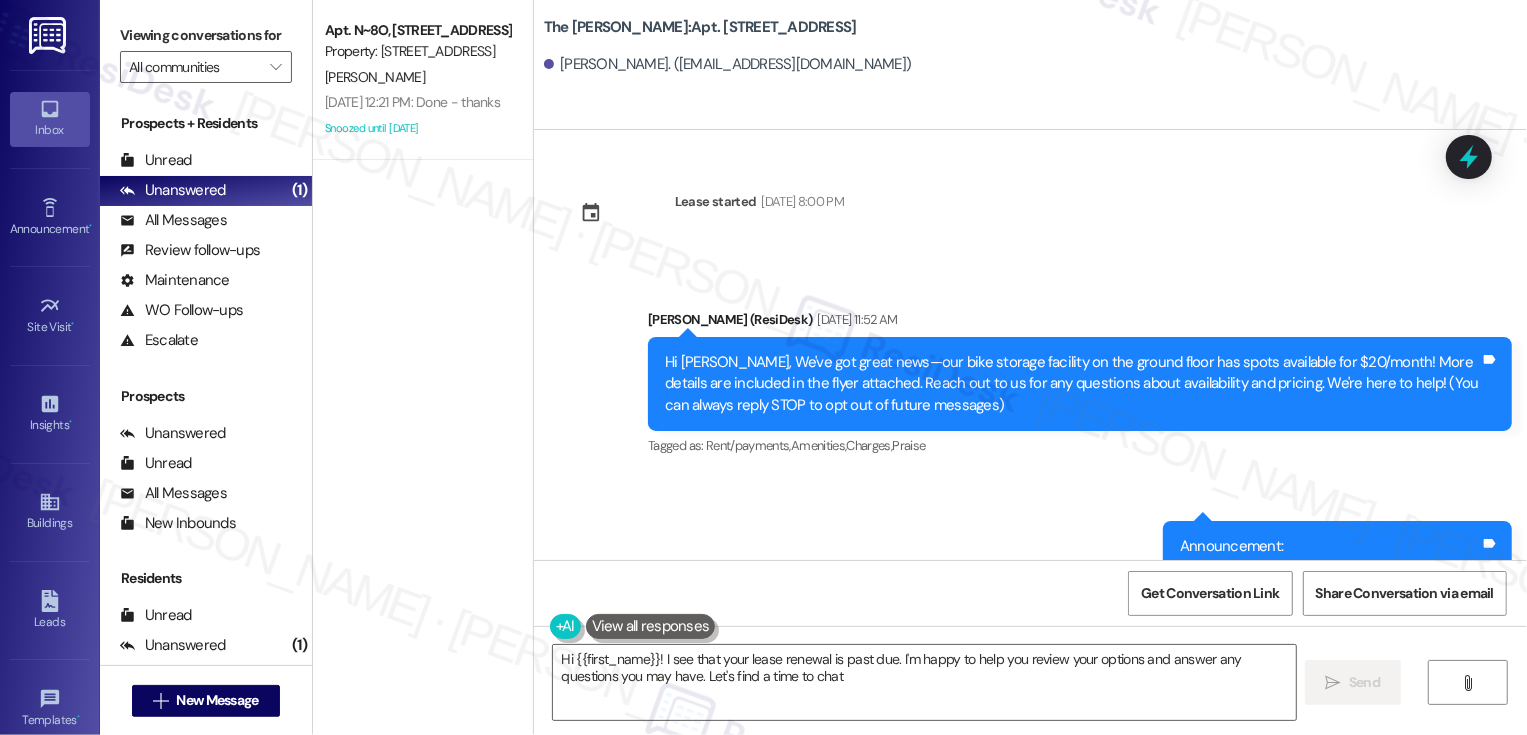 type on "Hi {{first_name}}! I see that your lease renewal is past due. I'm happy to help you review your options and answer any questions you may have. Let's find a time to chat!" 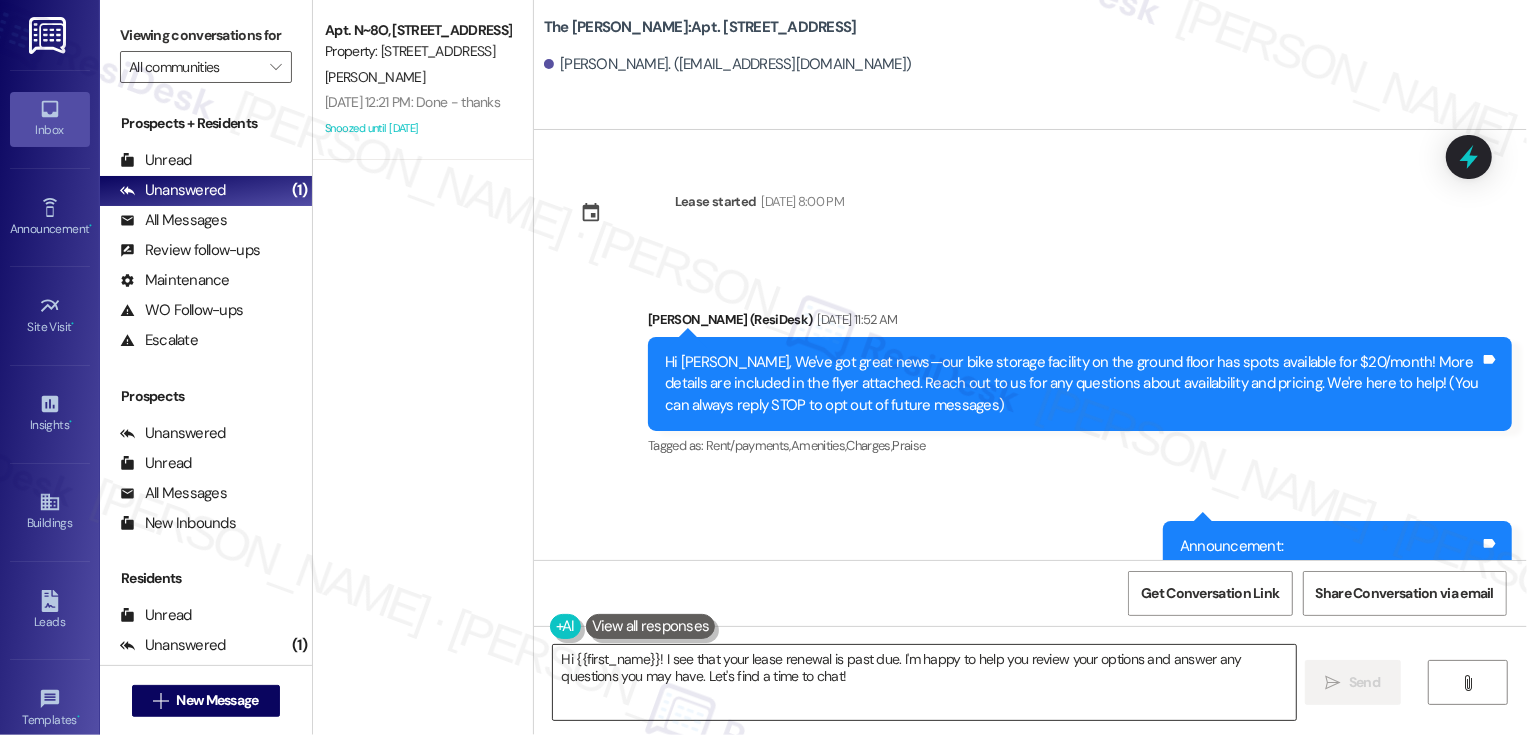 click on "Hi {{first_name}}! I see that your lease renewal is past due. I'm happy to help you review your options and answer any questions you may have. Let's find a time to chat!" at bounding box center (924, 682) 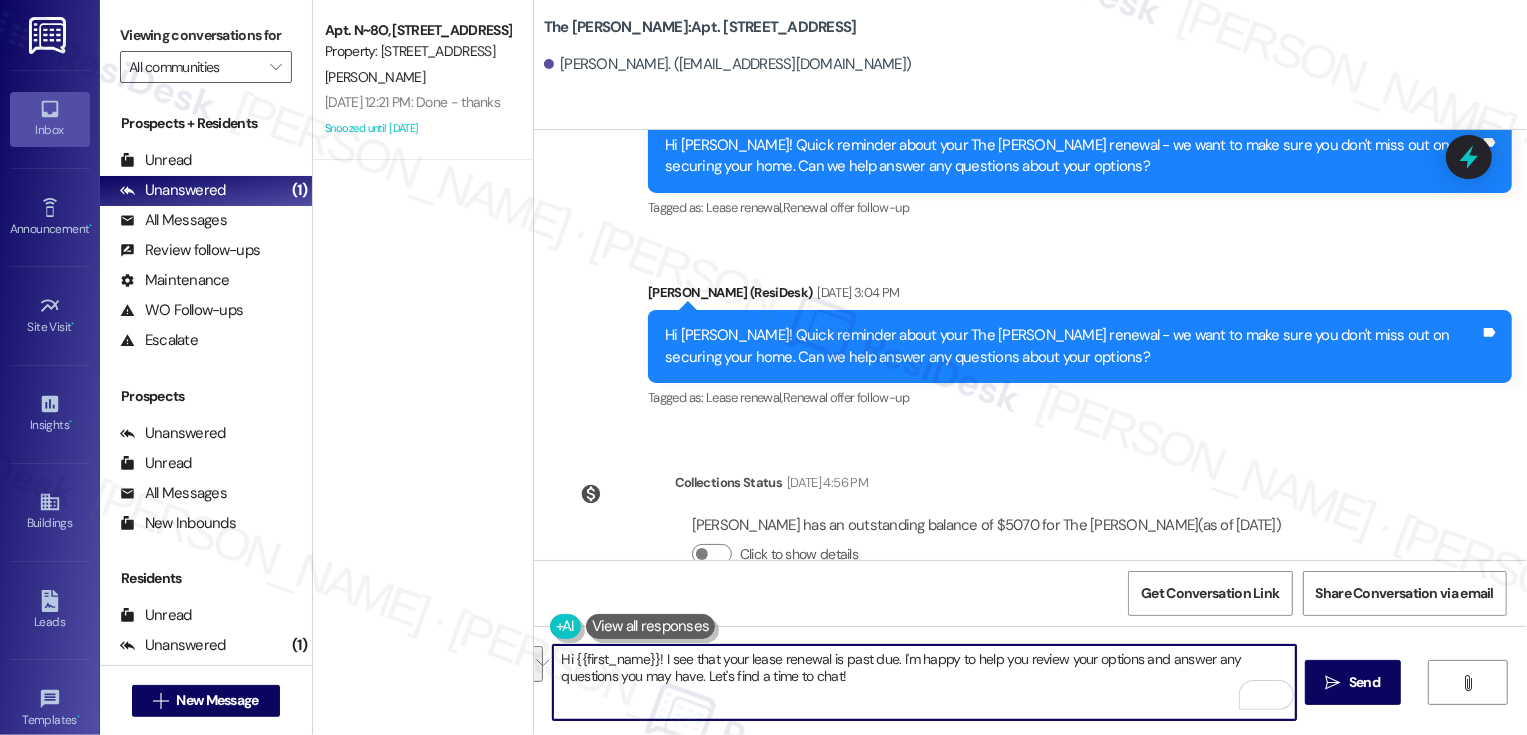 scroll, scrollTop: 6212, scrollLeft: 0, axis: vertical 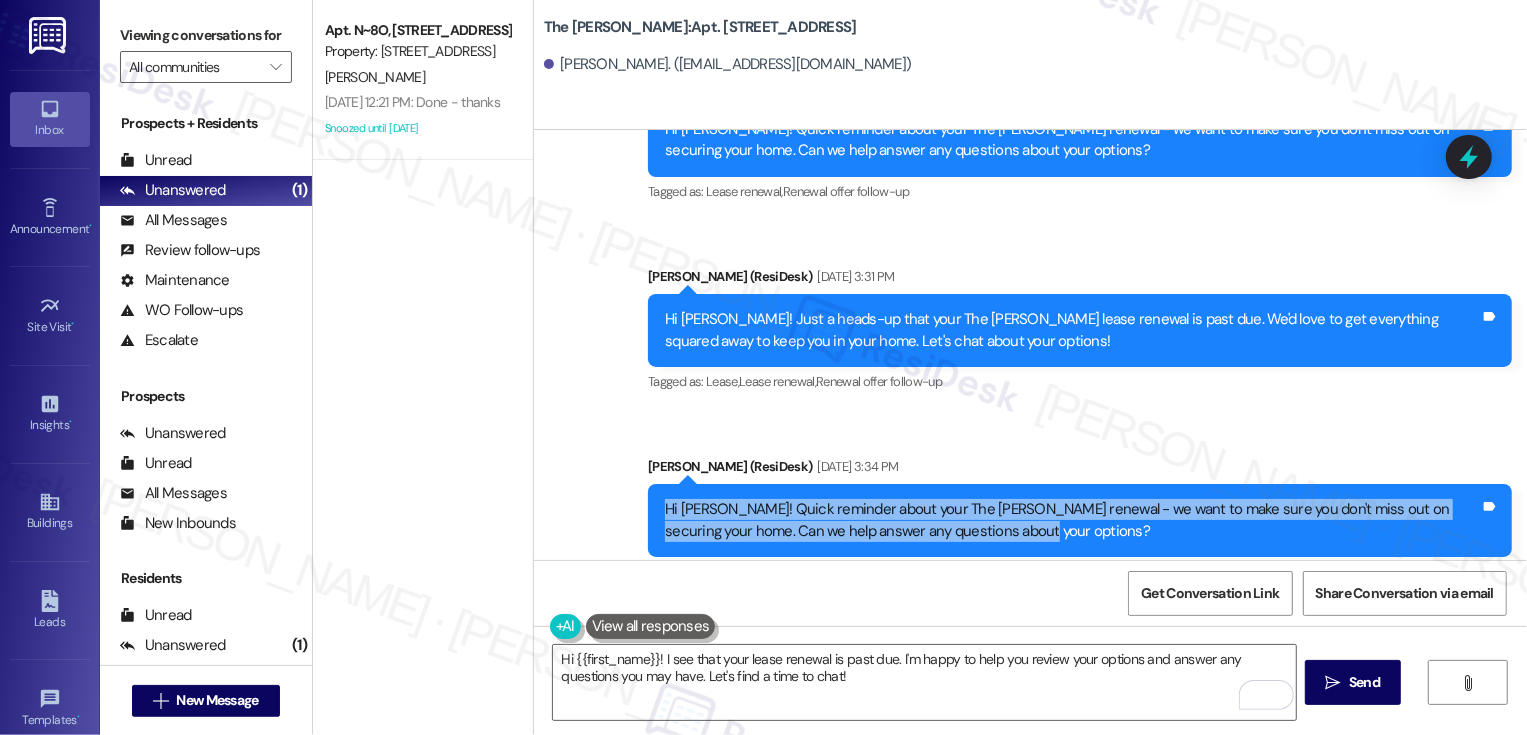 drag, startPoint x: 656, startPoint y: 467, endPoint x: 1026, endPoint y: 497, distance: 371.21423 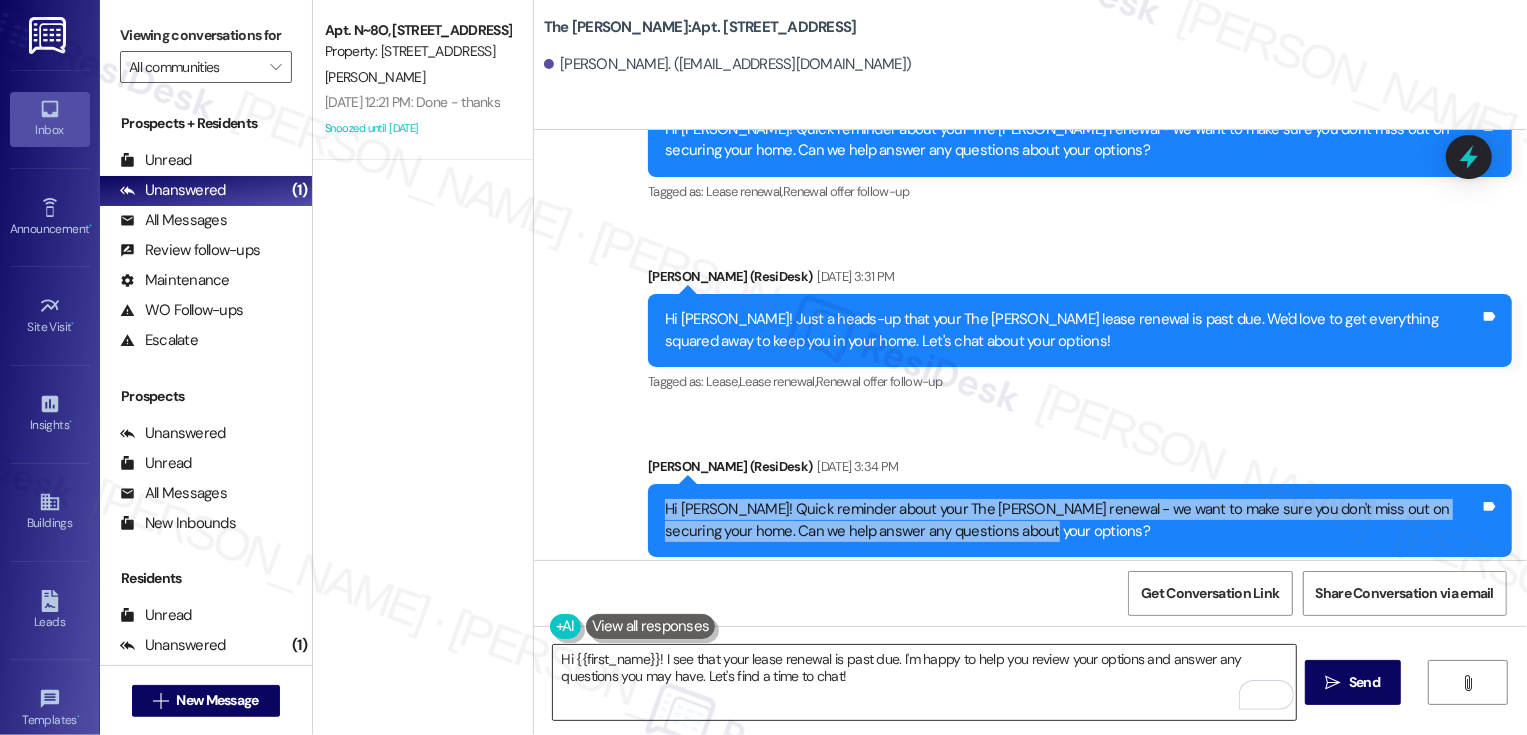 click on "Hi {{first_name}}! I see that your lease renewal is past due. I'm happy to help you review your options and answer any questions you may have. Let's find a time to chat!" at bounding box center (924, 682) 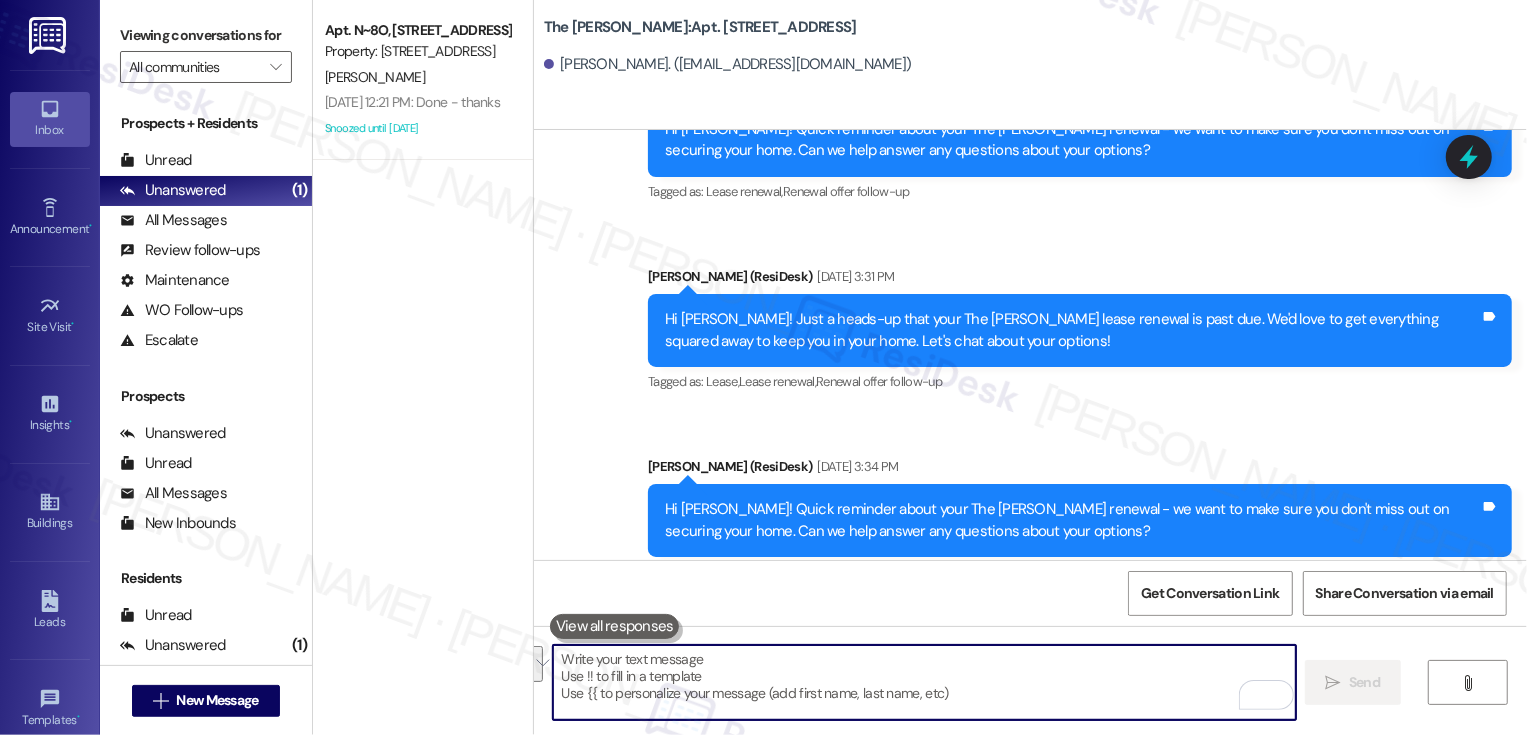 paste on "Hi [PERSON_NAME]! Quick reminder about your The [PERSON_NAME] renewal - we want to make sure you don't miss out on securing your home. Can we help answer any questions about your options?" 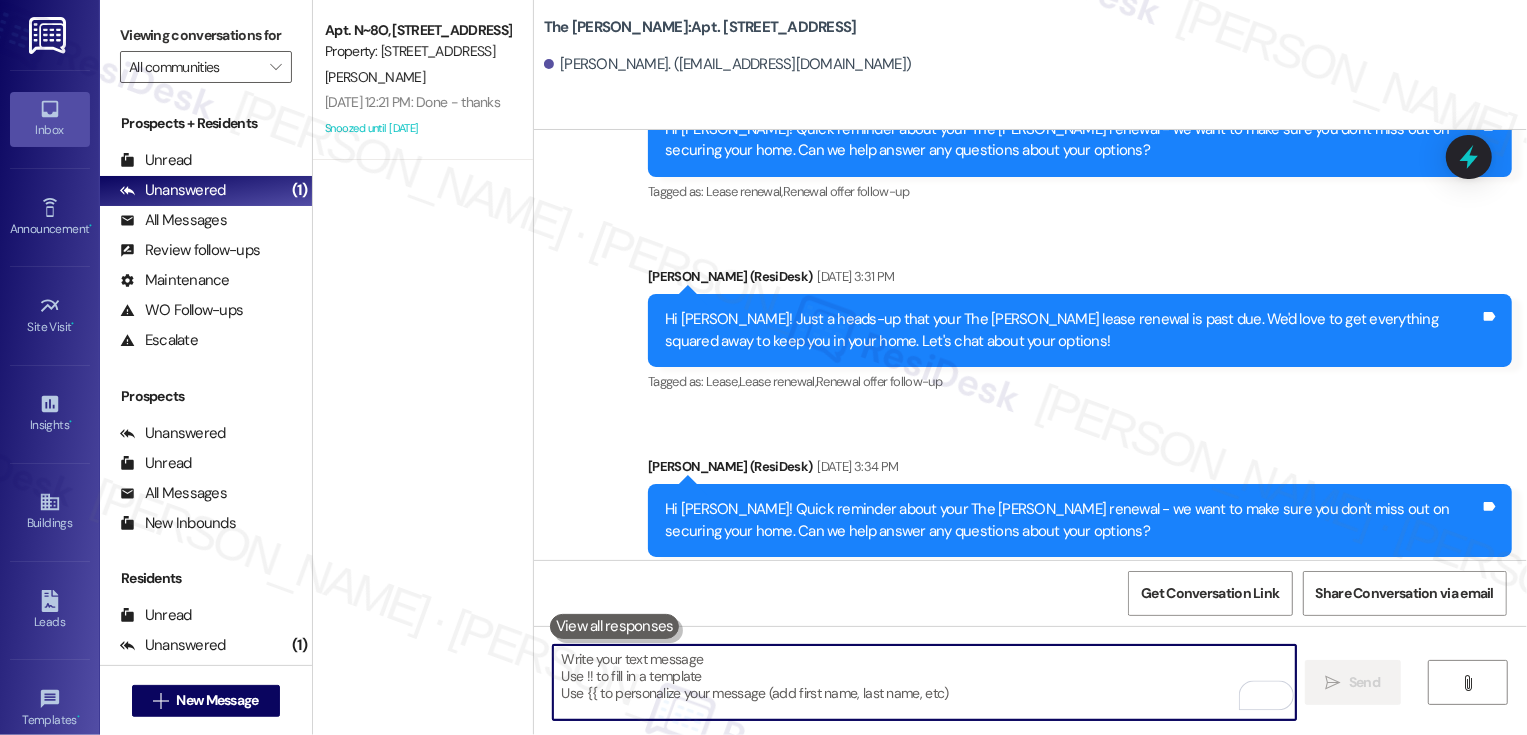 type 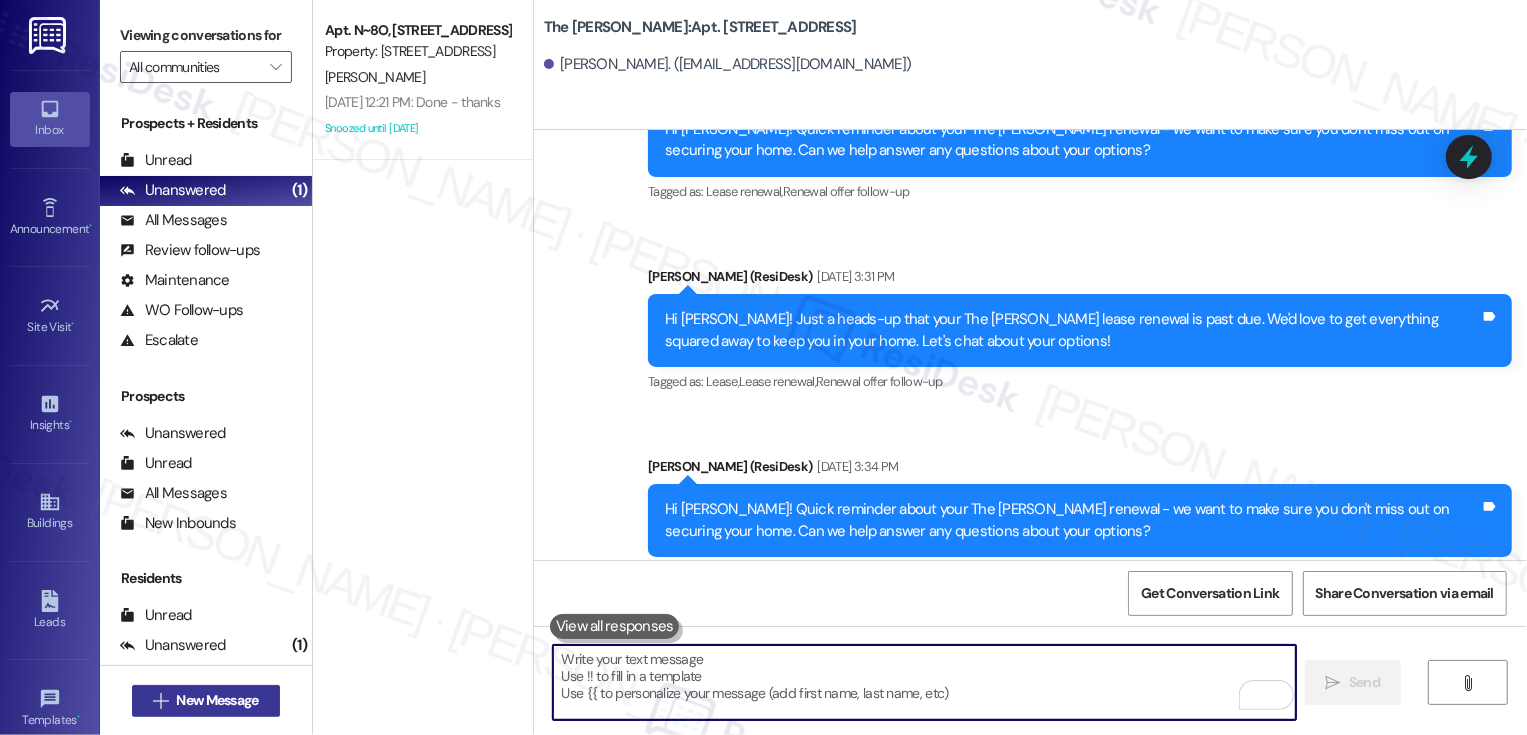 click on "New Message" at bounding box center (217, 700) 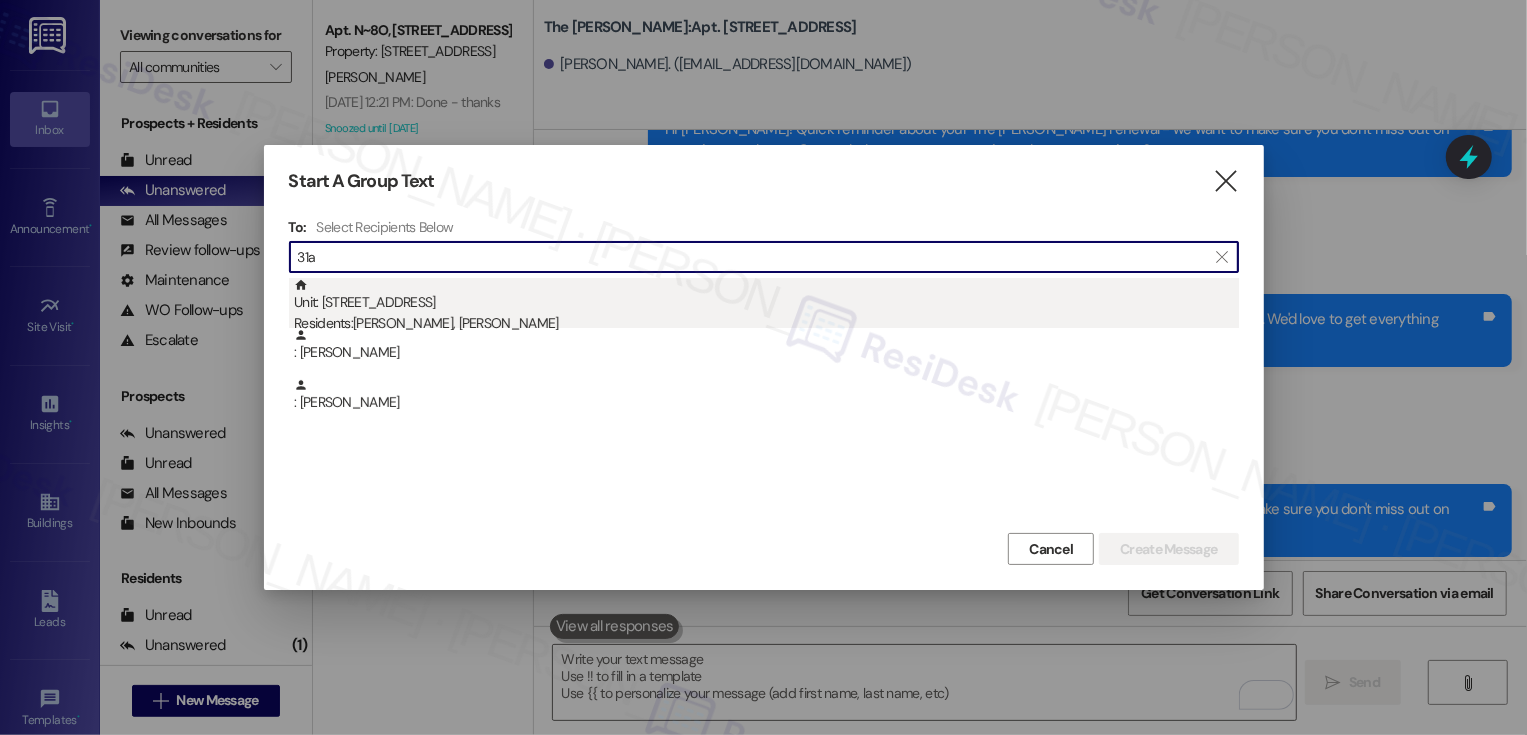 type on "31a" 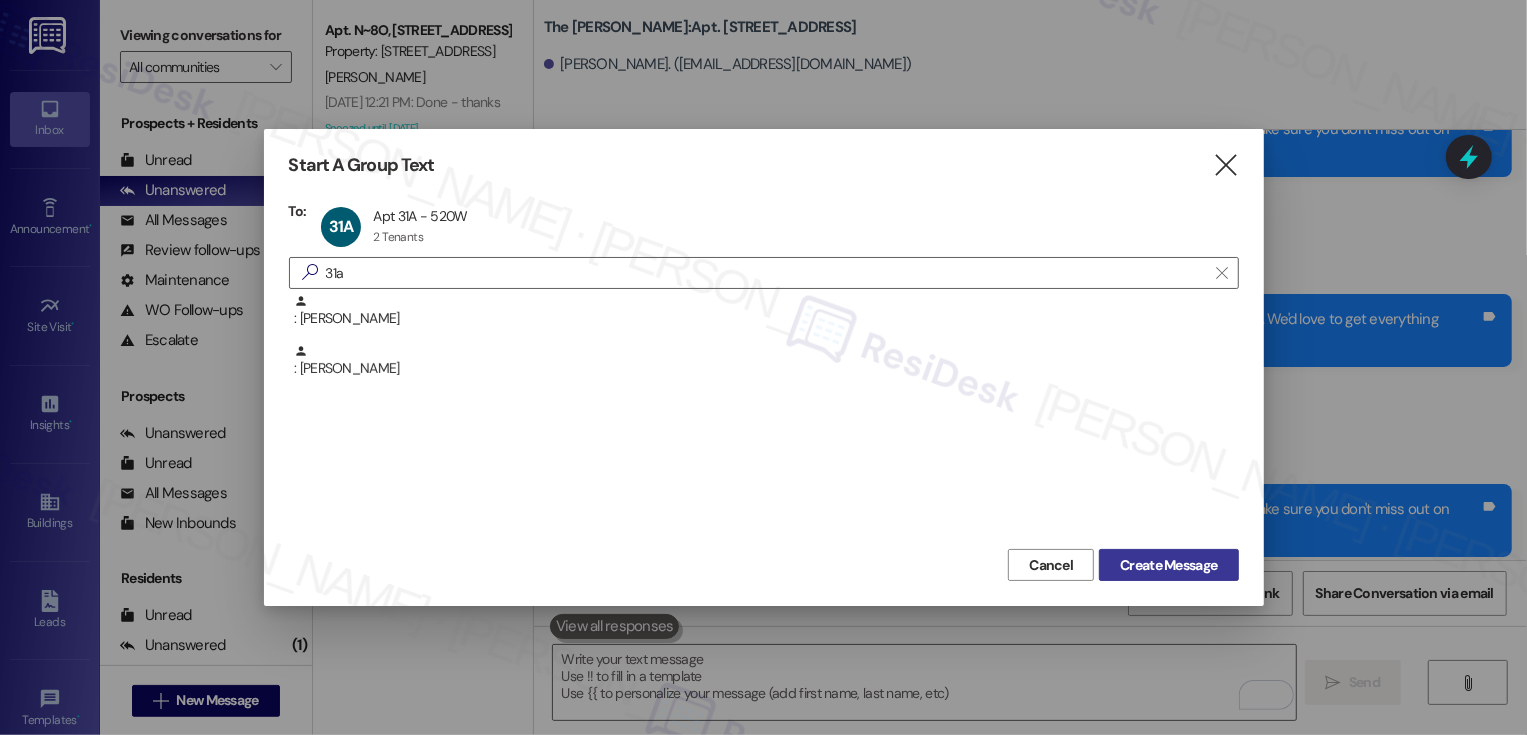 click on "Create Message" at bounding box center (1168, 565) 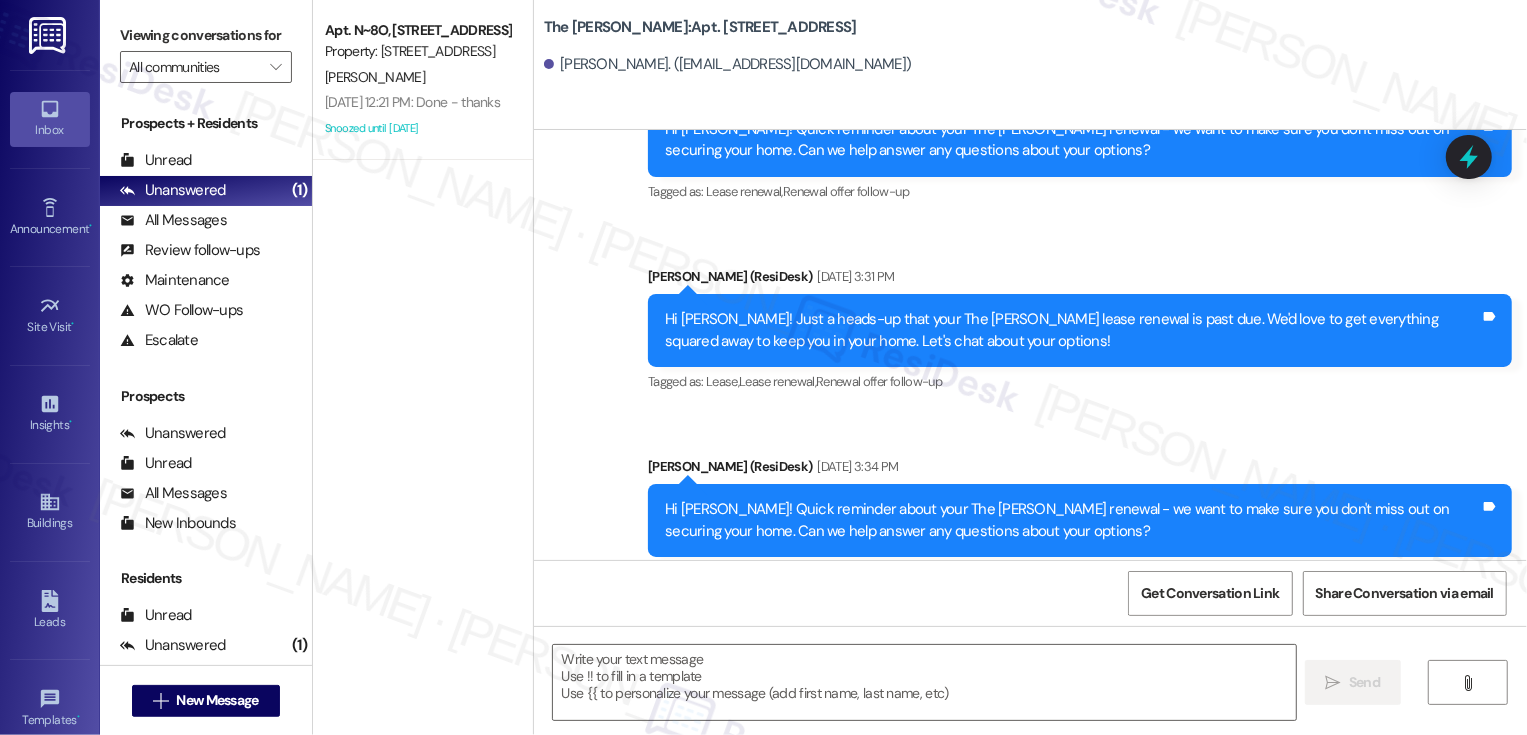 type on "Fetching suggested responses. Please feel free to read through the conversation in the meantime." 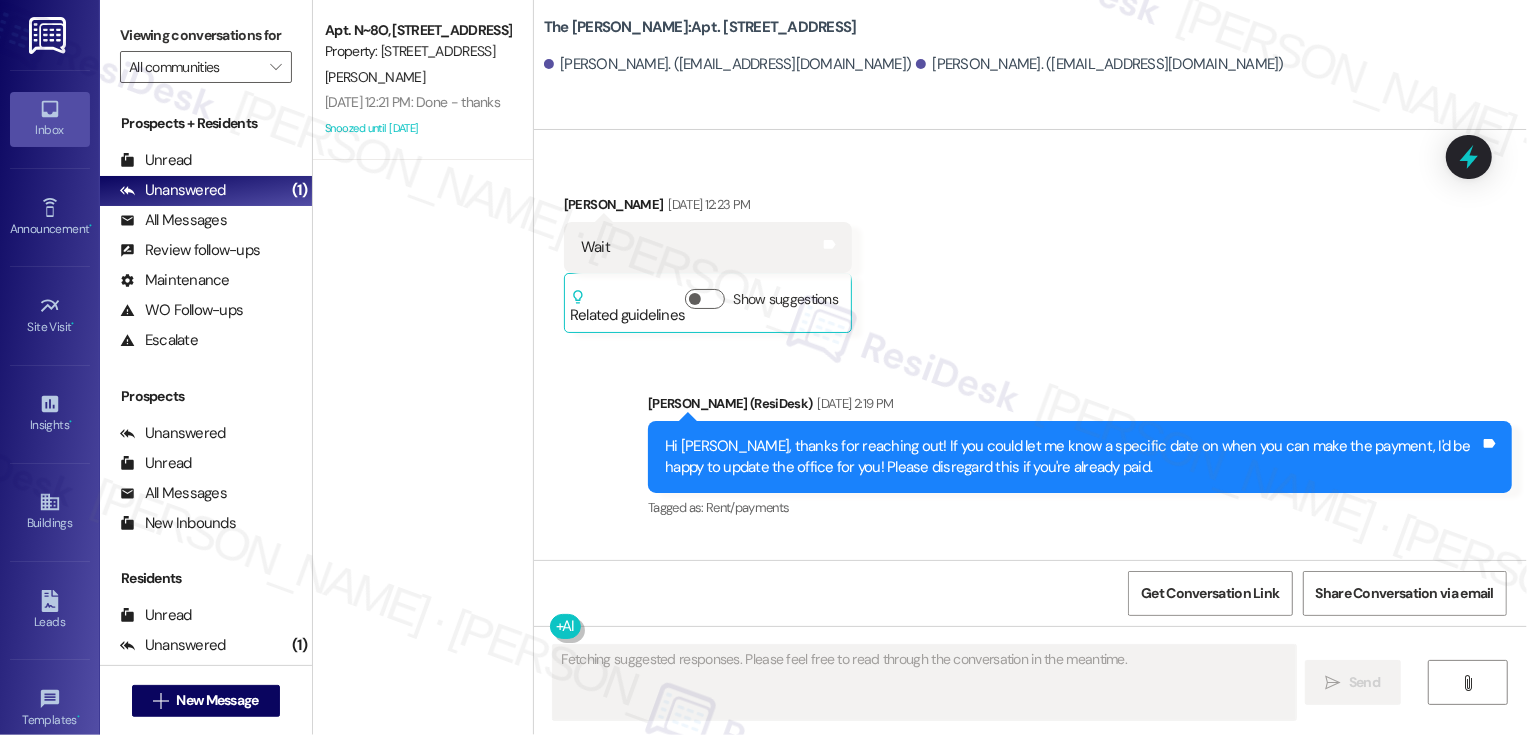scroll, scrollTop: 6230, scrollLeft: 0, axis: vertical 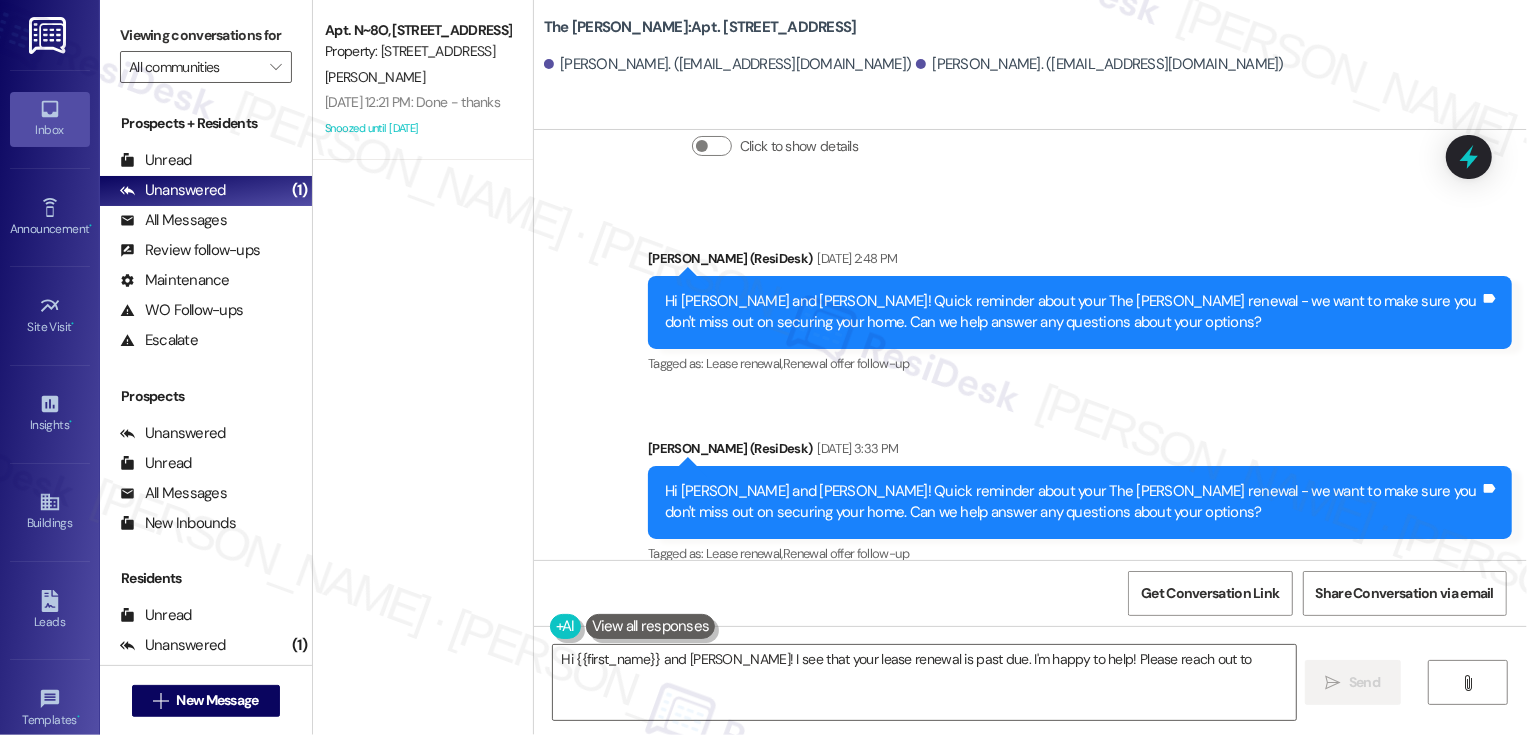 drag, startPoint x: 651, startPoint y: 463, endPoint x: 977, endPoint y: 489, distance: 327.03516 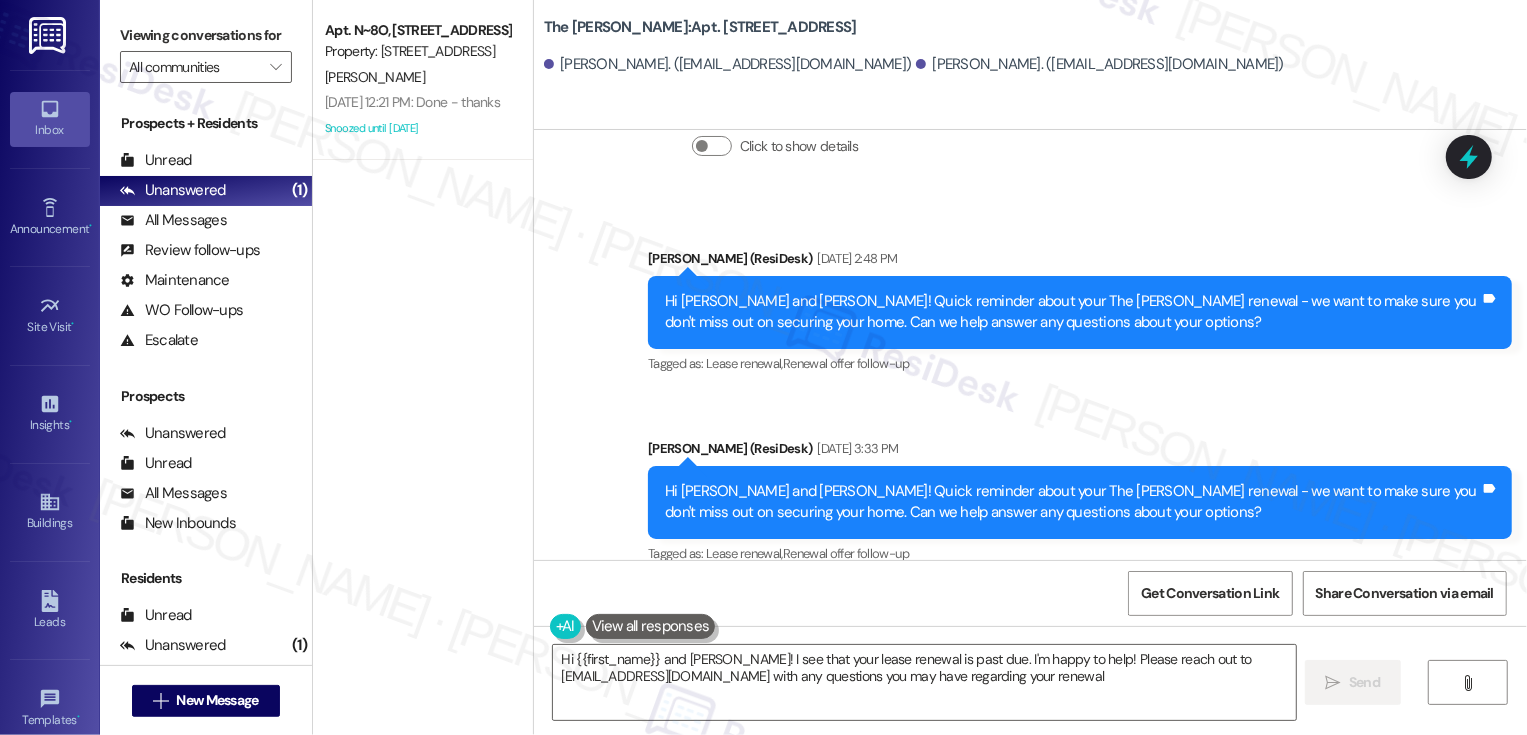 type on "Hi {{first_name}} and [PERSON_NAME]! I see that your lease renewal is past due. I'm happy to help! Please reach out to [EMAIL_ADDRESS][DOMAIN_NAME] with any questions you may have regarding your renewal." 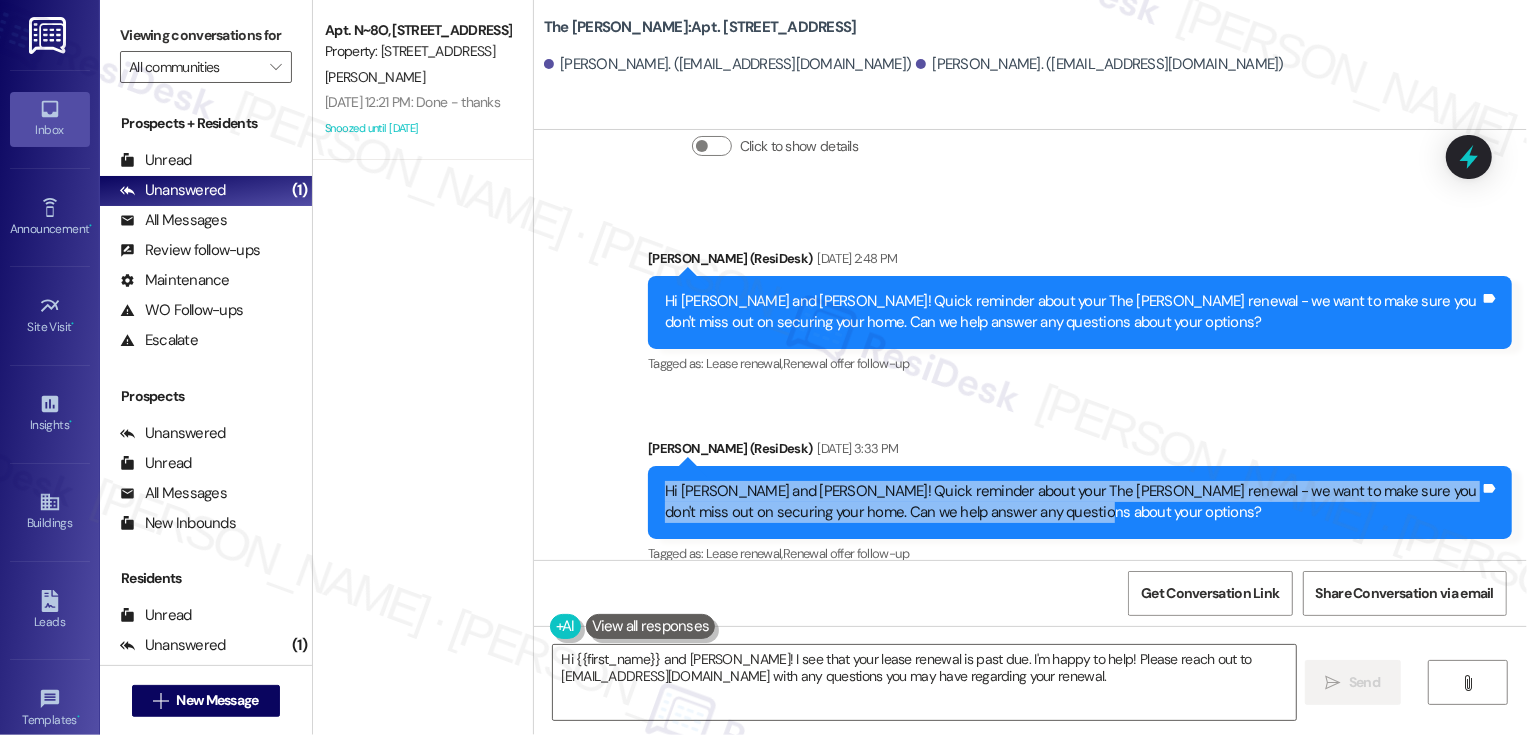 drag, startPoint x: 651, startPoint y: 273, endPoint x: 1067, endPoint y: 300, distance: 416.87527 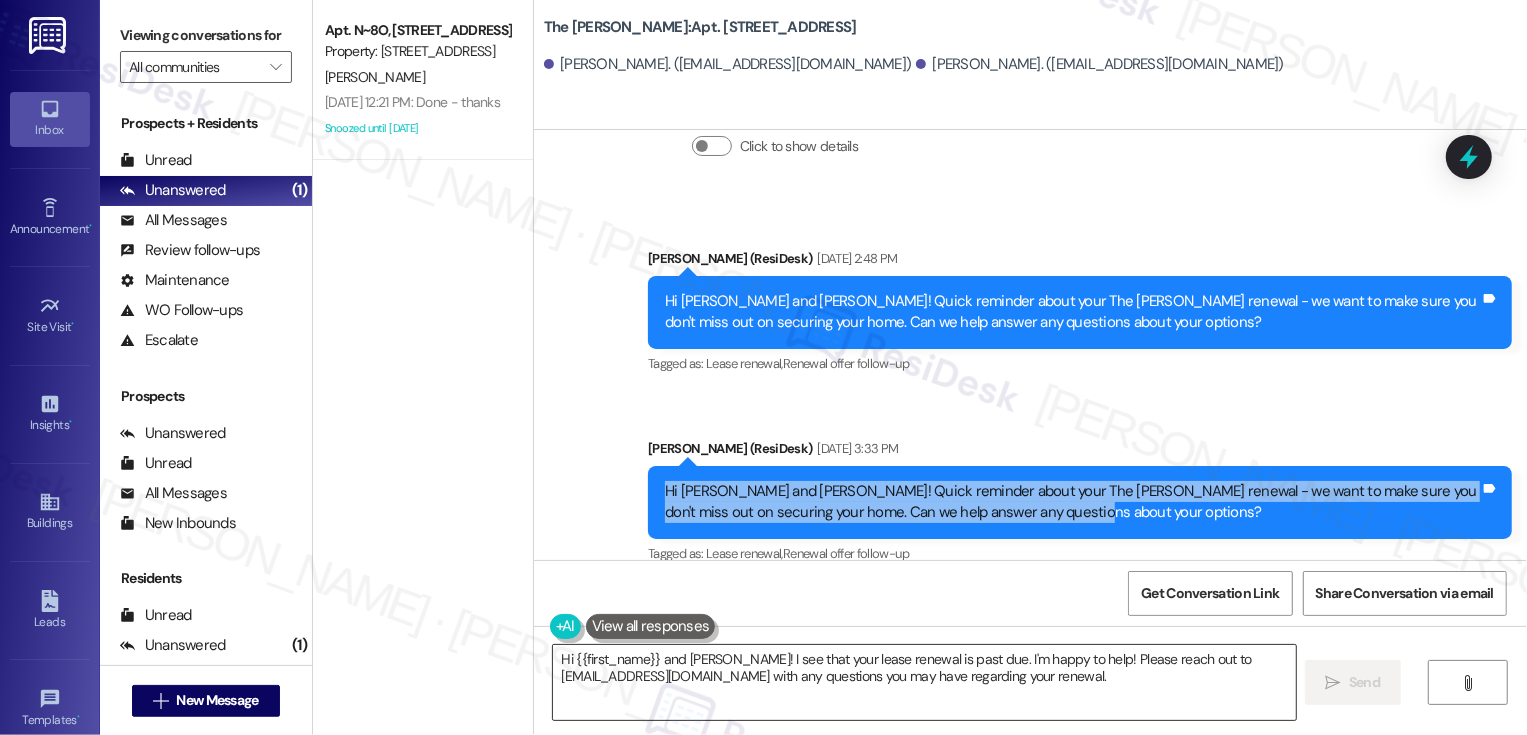 click on "Hi {{first_name}} and [PERSON_NAME]! I see that your lease renewal is past due. I'm happy to help! Please reach out to [EMAIL_ADDRESS][DOMAIN_NAME] with any questions you may have regarding your renewal." at bounding box center (924, 682) 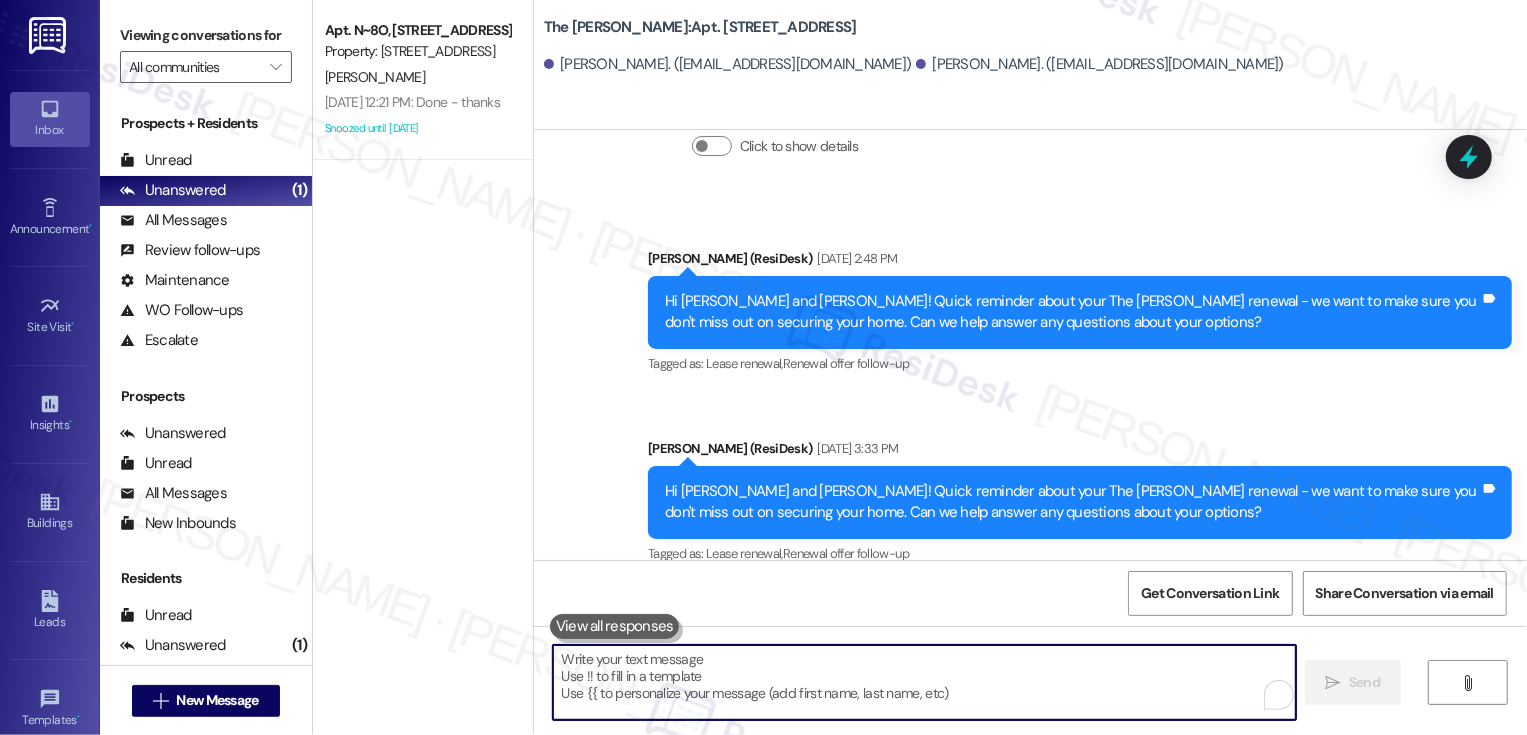 paste on "Hi [PERSON_NAME] and [PERSON_NAME]! Quick reminder about your The [PERSON_NAME] renewal - we want to make sure you don't miss out on securing your home. Can we help answer any questions about your options?" 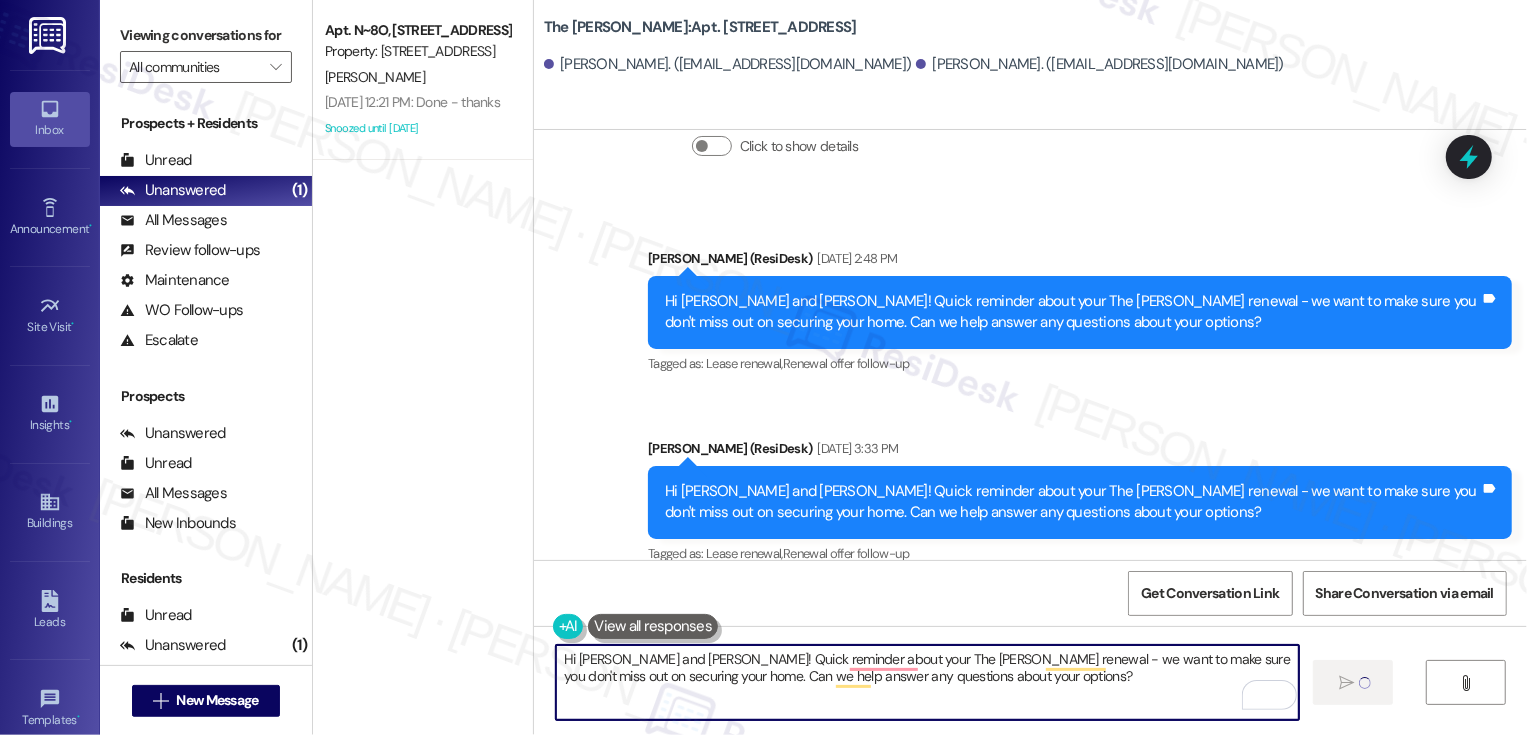 type 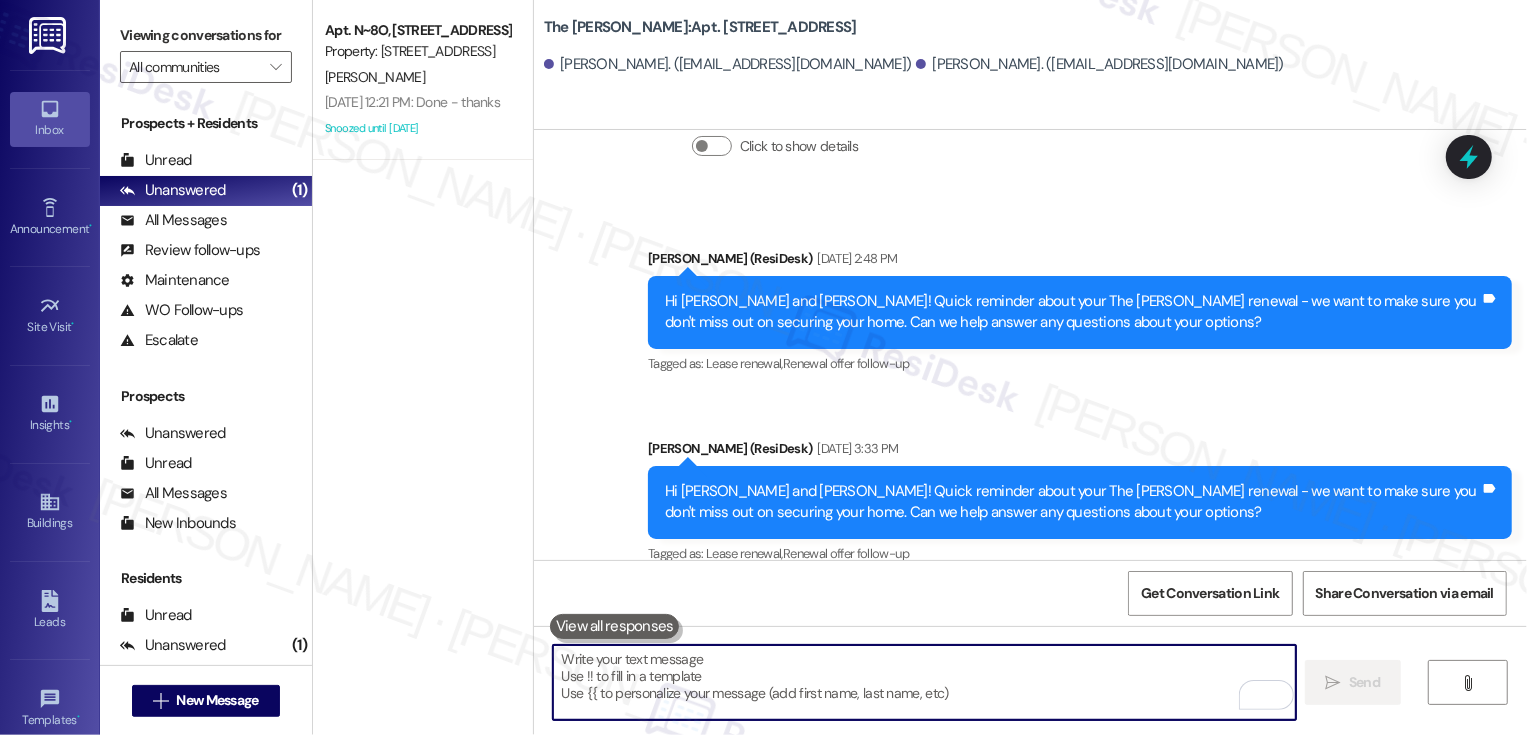scroll, scrollTop: 6230, scrollLeft: 0, axis: vertical 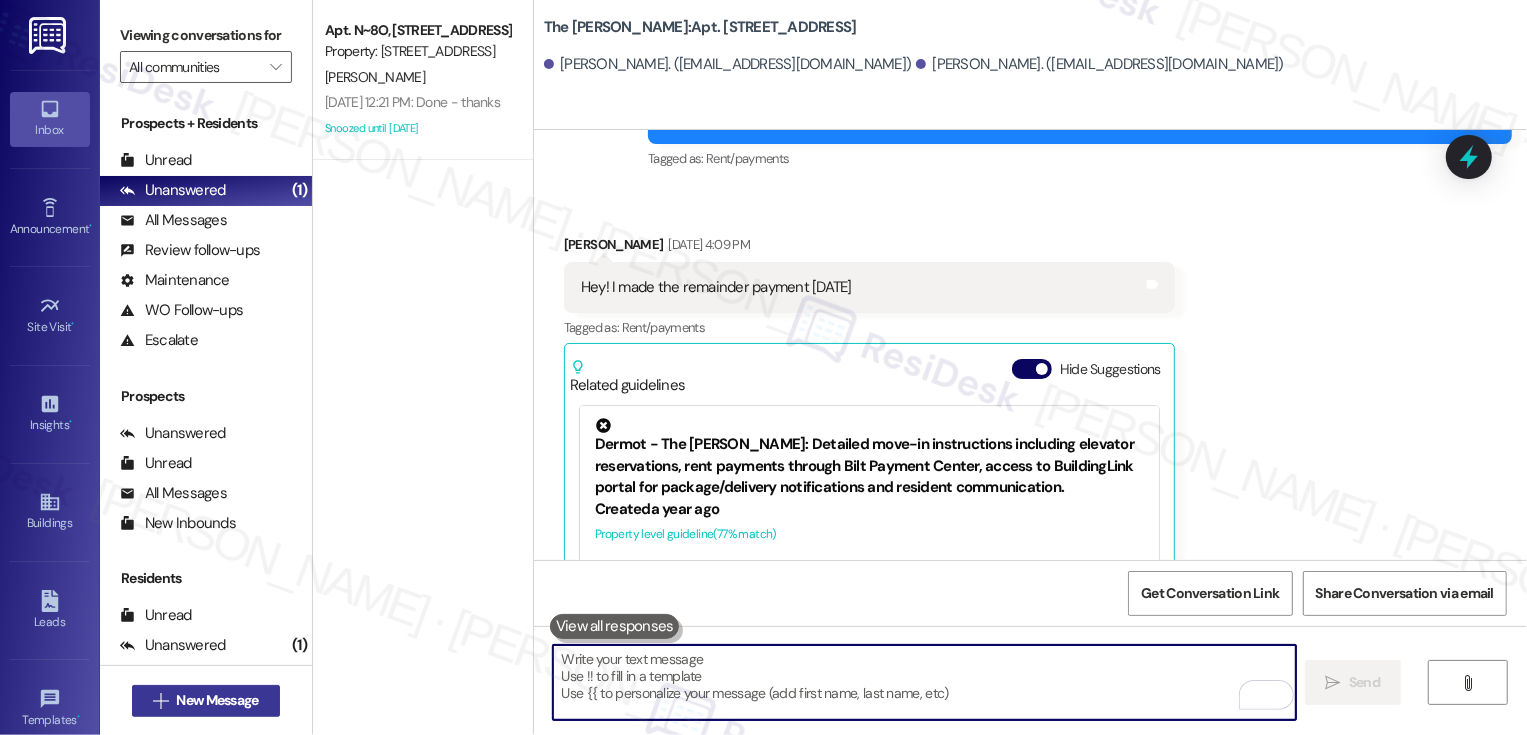 click on "New Message" at bounding box center (217, 700) 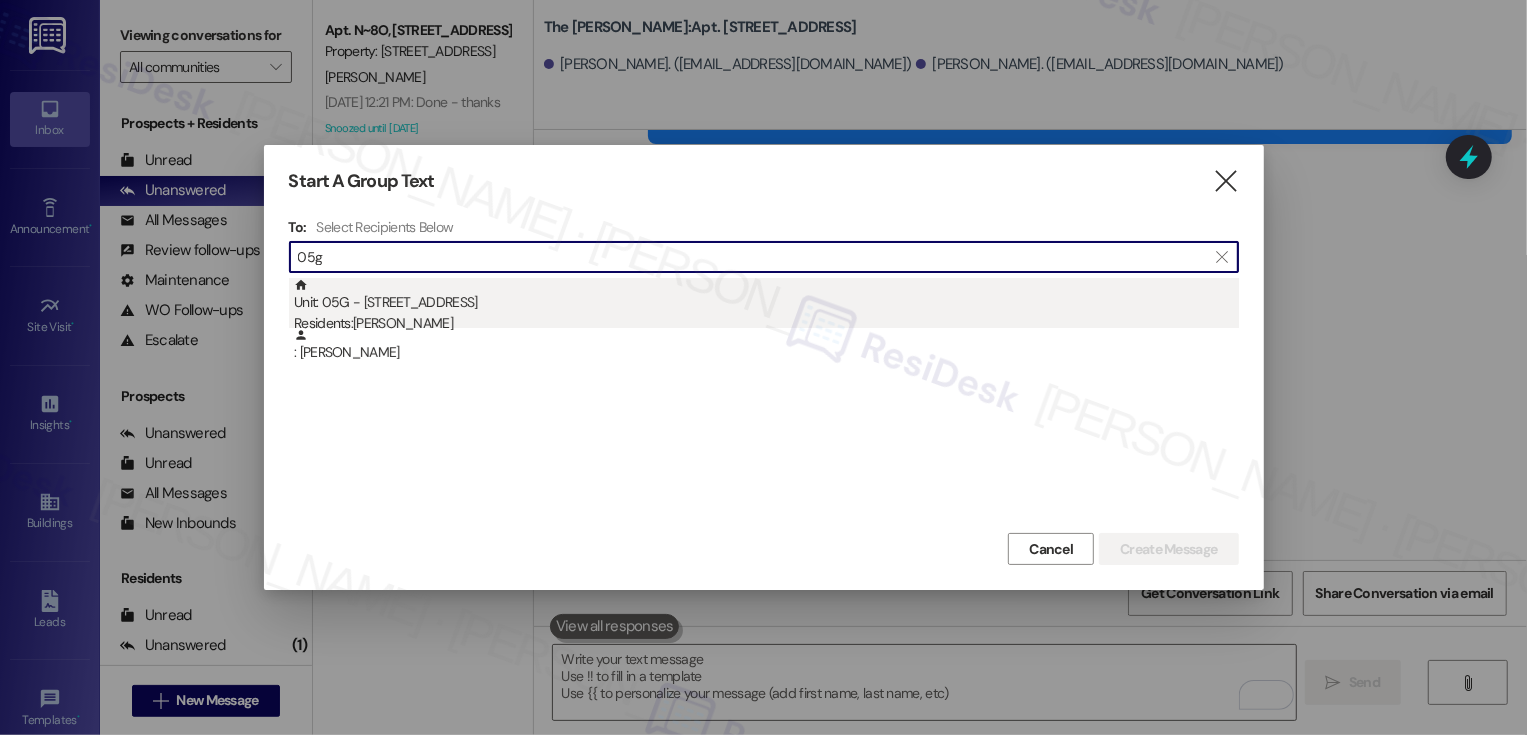 type on "05g" 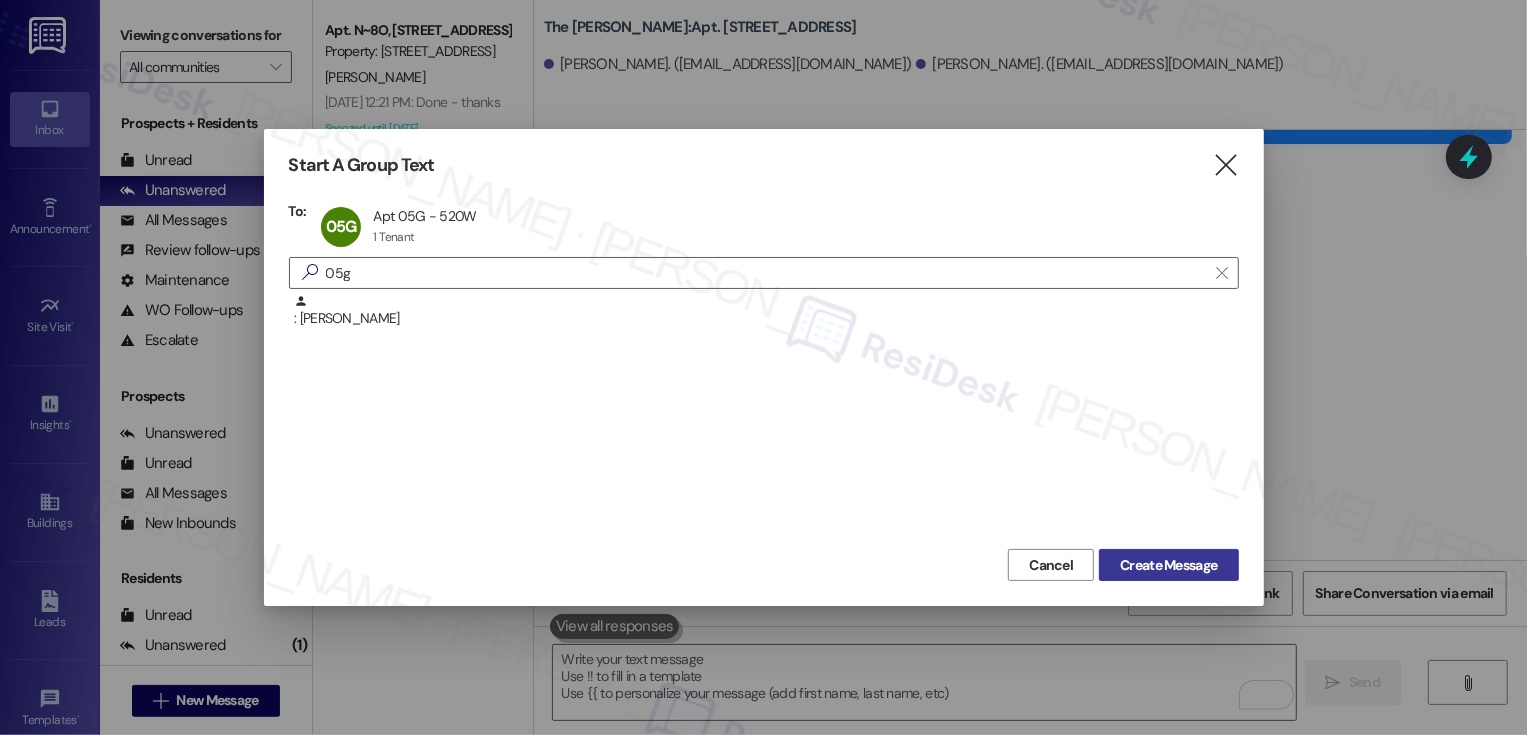 click on "Create Message" at bounding box center (1168, 565) 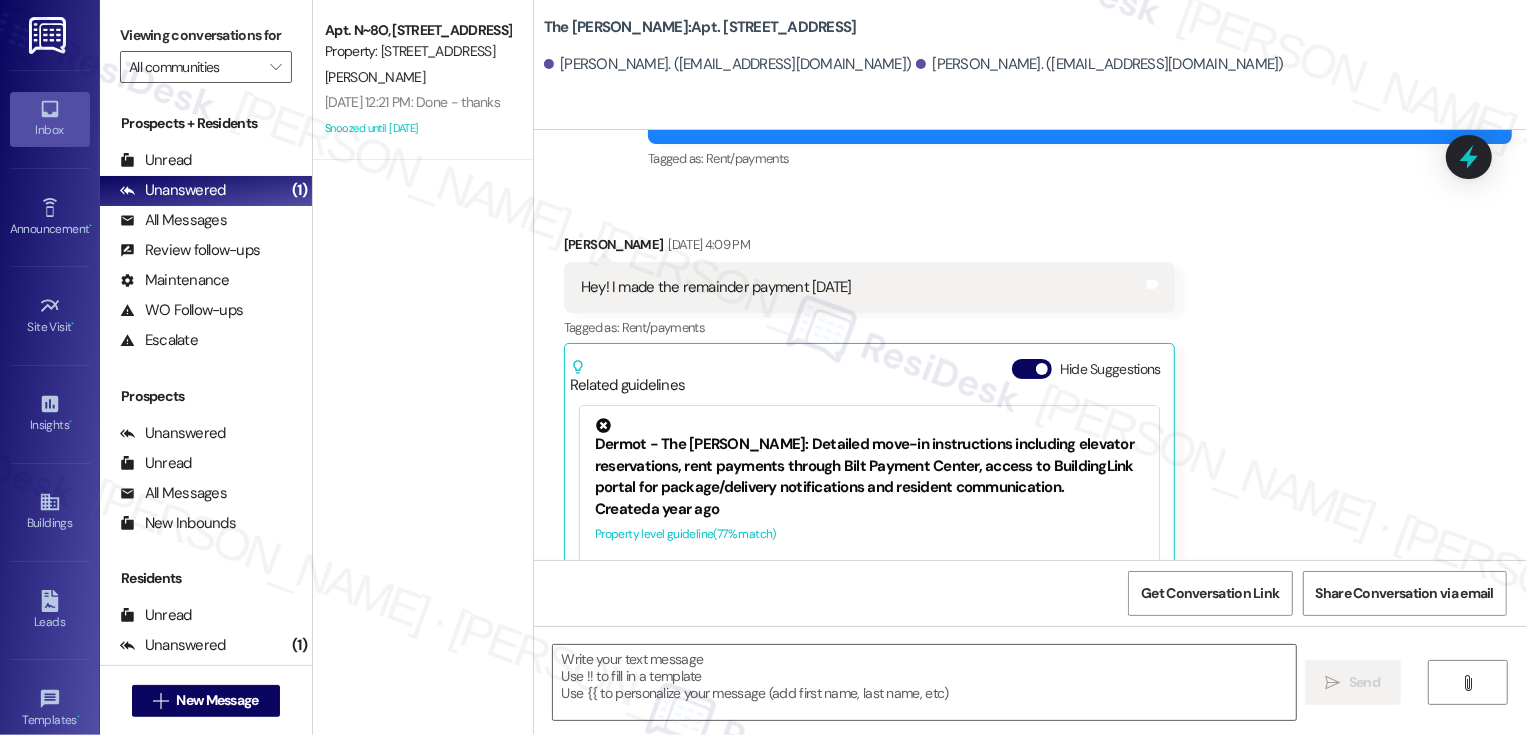 type on "Fetching suggested responses. Please feel free to read through the conversation in the meantime." 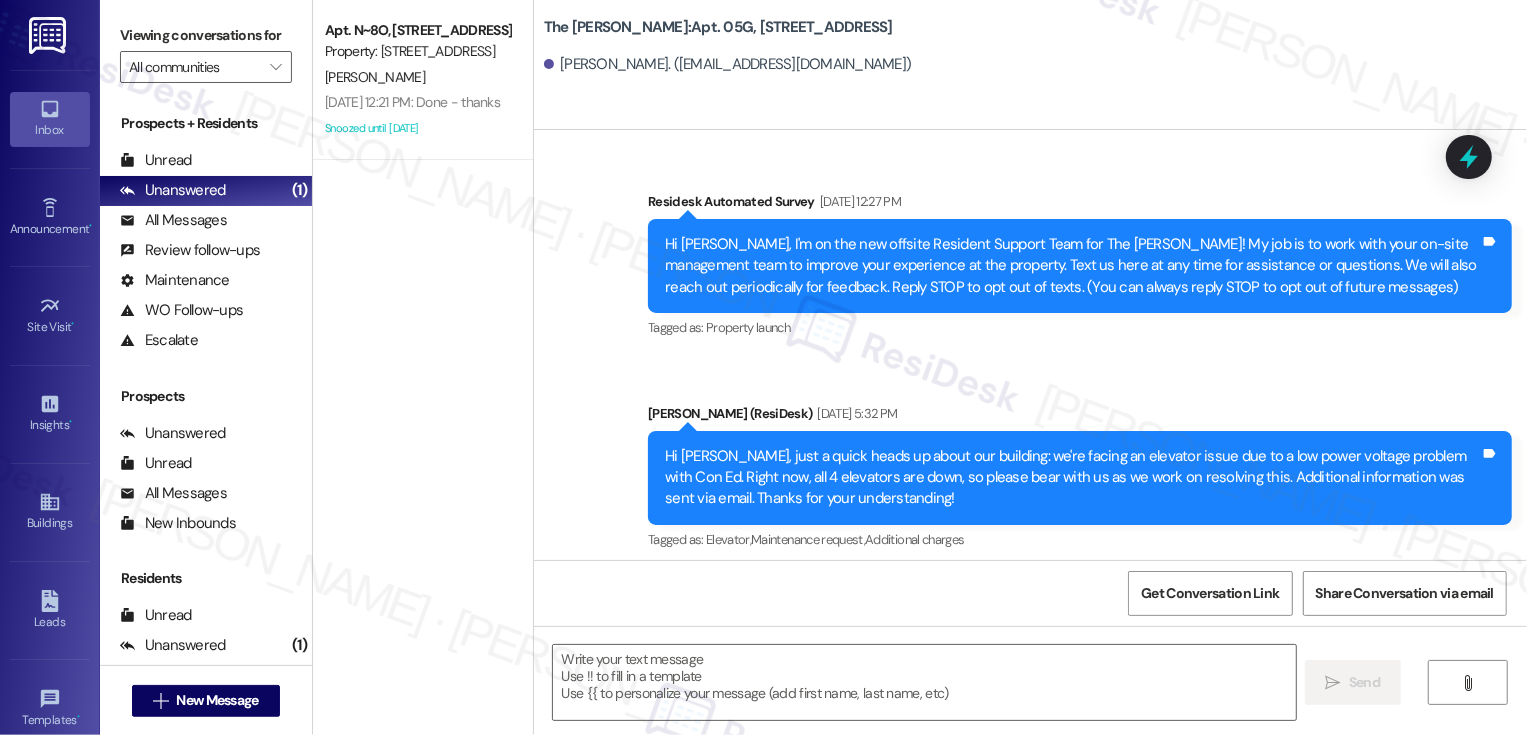 type on "Fetching suggested responses. Please feel free to read through the conversation in the meantime." 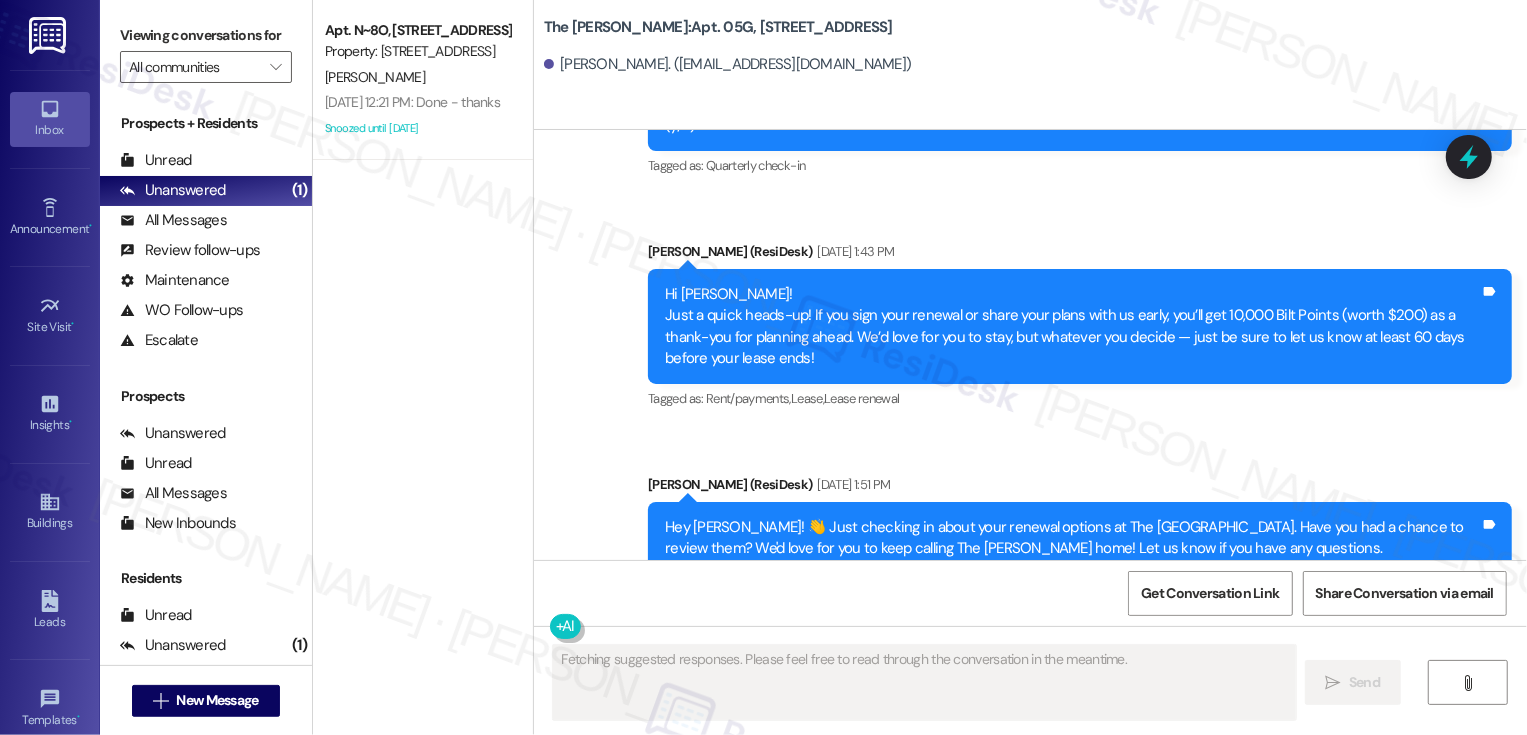 scroll, scrollTop: 6780, scrollLeft: 0, axis: vertical 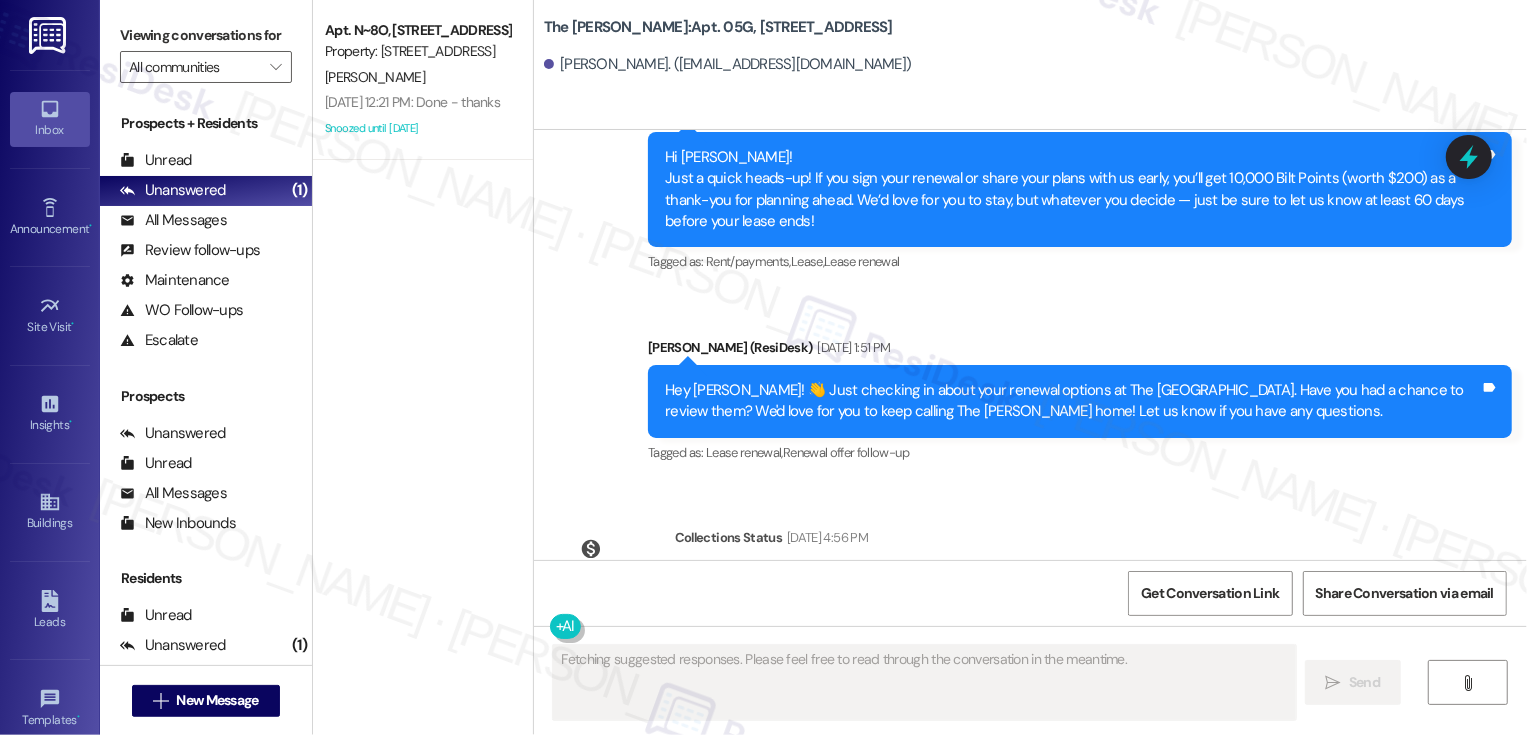 type 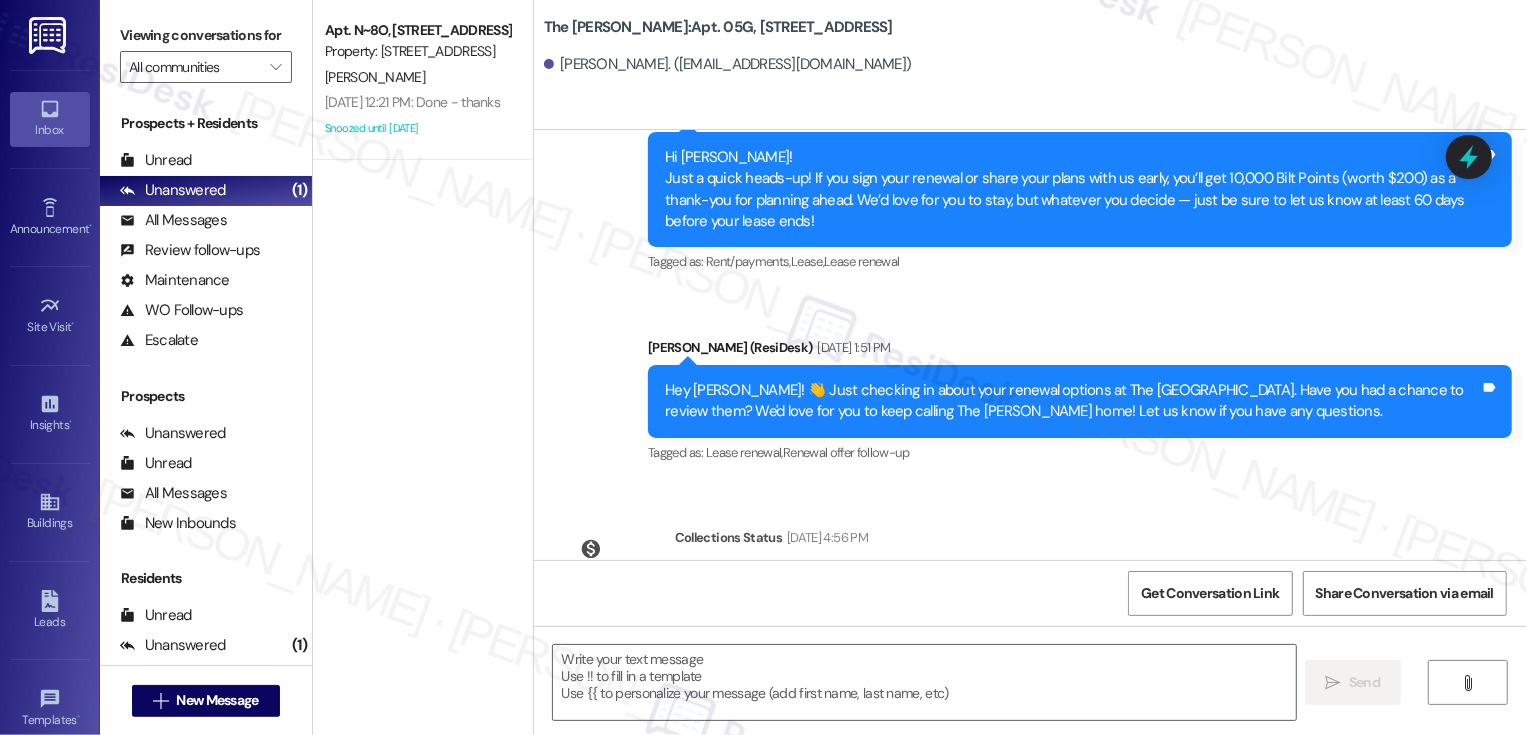 type 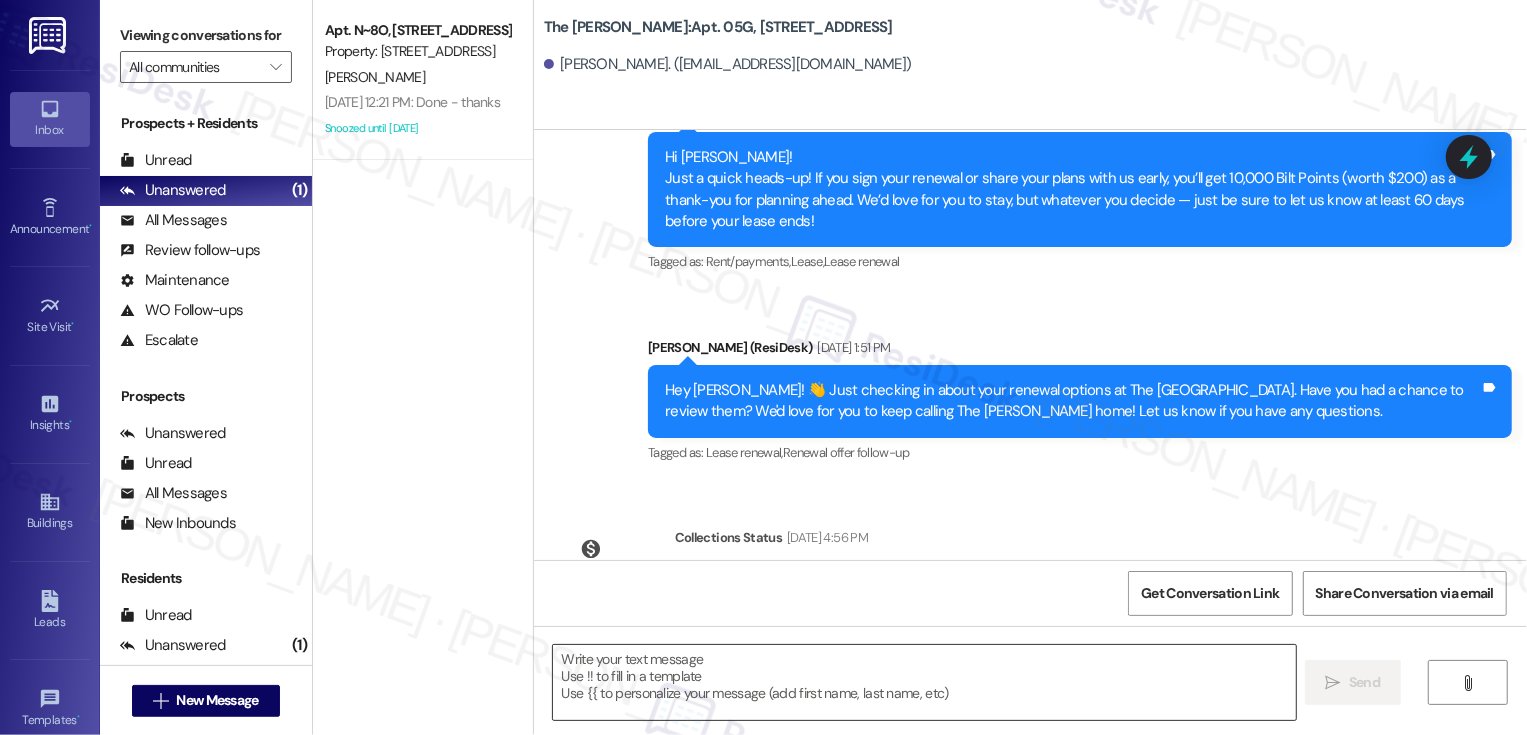 click at bounding box center (924, 682) 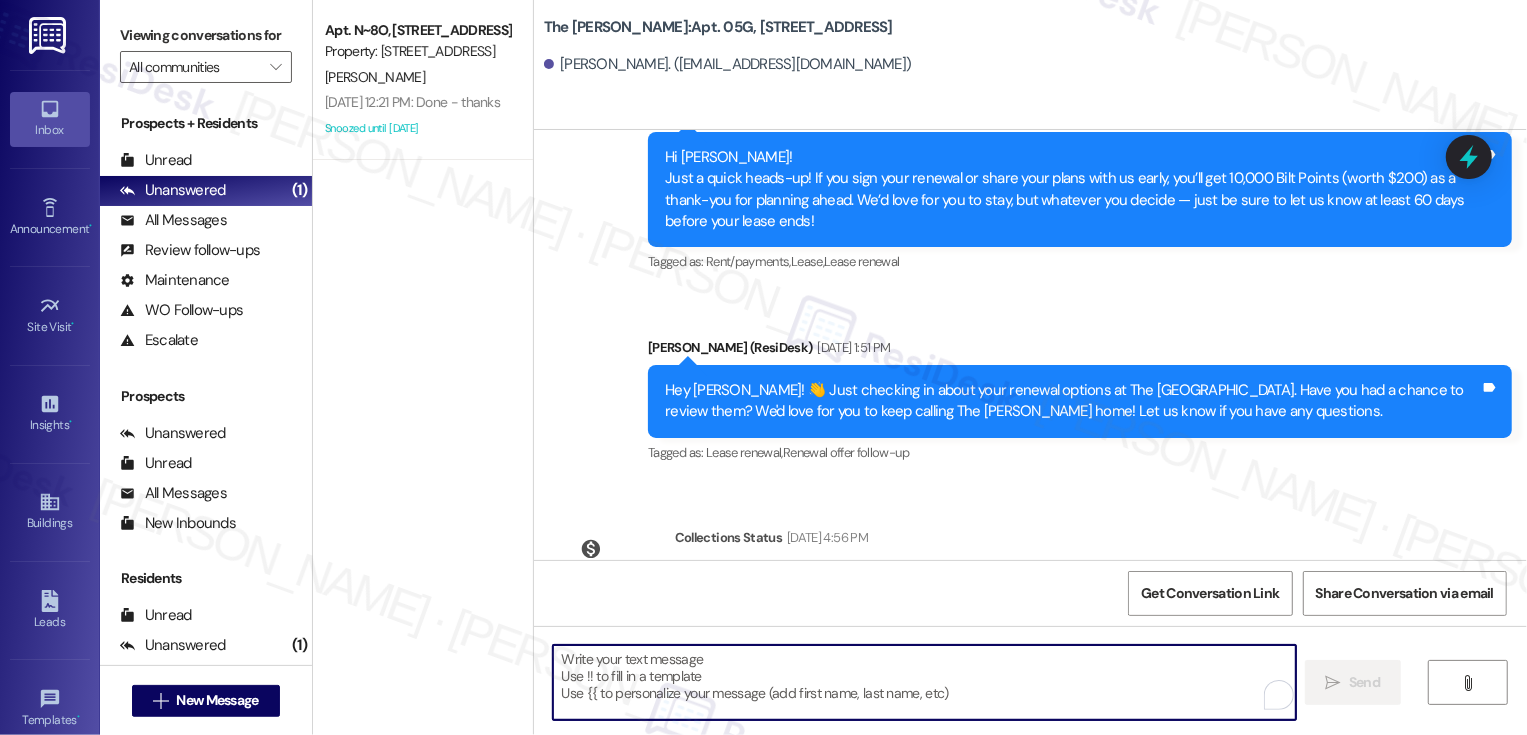 paste on "Hi {{first_name}}! Quick reminder about your {{property}} renewal - we want to make sure you don't miss out on securing your home. Can we help answer any questions about your options?" 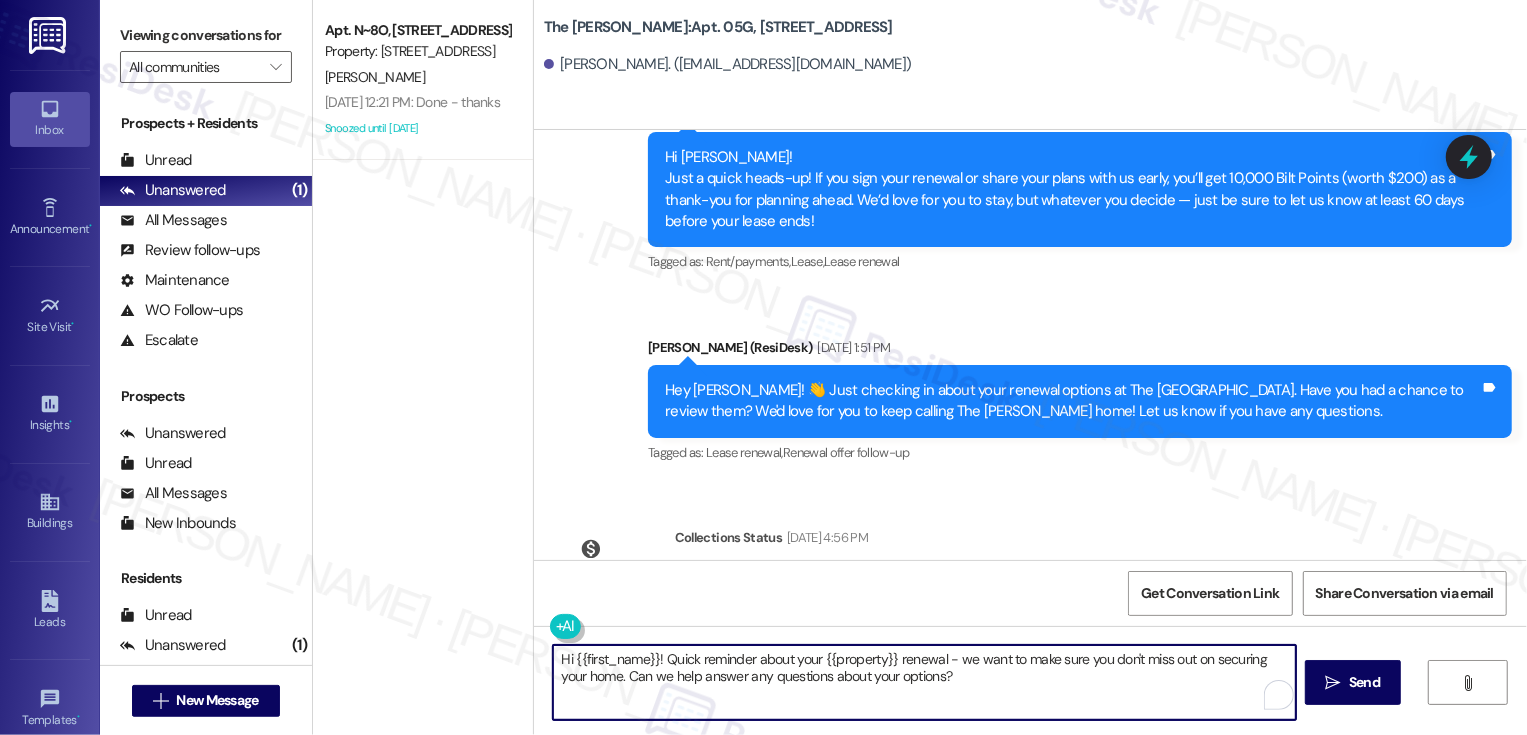 type on "Hi {{first_name}}! Quick reminder about your {{property}} renewal - we want to make sure you don't miss out on securing your home. Can we help answer any questions about your options?" 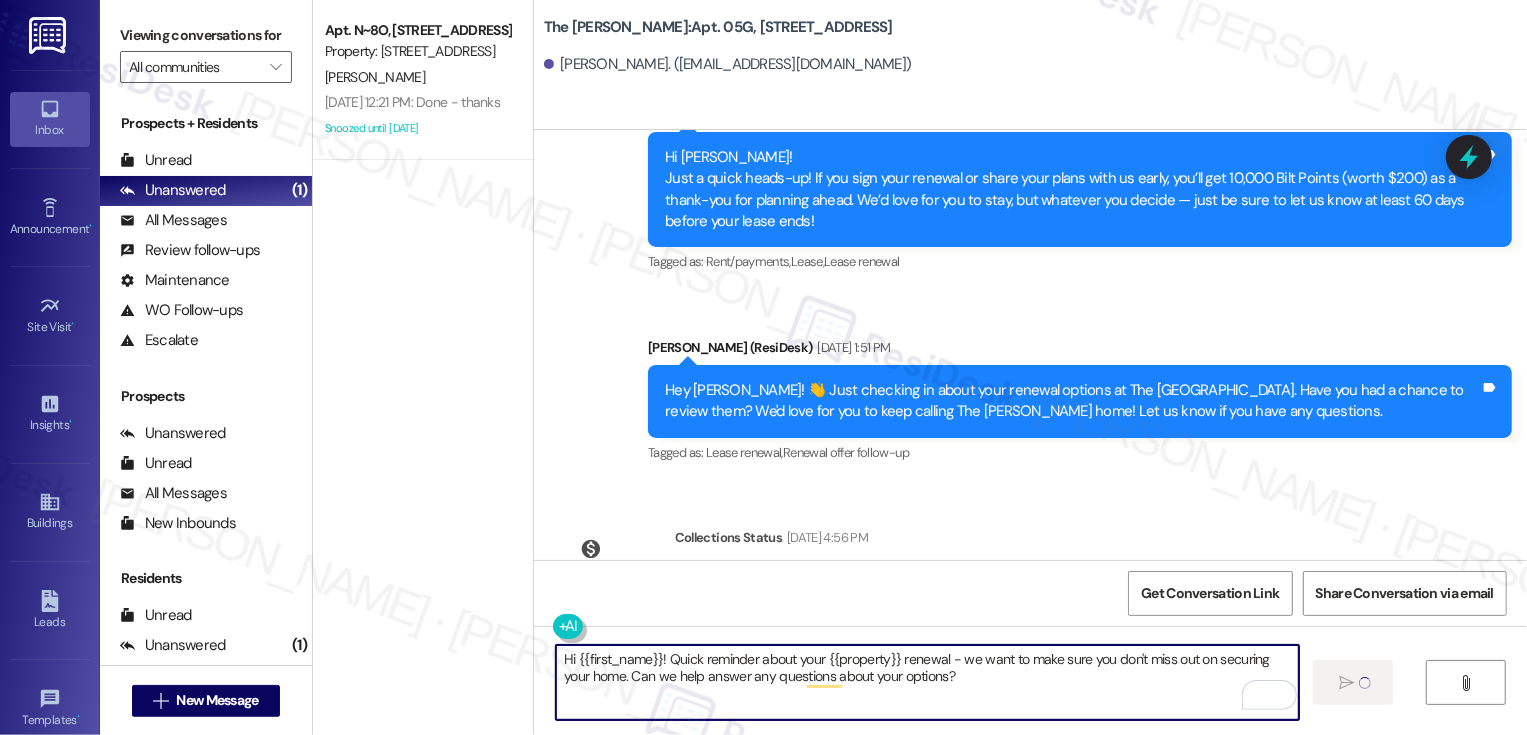 type 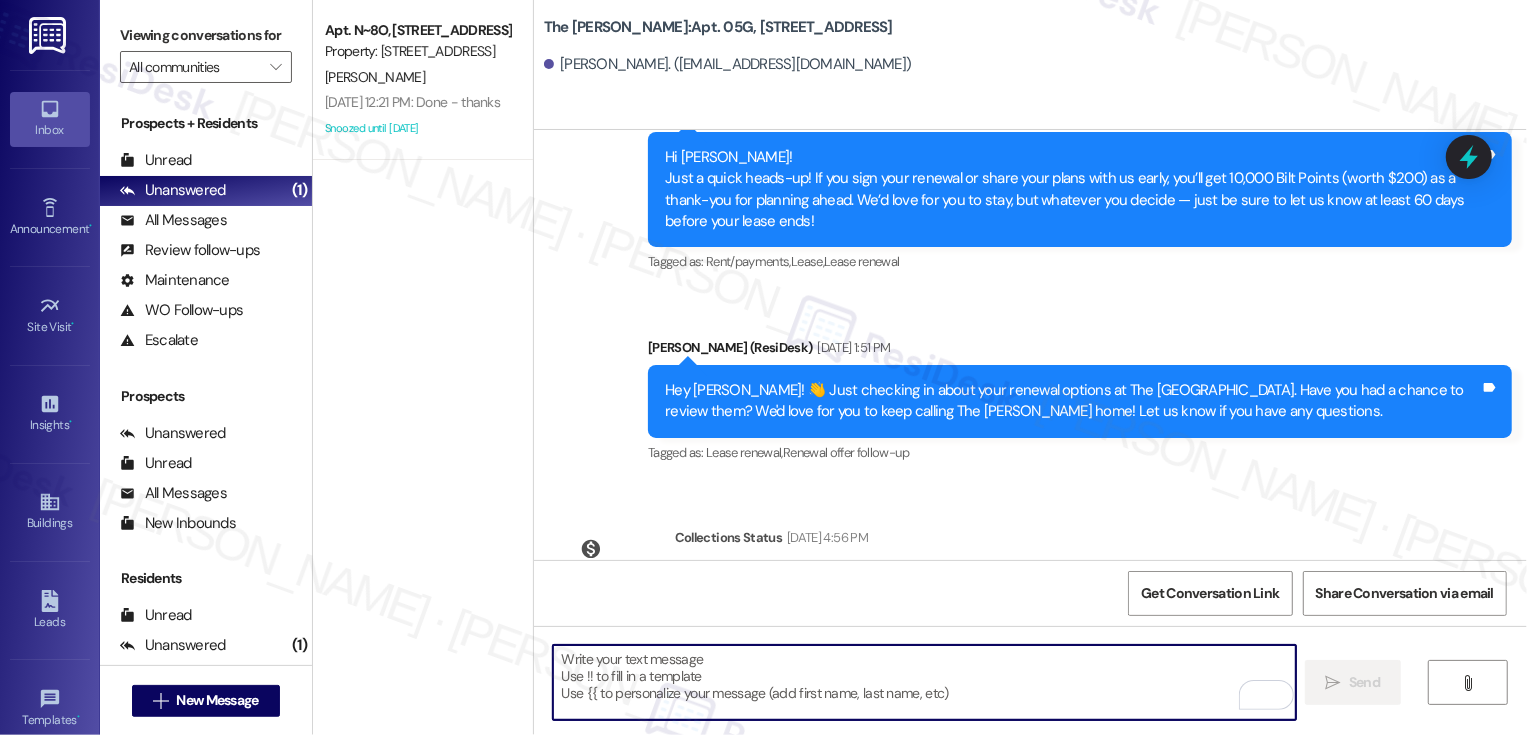 scroll, scrollTop: 6940, scrollLeft: 0, axis: vertical 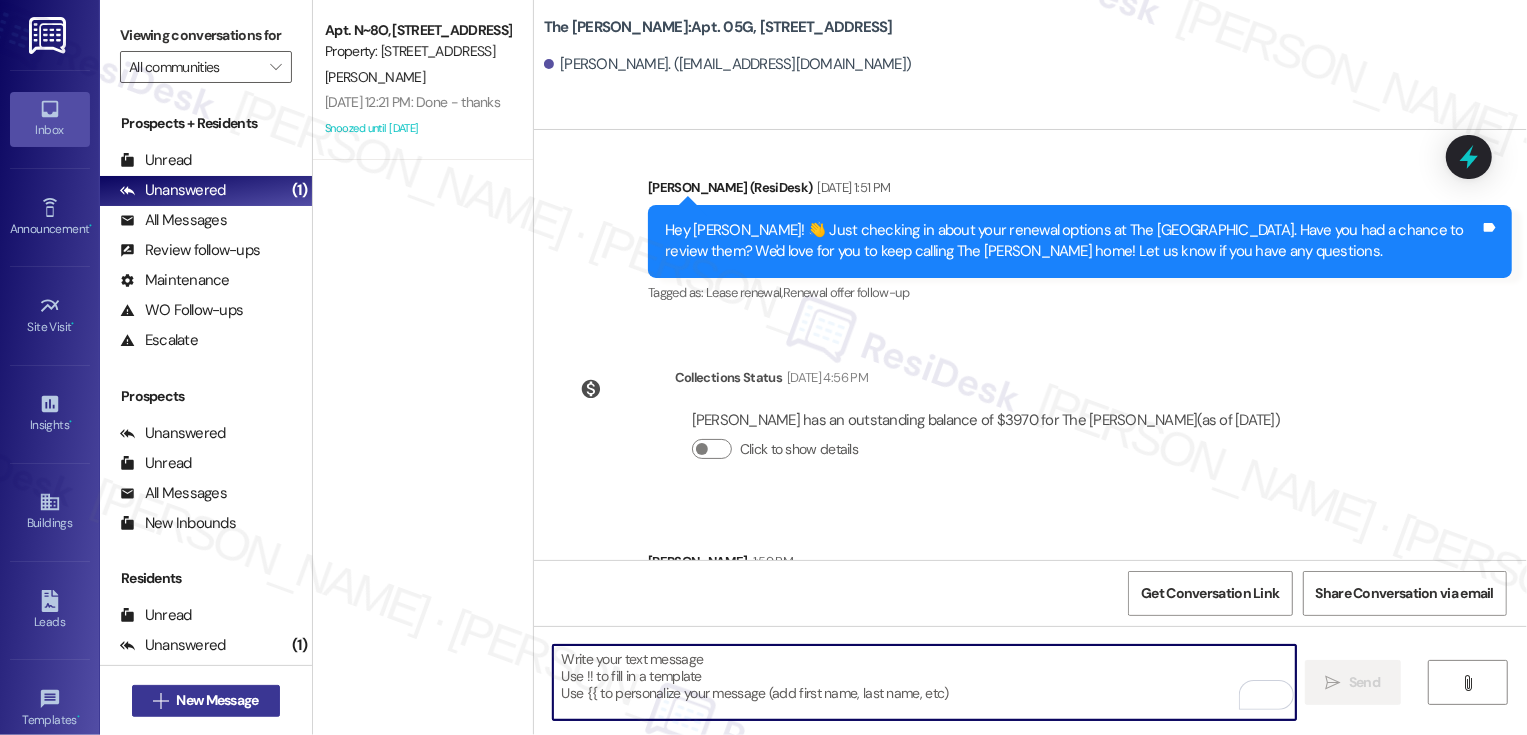 click on "New Message" at bounding box center [217, 700] 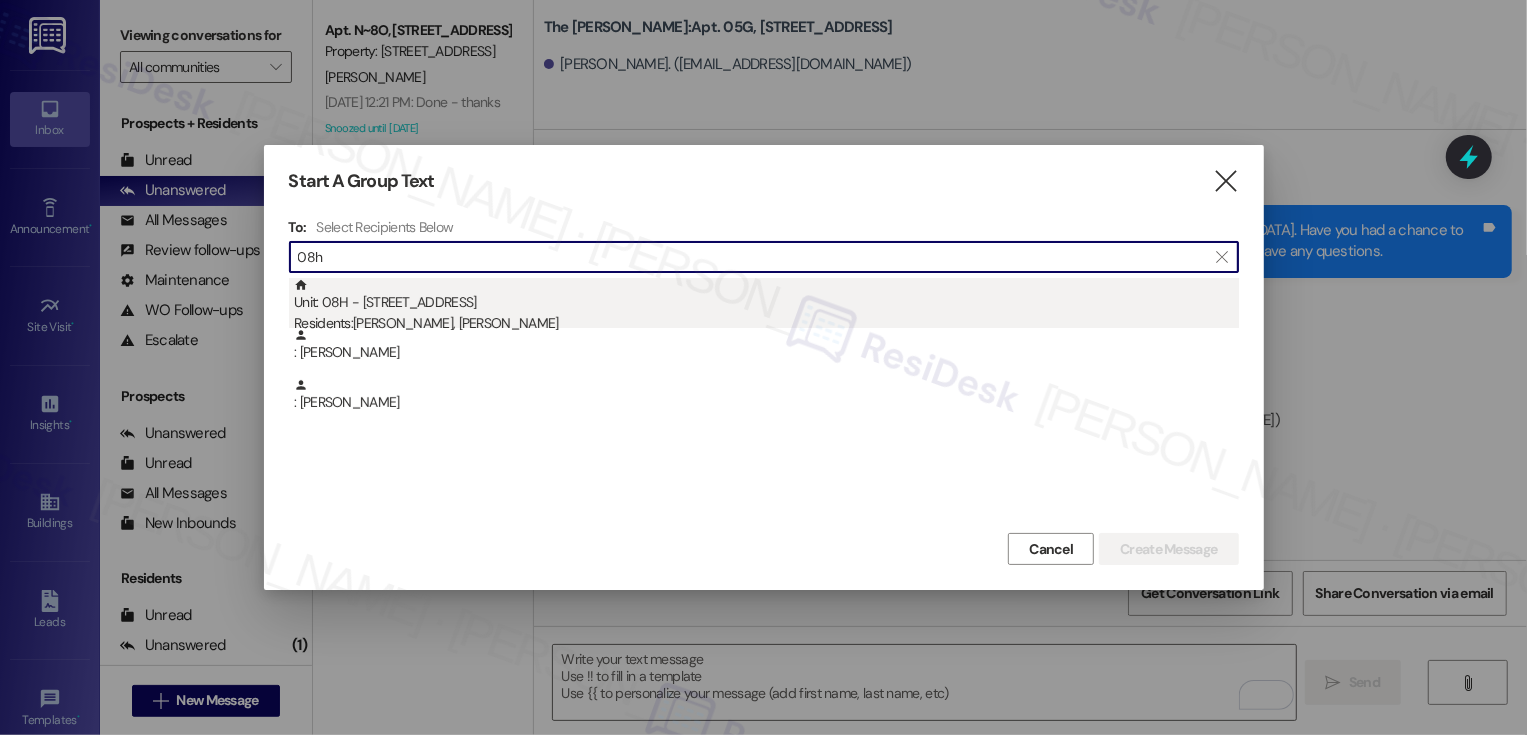 type on "08h" 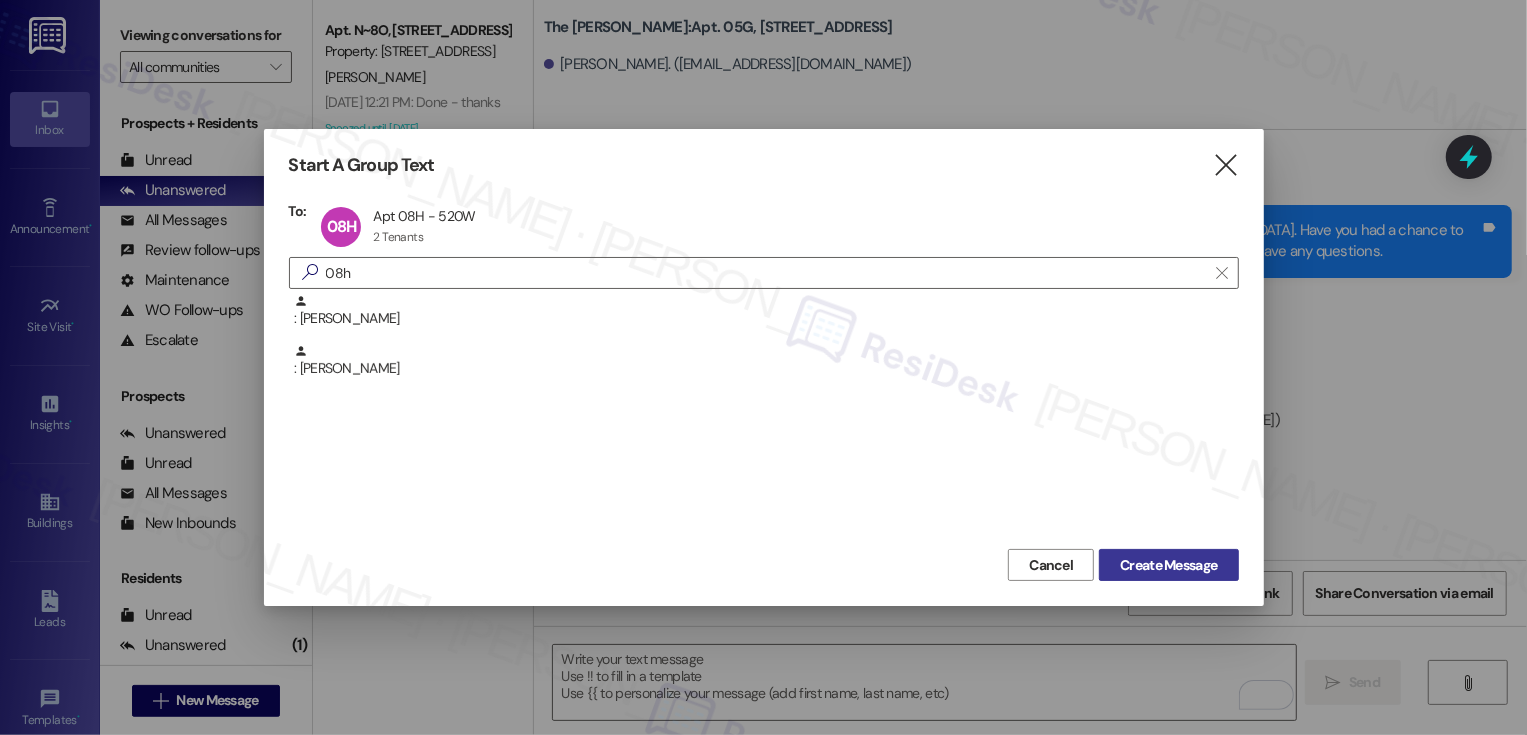 click on "Create Message" at bounding box center (1168, 565) 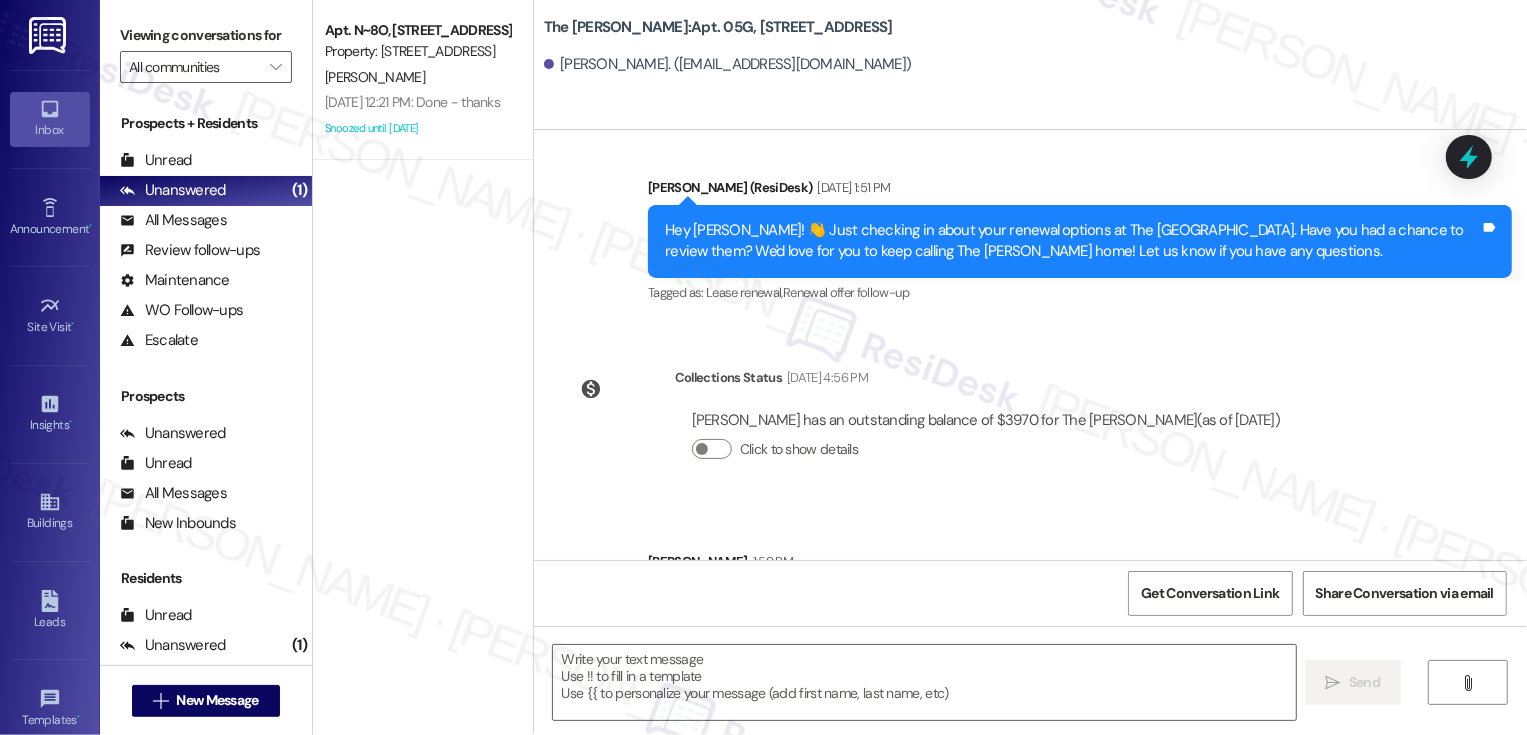 type on "Fetching suggested responses. Please feel free to read through the conversation in the meantime." 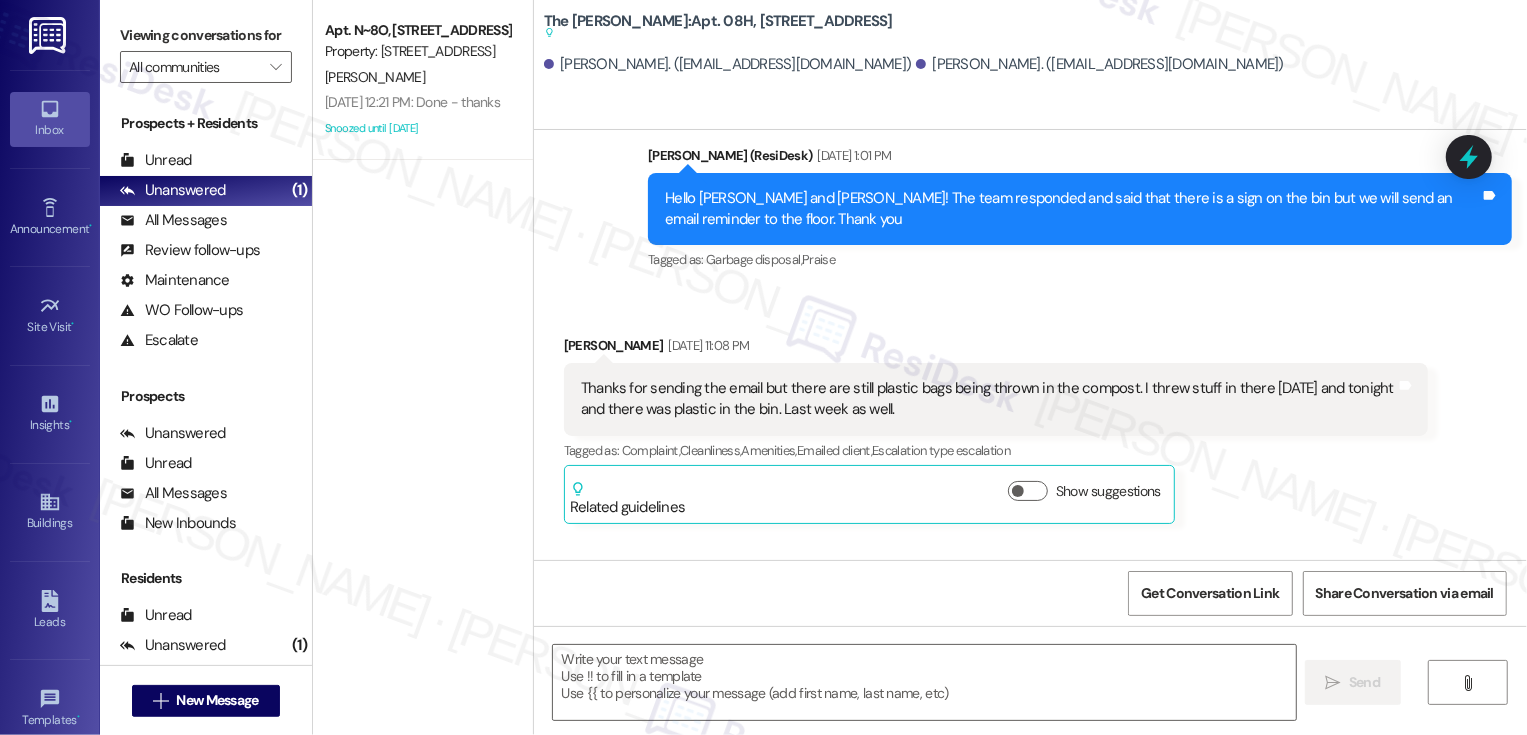 type on "Fetching suggested responses. Please feel free to read through the conversation in the meantime." 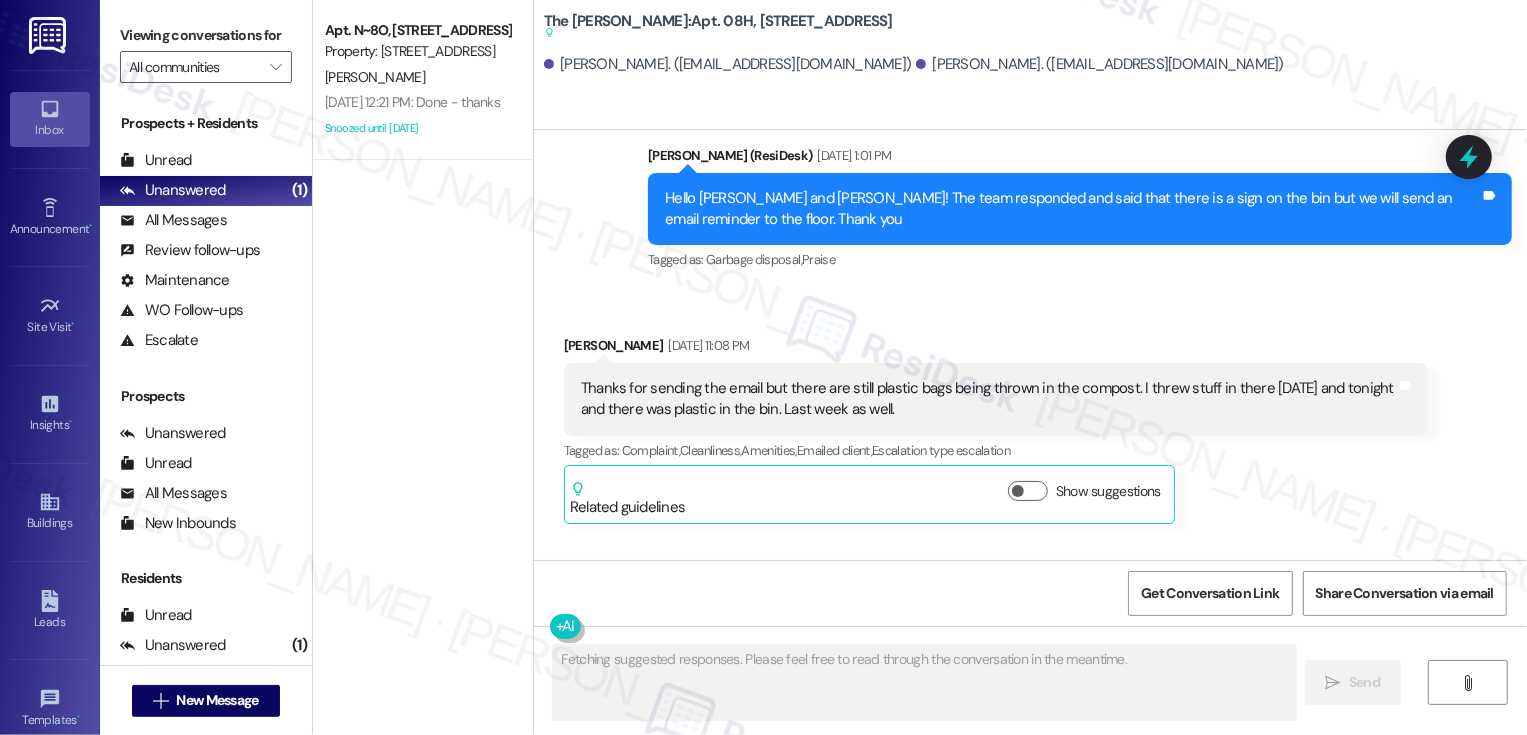 scroll, scrollTop: 11658, scrollLeft: 0, axis: vertical 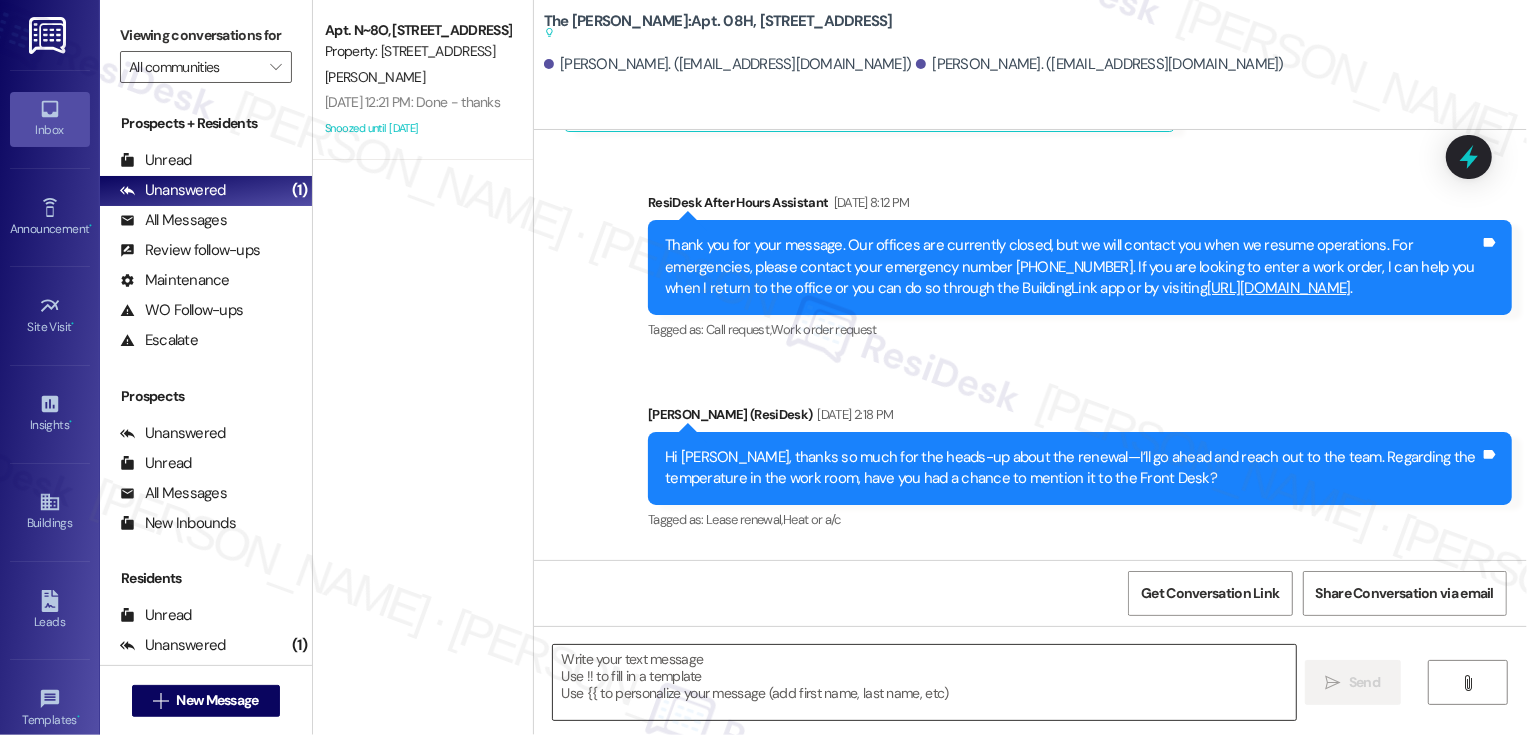 click at bounding box center [924, 682] 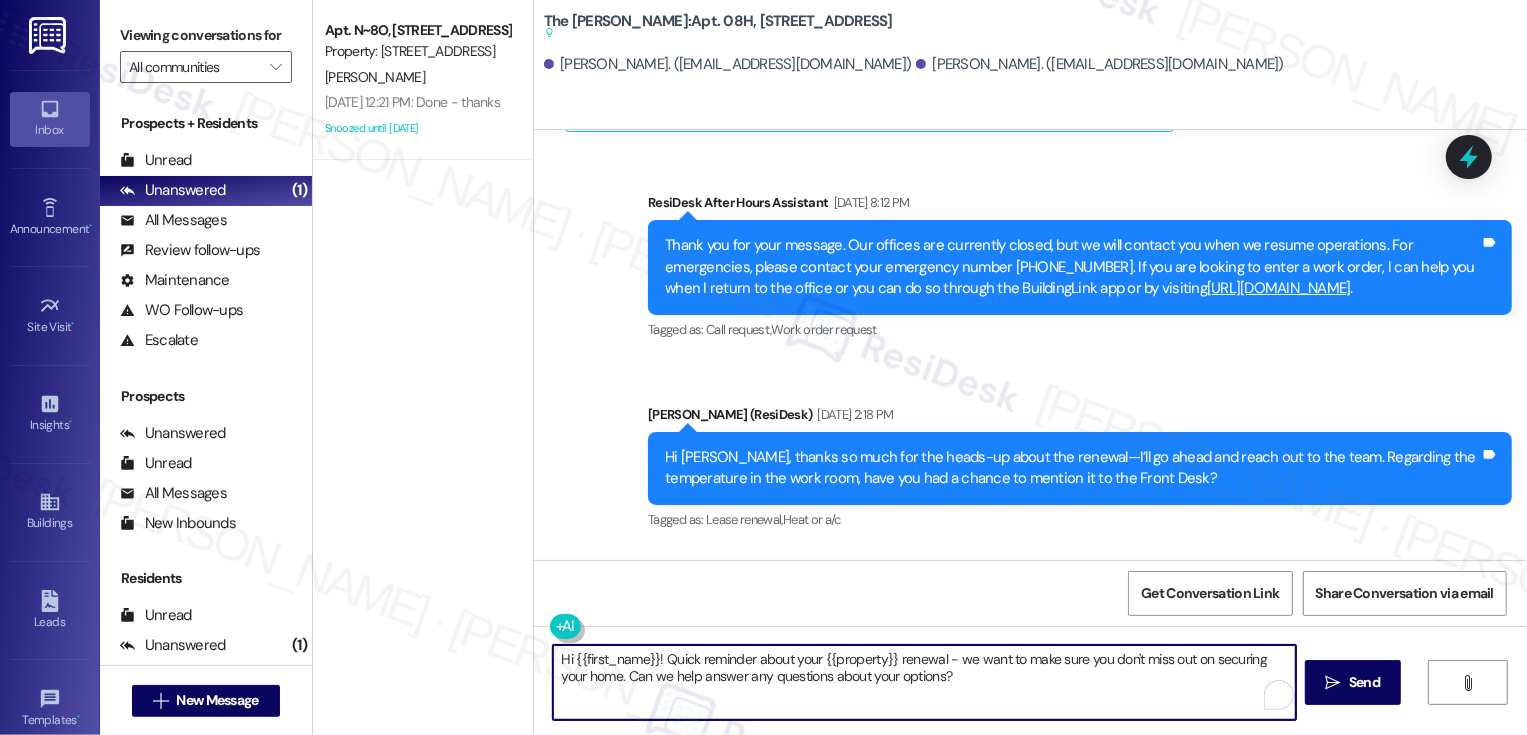type on "Hi {{first_name}}! Quick reminder about your {{property}} renewal - we want to make sure you don't miss out on securing your home. Can we help answer any questions about your options?" 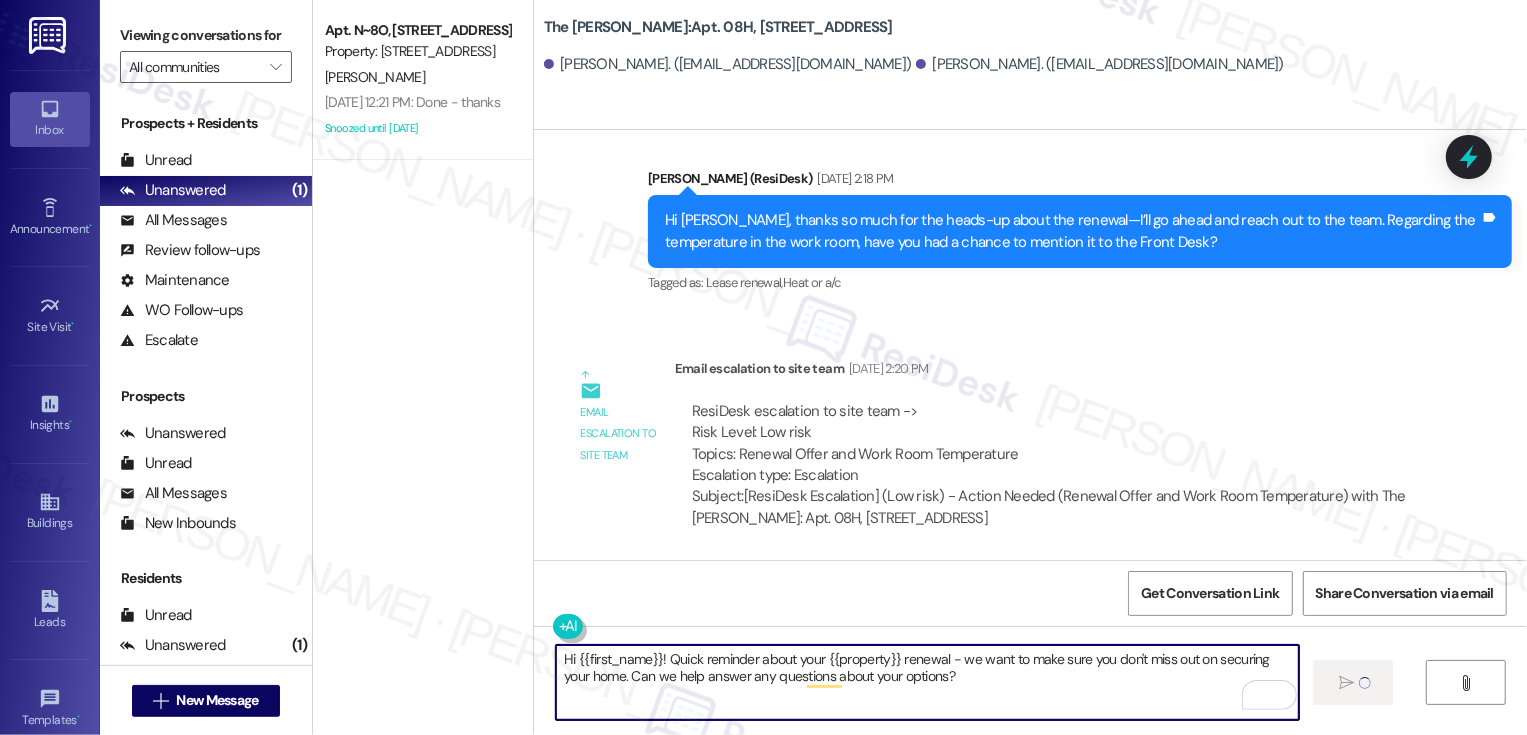 type 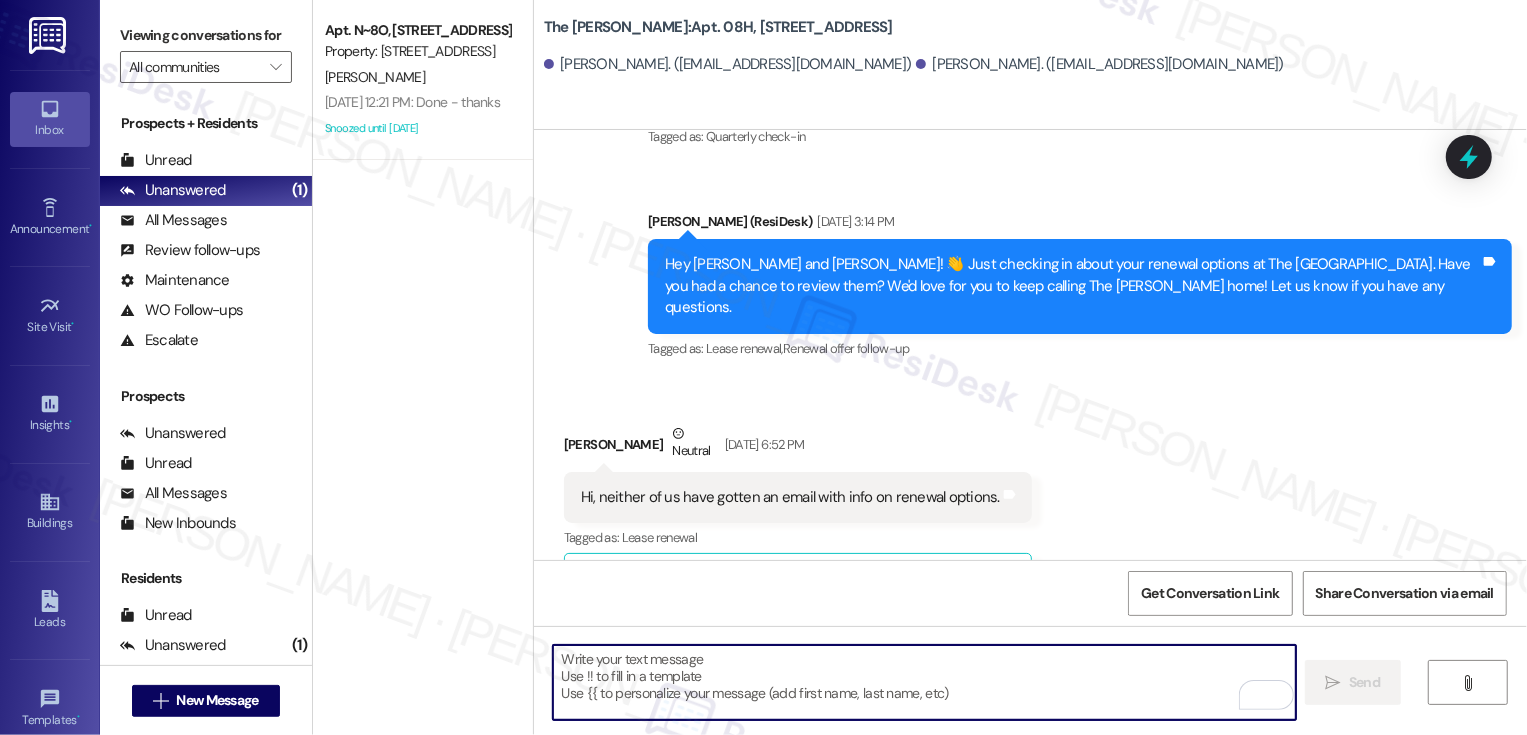 scroll, scrollTop: 11321, scrollLeft: 0, axis: vertical 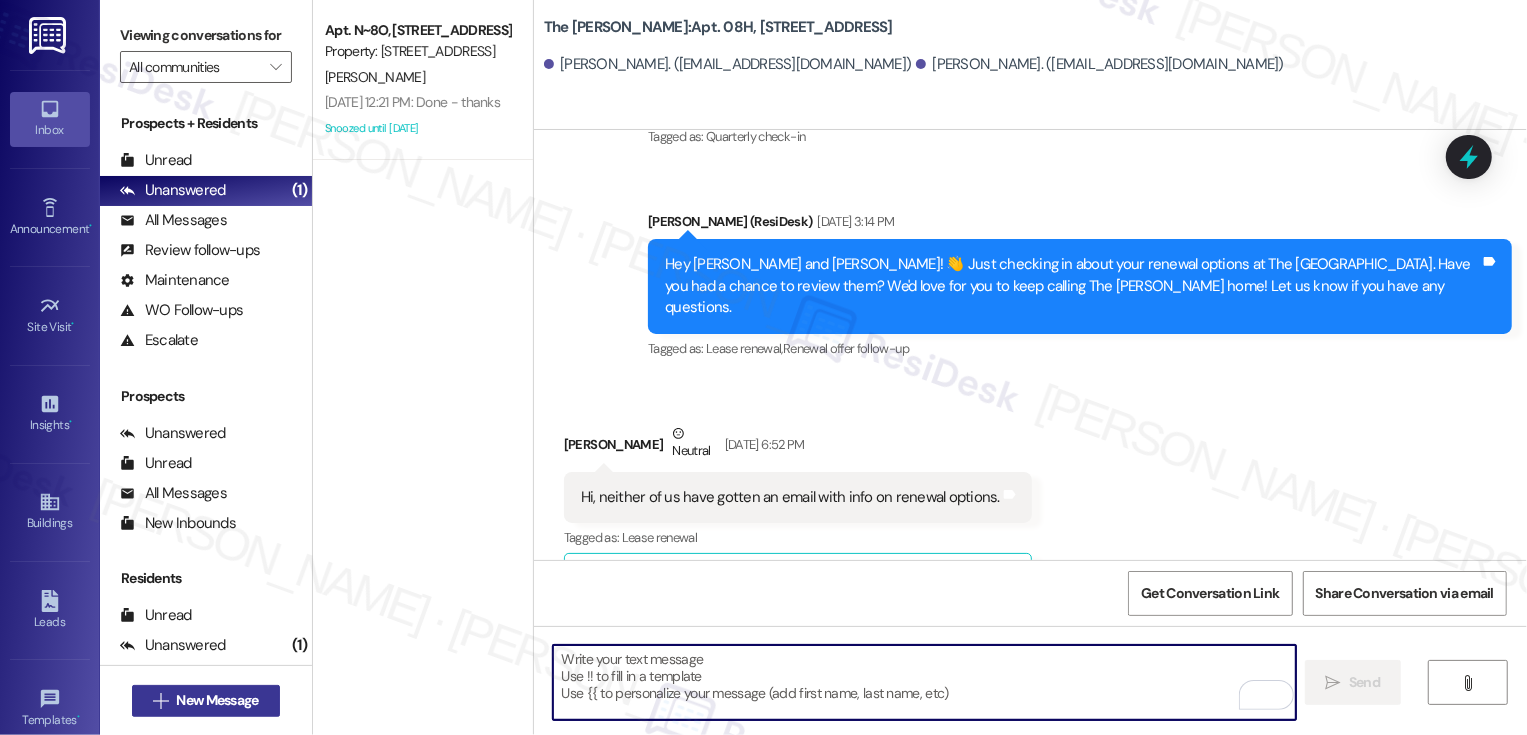 click on "New Message" at bounding box center (217, 700) 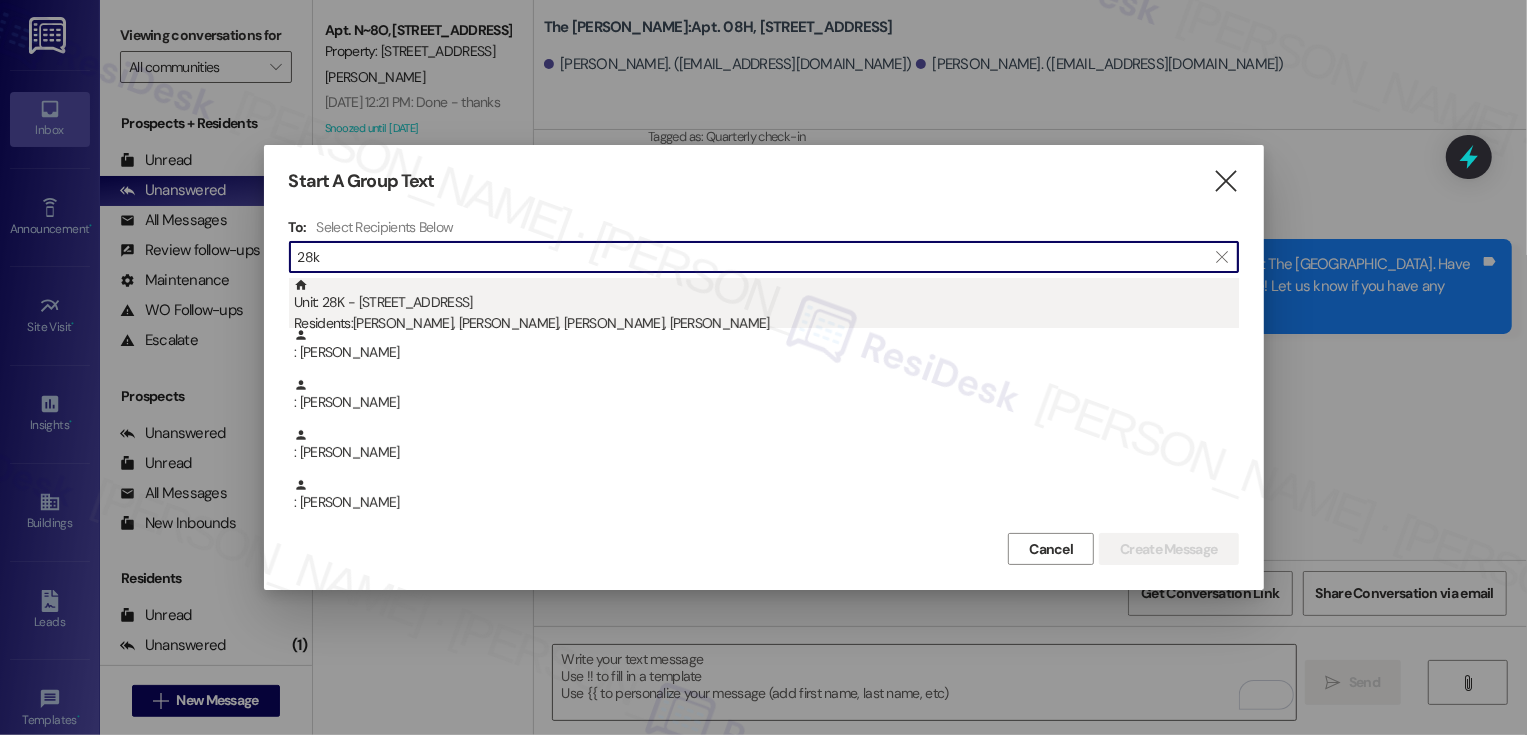 type on "28k" 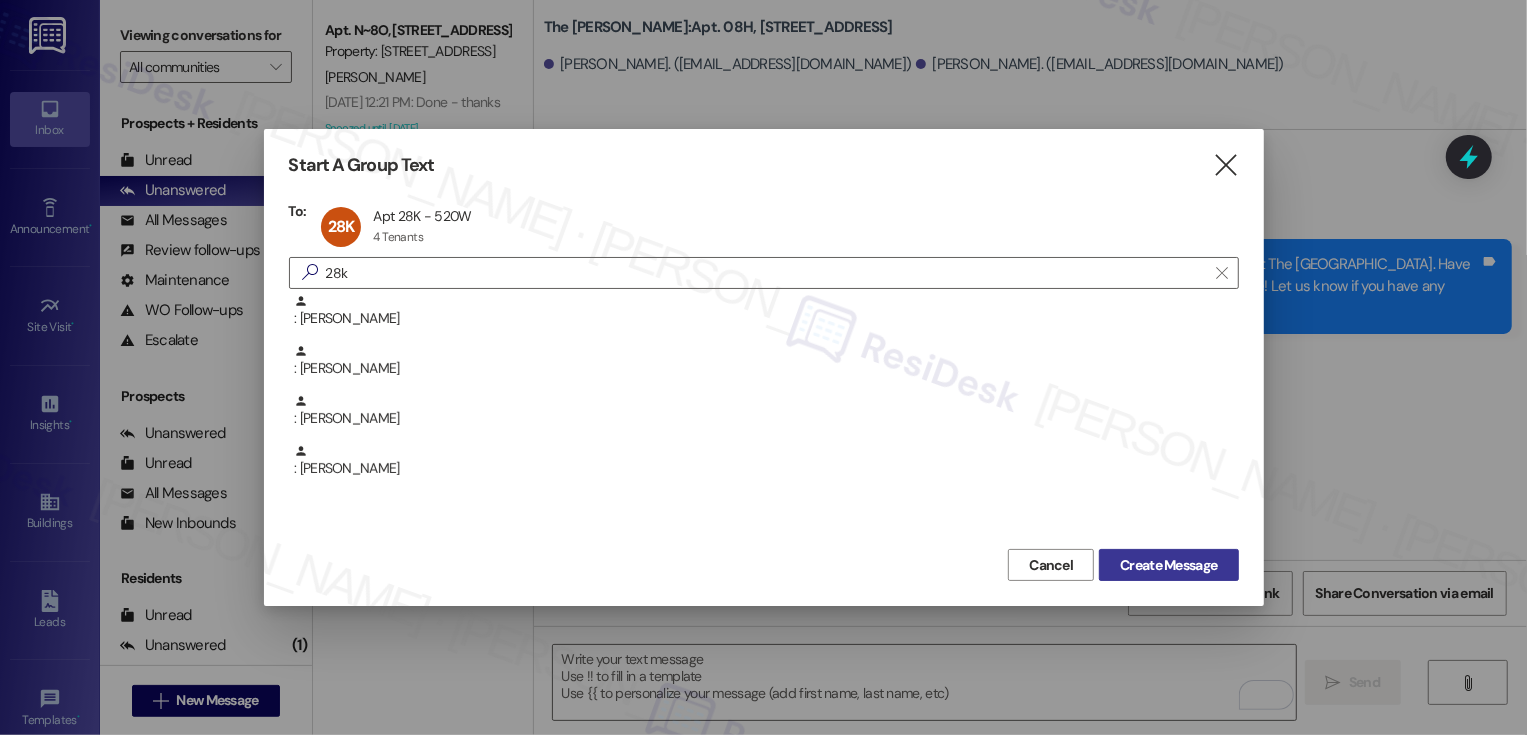 click on "Create Message" at bounding box center (1168, 565) 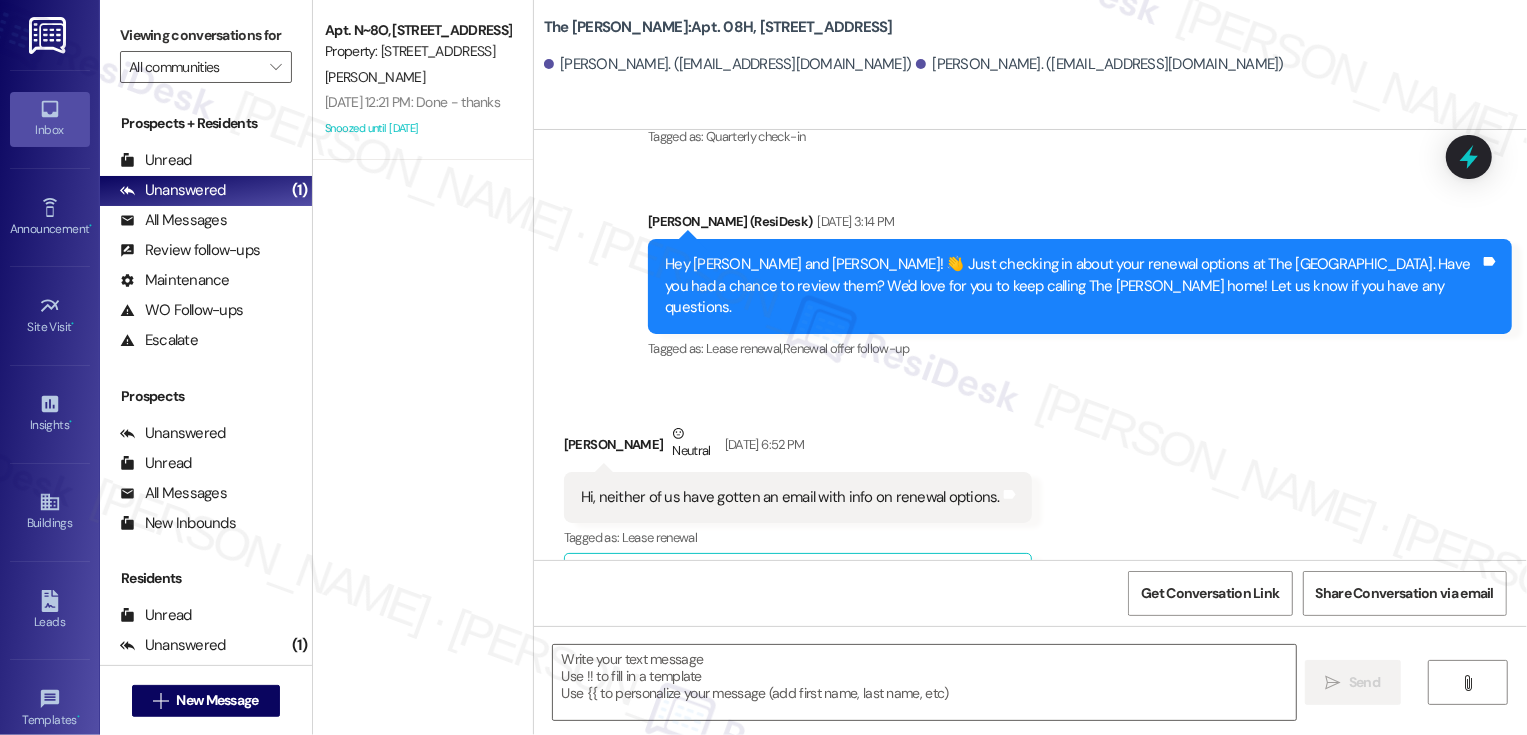 type on "Fetching suggested responses. Please feel free to read through the conversation in the meantime." 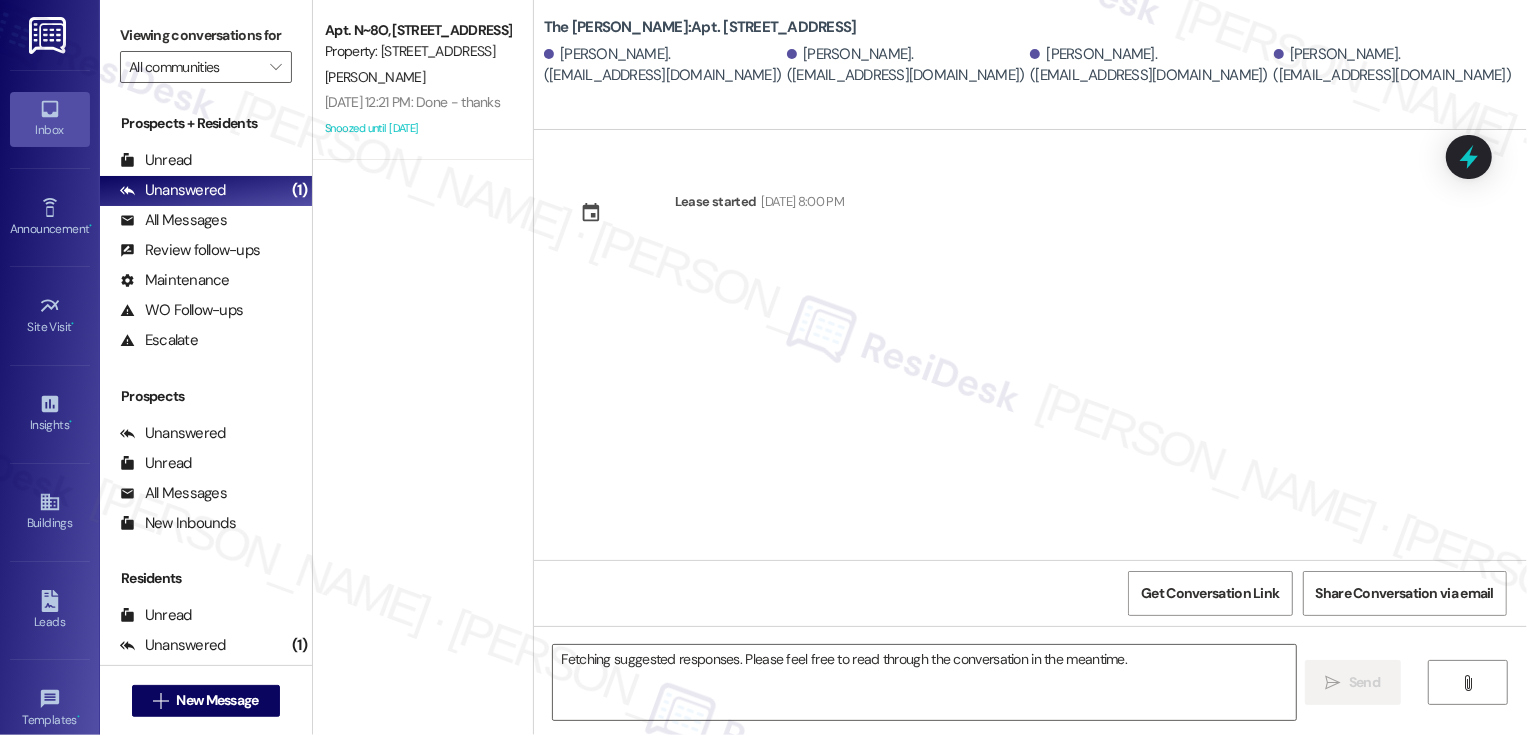 type 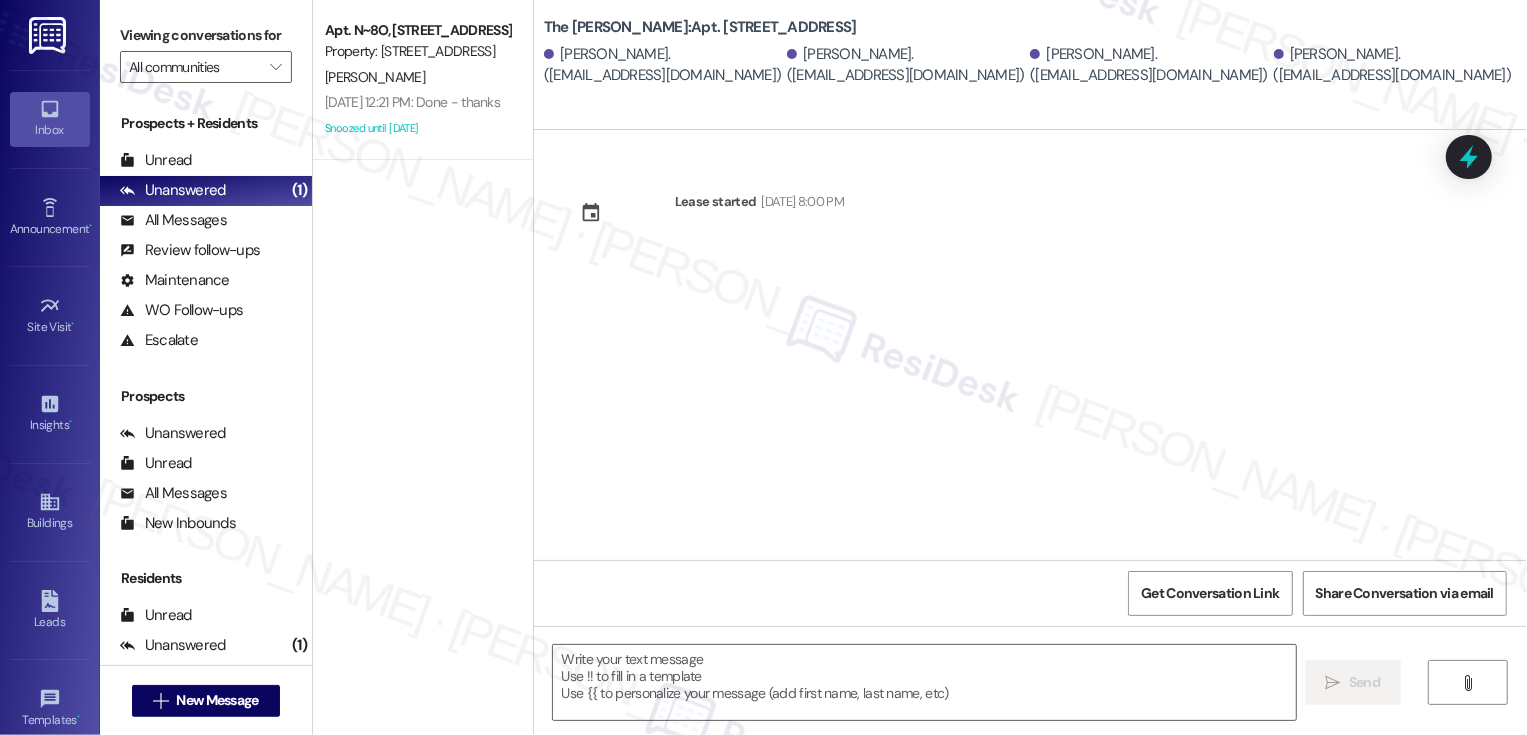 scroll, scrollTop: 0, scrollLeft: 0, axis: both 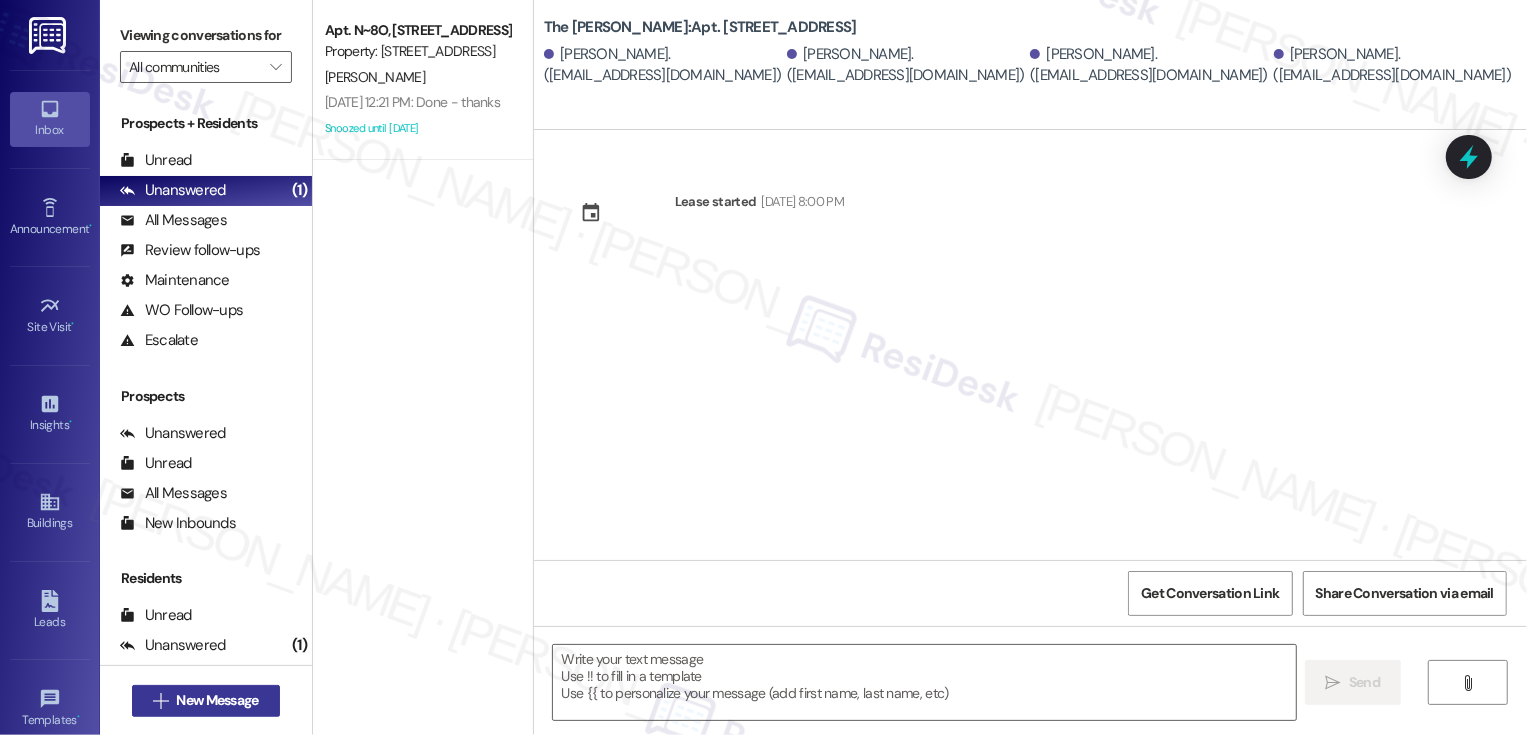 click on "New Message" at bounding box center (217, 700) 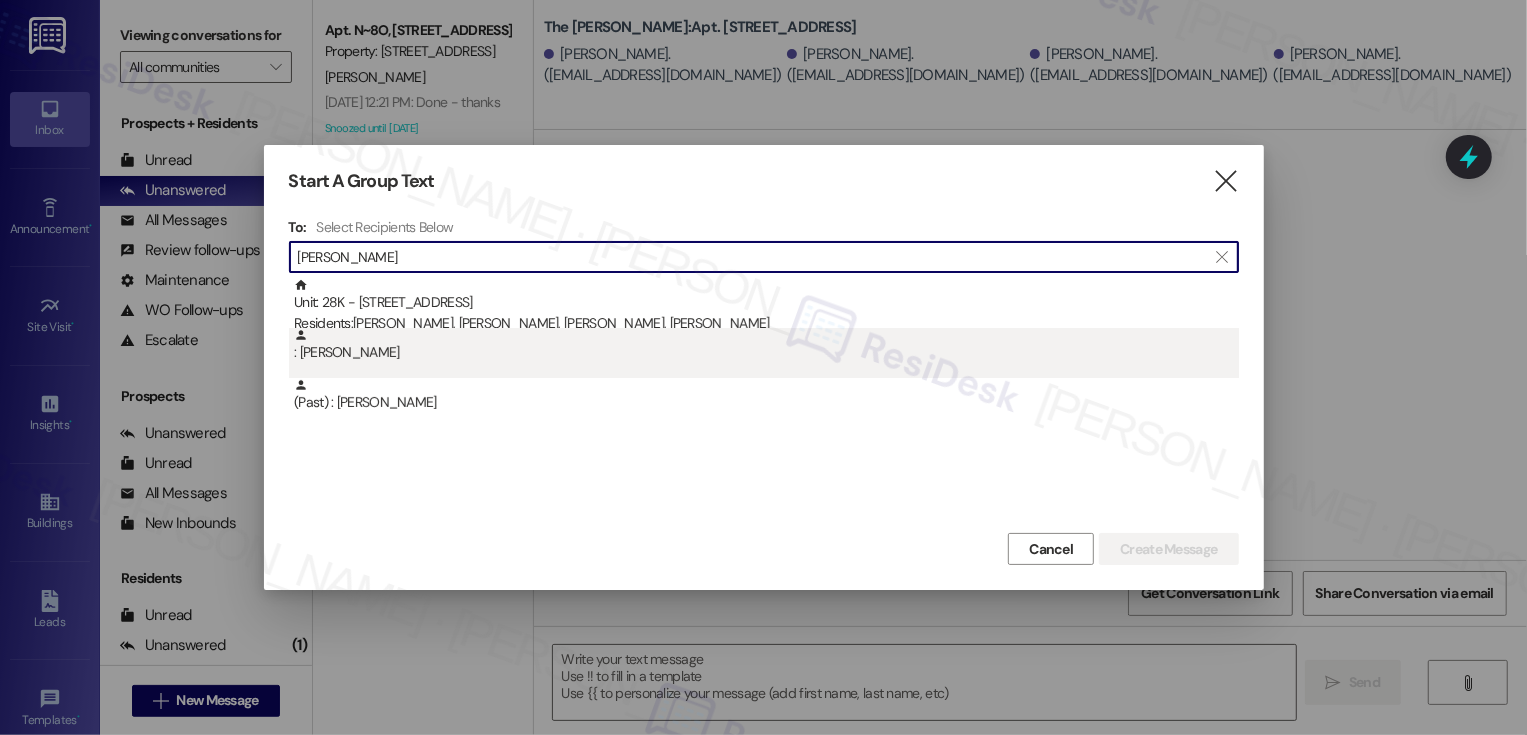 type on "[PERSON_NAME]" 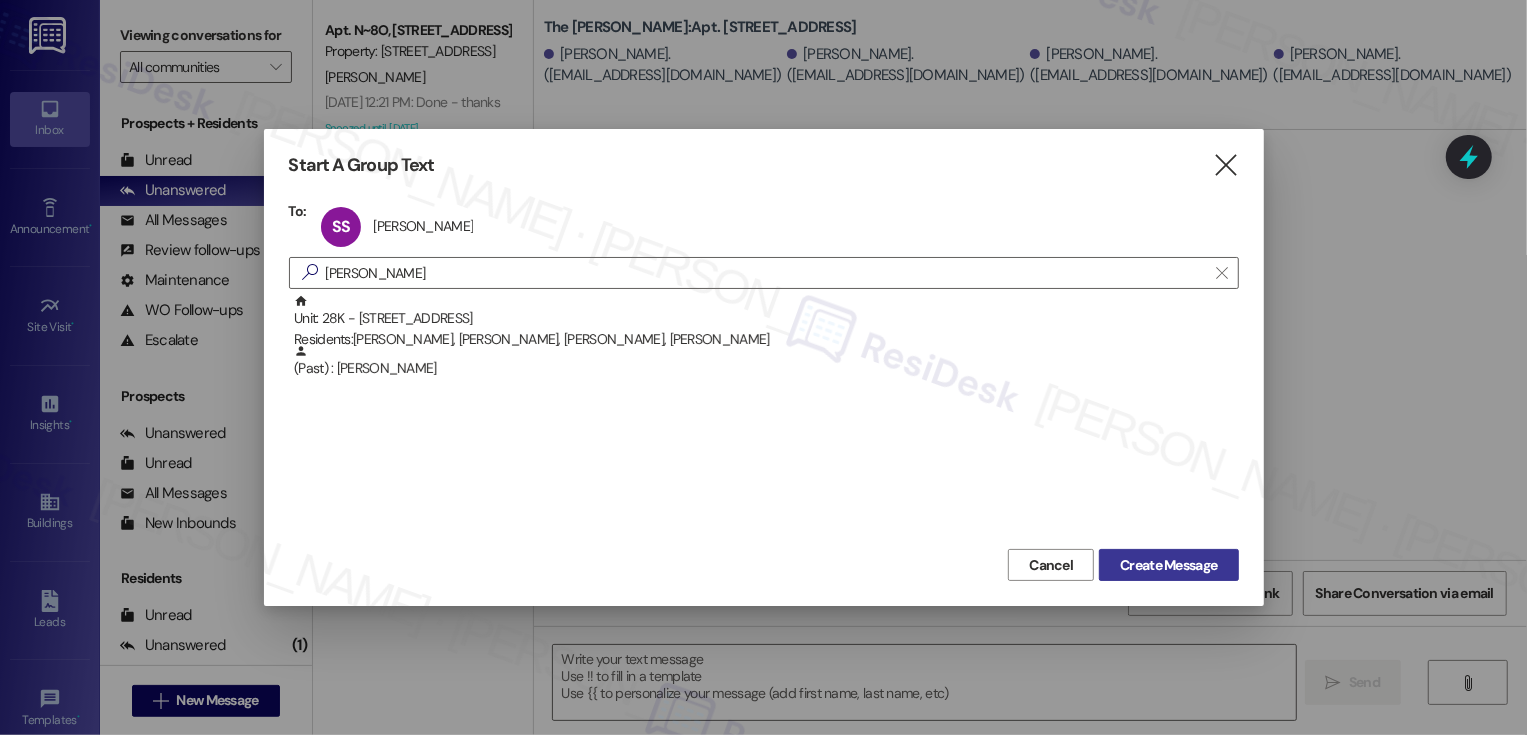 click on "Create Message" at bounding box center (1168, 565) 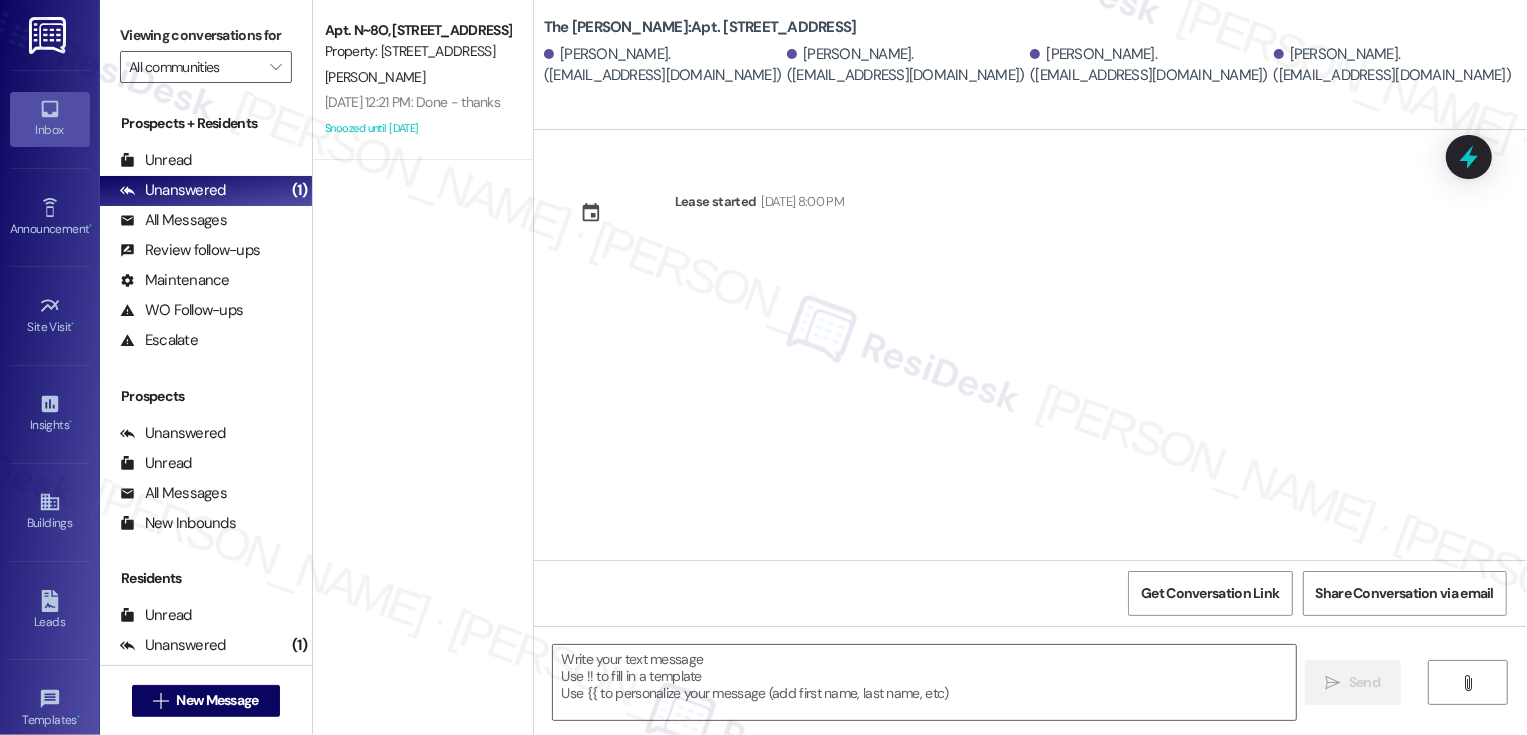 type on "Fetching suggested responses. Please feel free to read through the conversation in the meantime." 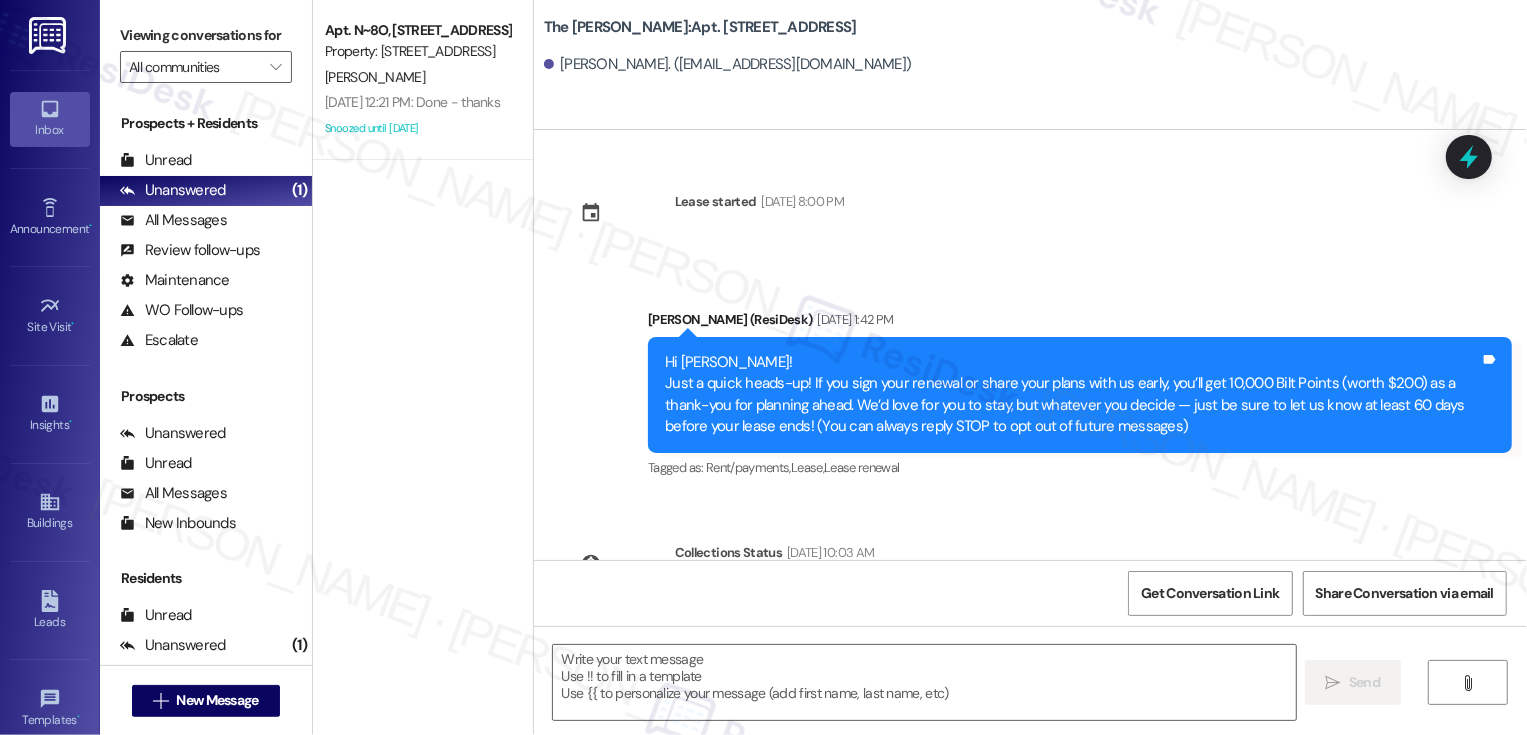 scroll, scrollTop: 121, scrollLeft: 0, axis: vertical 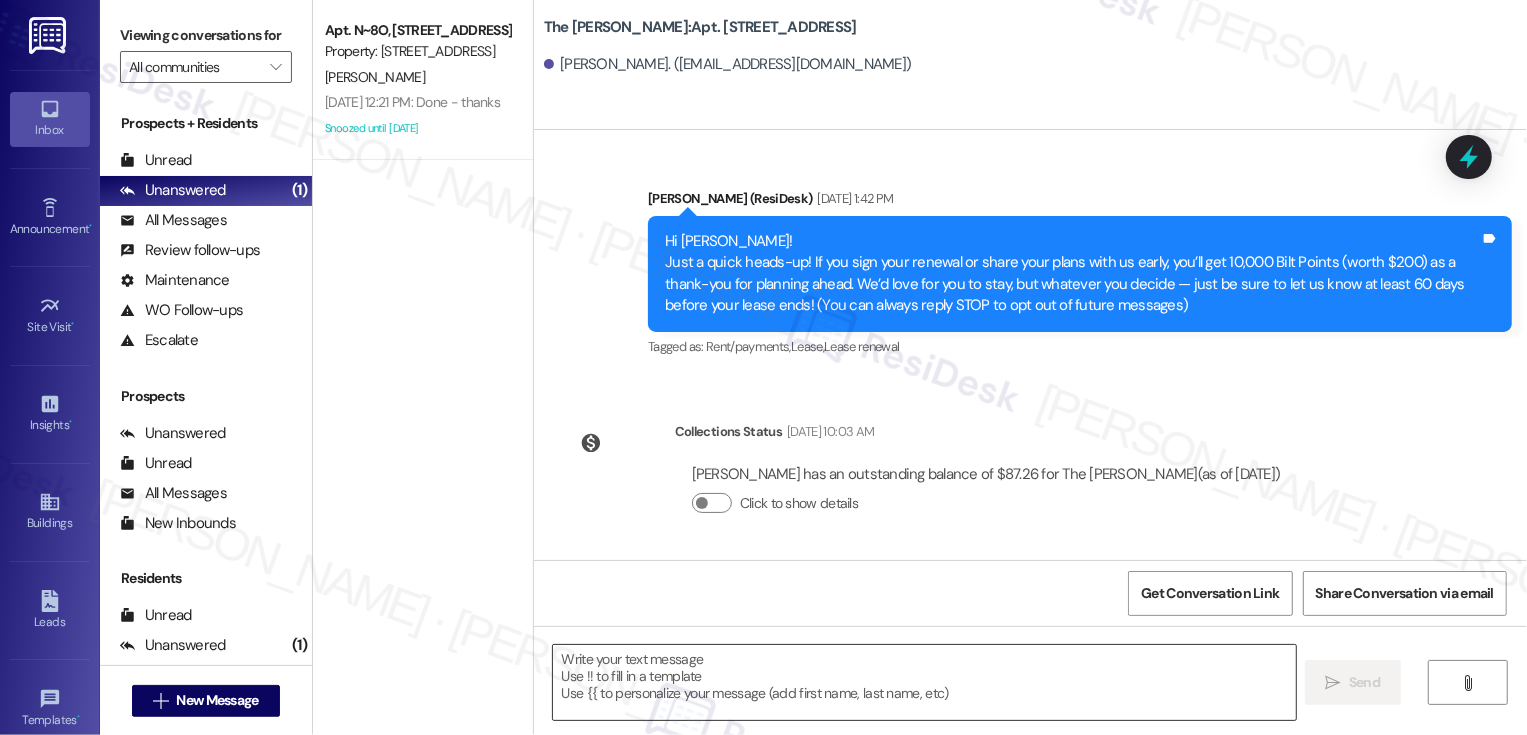 click at bounding box center [924, 682] 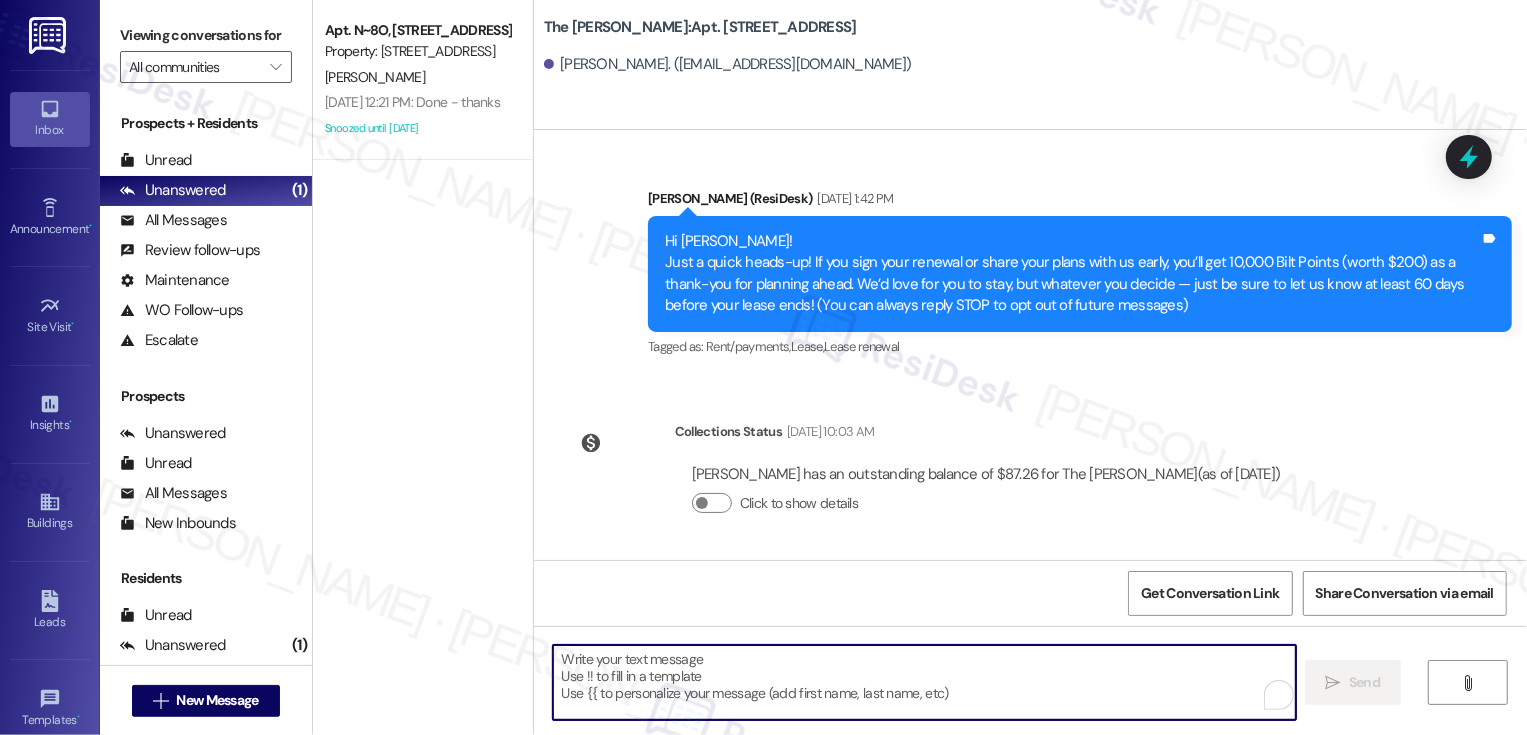 paste on "Hi {{first_name}}! Quick reminder about your {{property}} renewal - we want to make sure you don't miss out on securing your home. Can we help answer any questions about your options?" 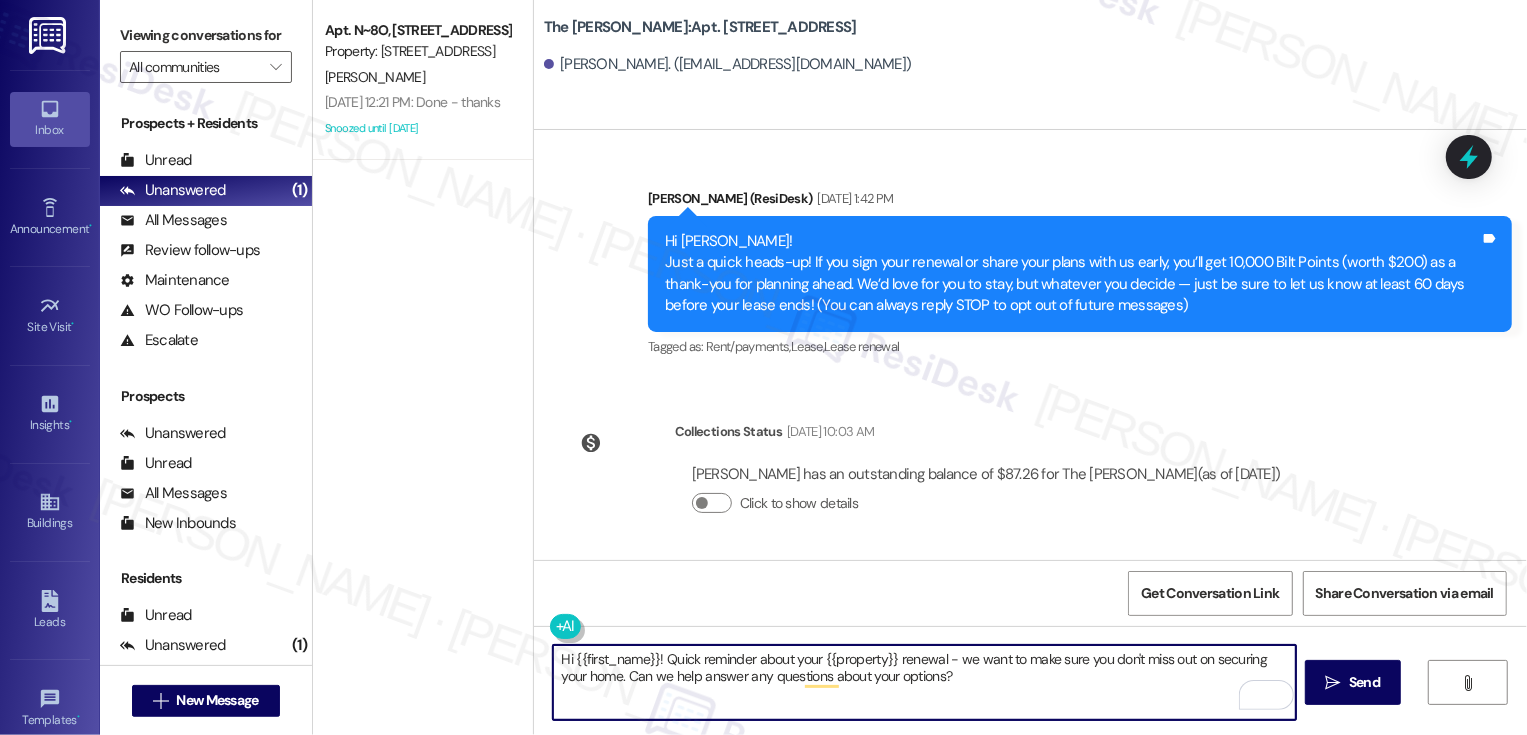 type on "Hi {{first_name}}! Quick reminder about your {{property}} renewal - we want to make sure you don't miss out on securing your home. Can we help answer any questions about your options?" 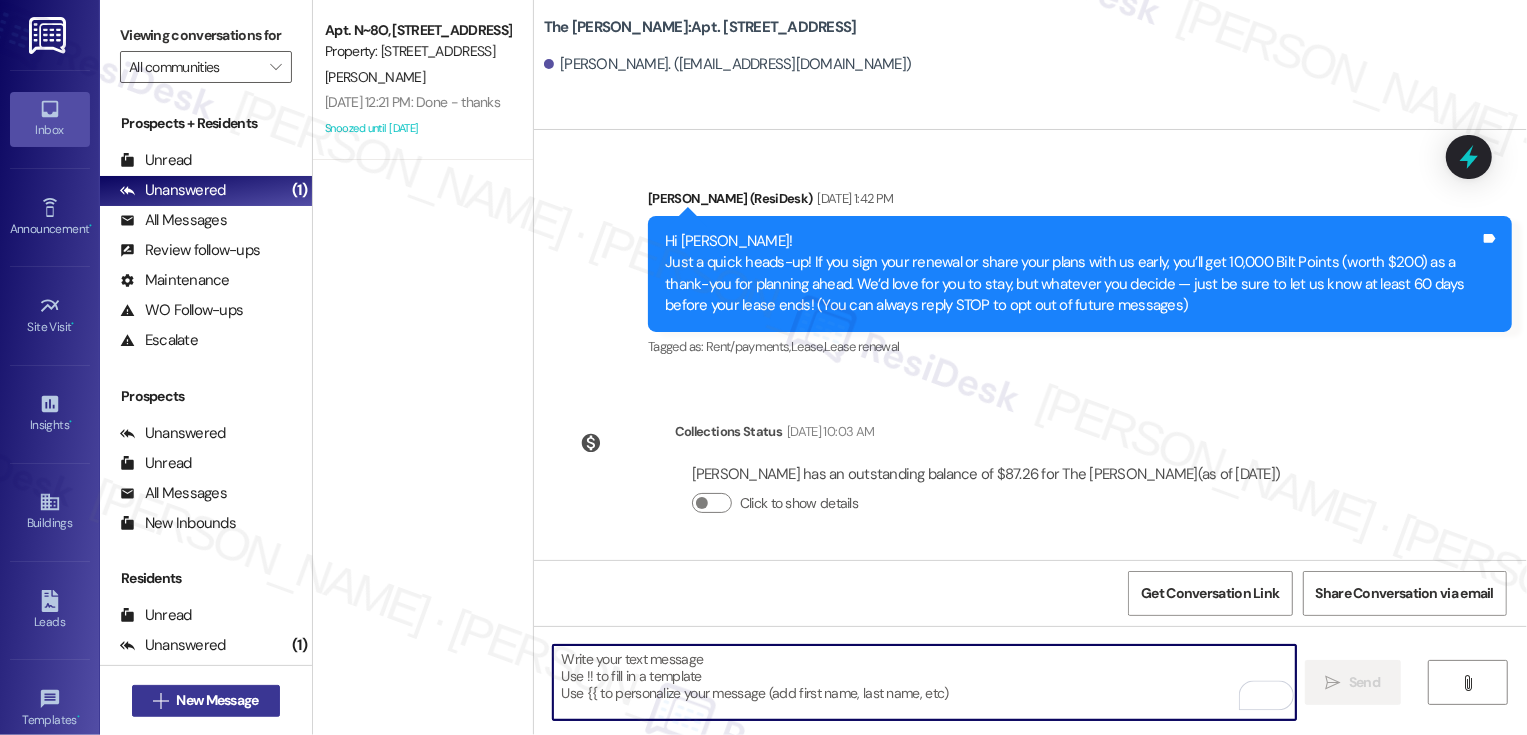 type 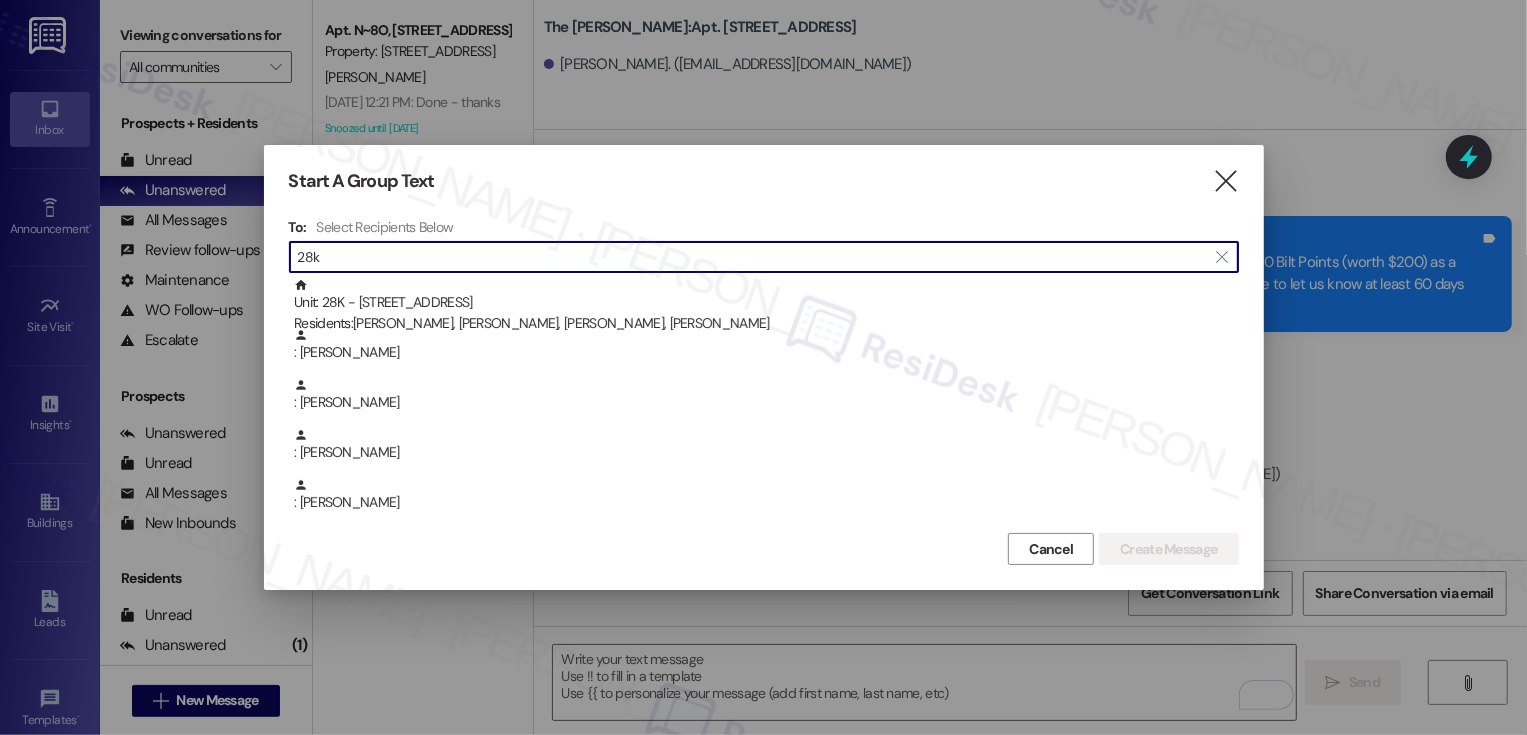 type on "28k" 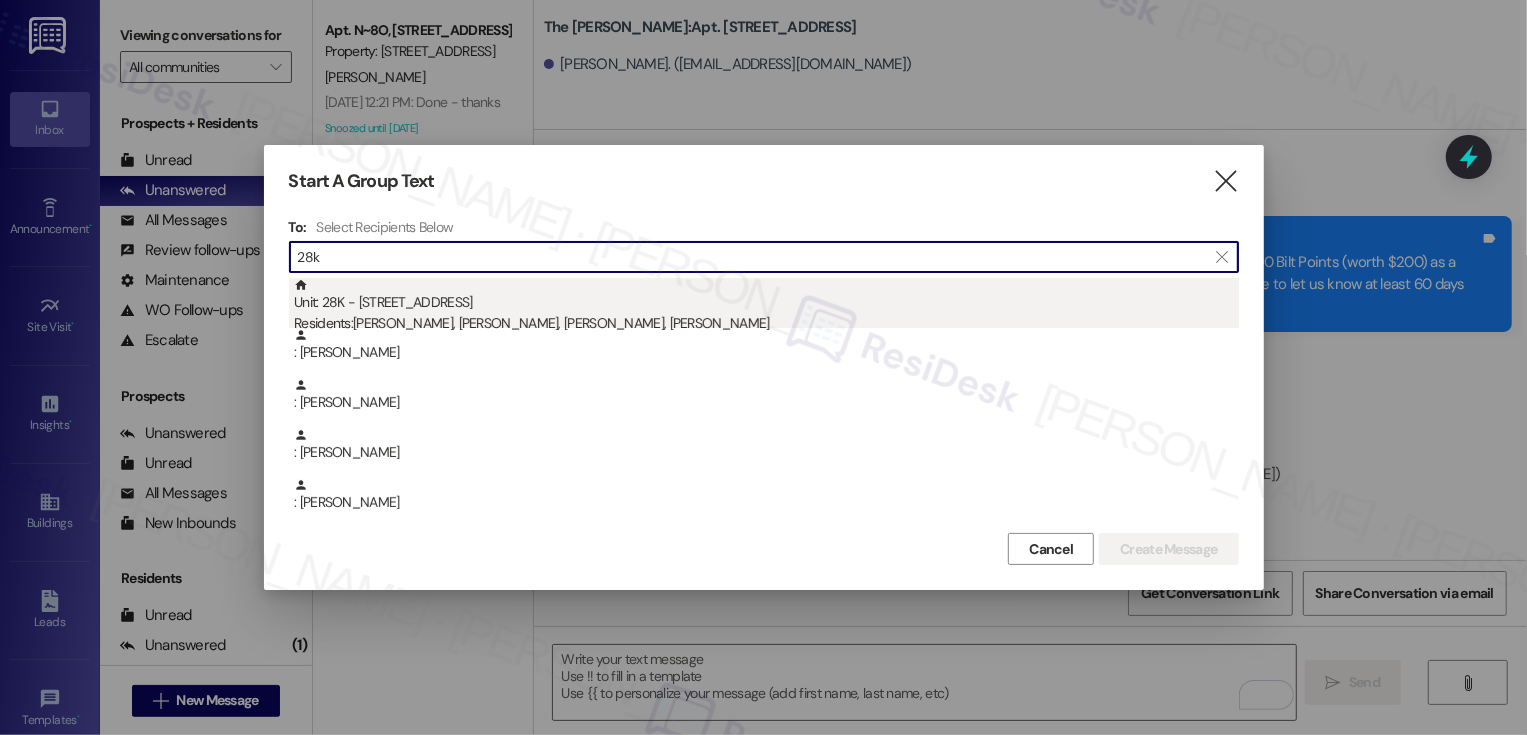click on "Unit: 28K - [STREET_ADDRESS] Residents:  [PERSON_NAME], [PERSON_NAME], [PERSON_NAME], [PERSON_NAME]" at bounding box center [766, 306] 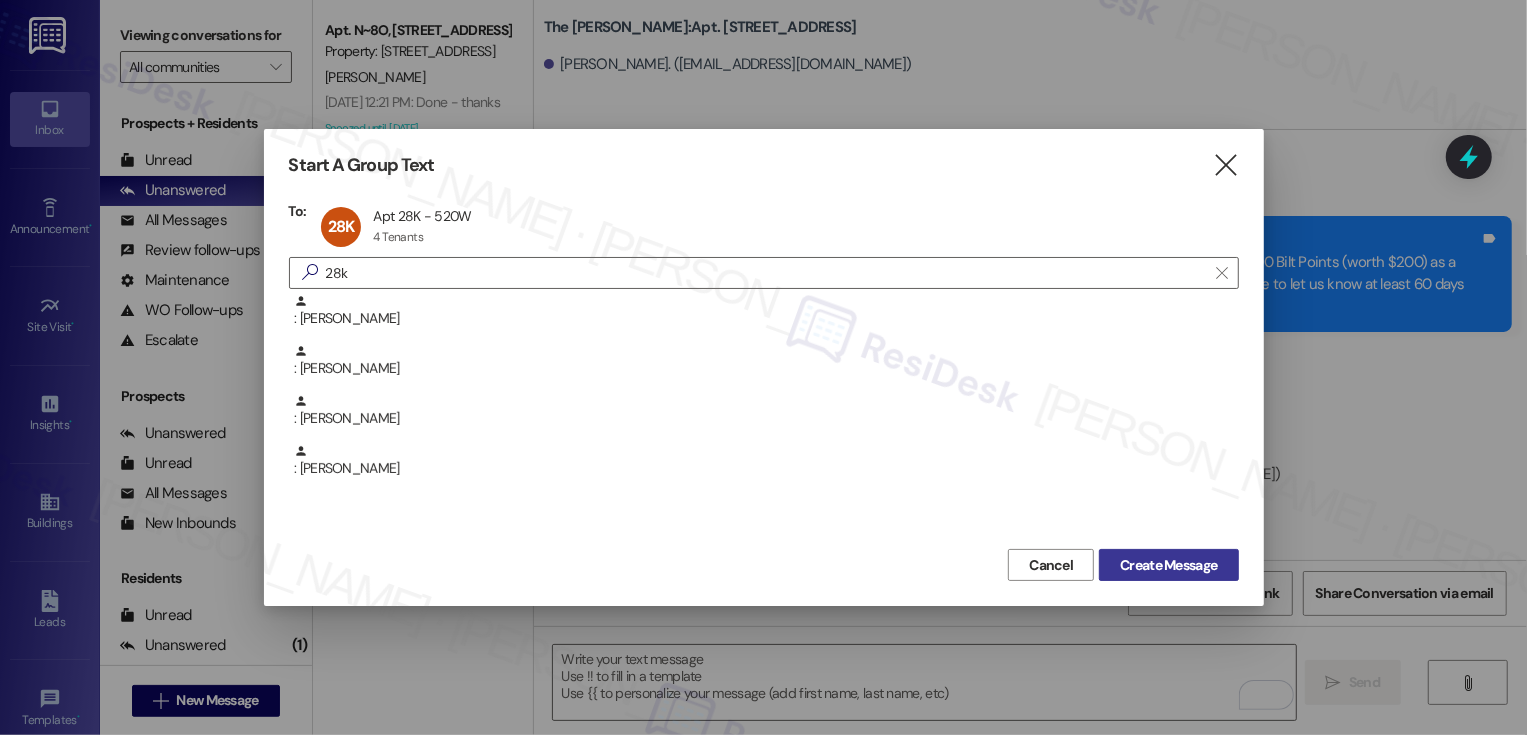 click on "Create Message" at bounding box center (1168, 565) 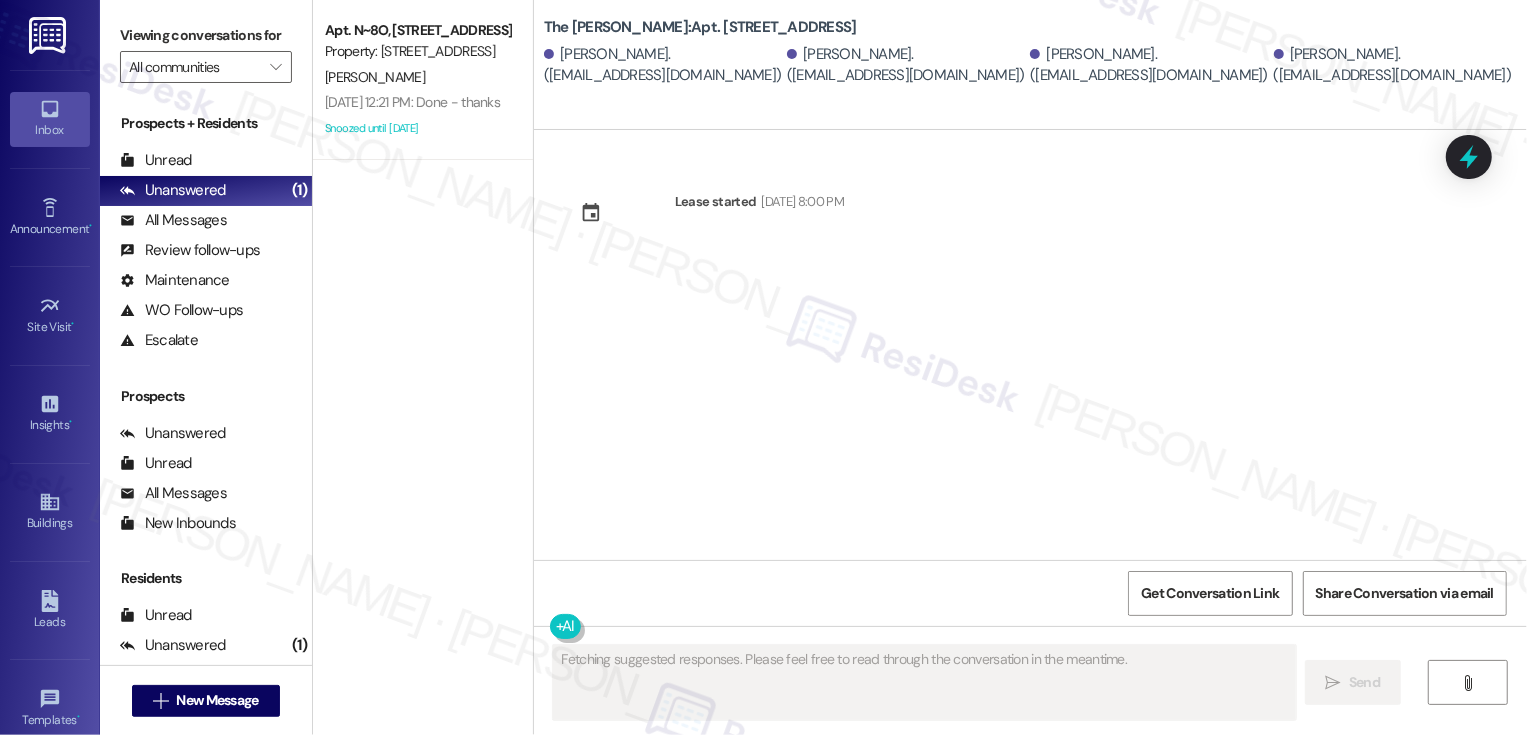 type on "Fetching suggested responses. Please feel free to read through the conversation in the meantime." 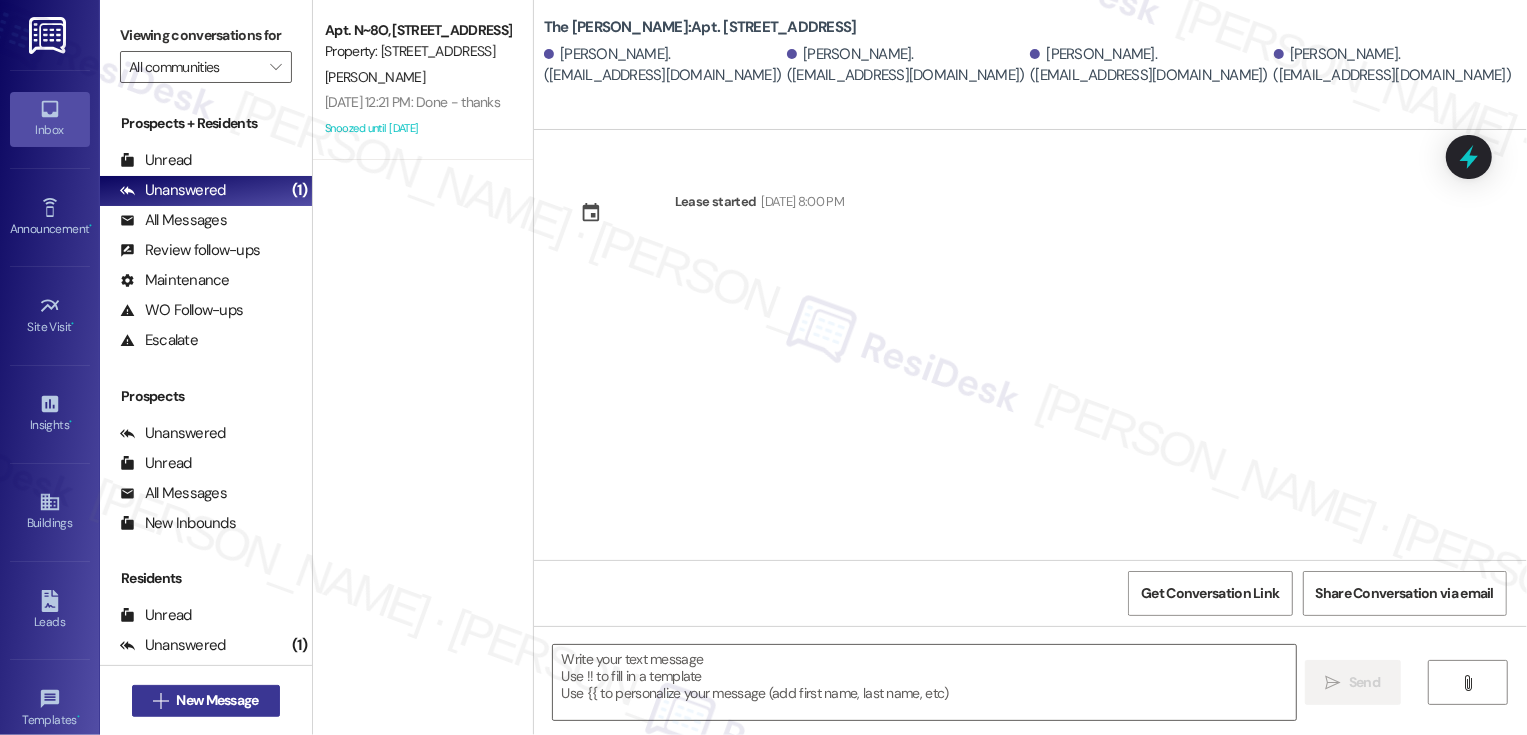 click on "New Message" at bounding box center (217, 700) 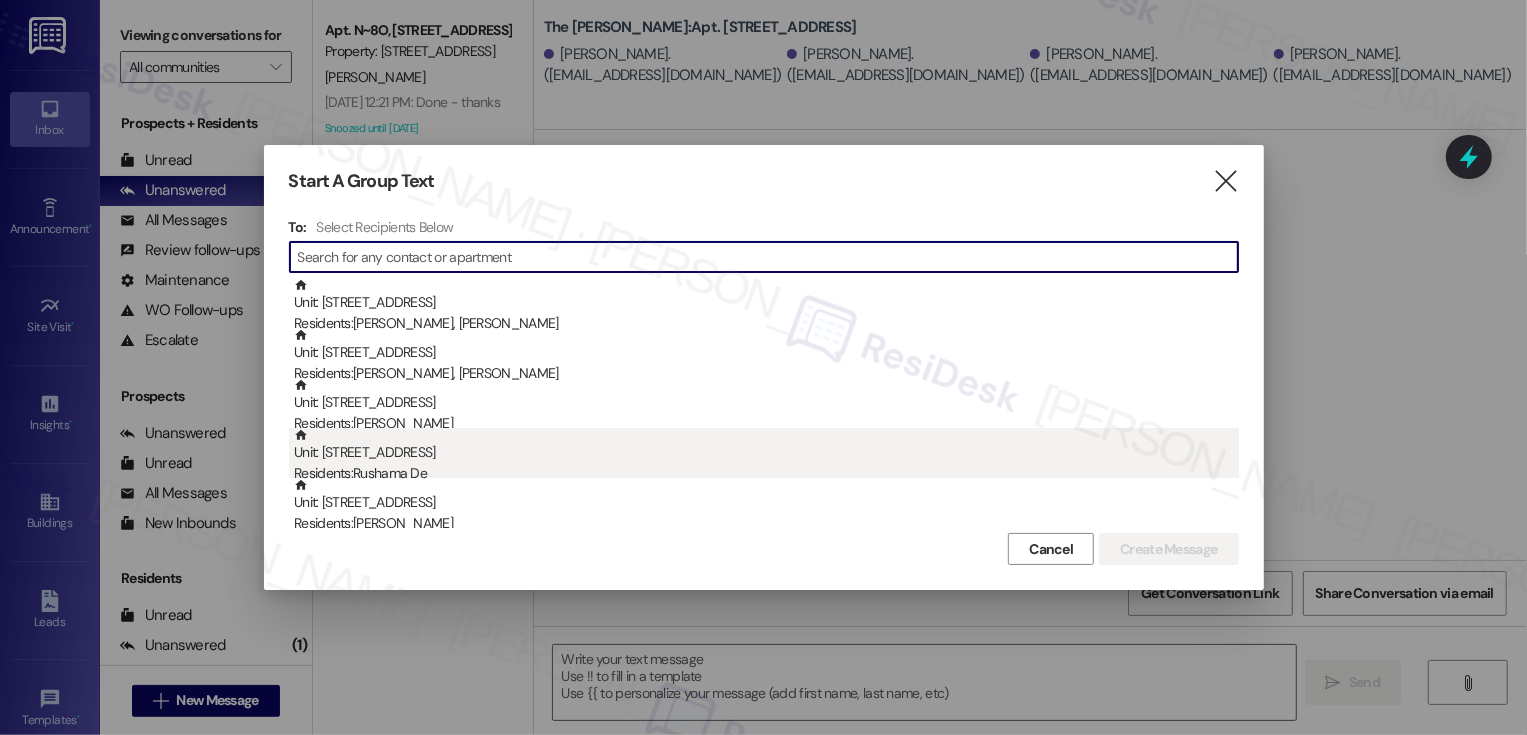 type on "Hi {{first_name}}! Quick reminder about your {{property}} renewal - we want to make sure you don't miss out on securing your home. Can we help answer any questions about your options?" 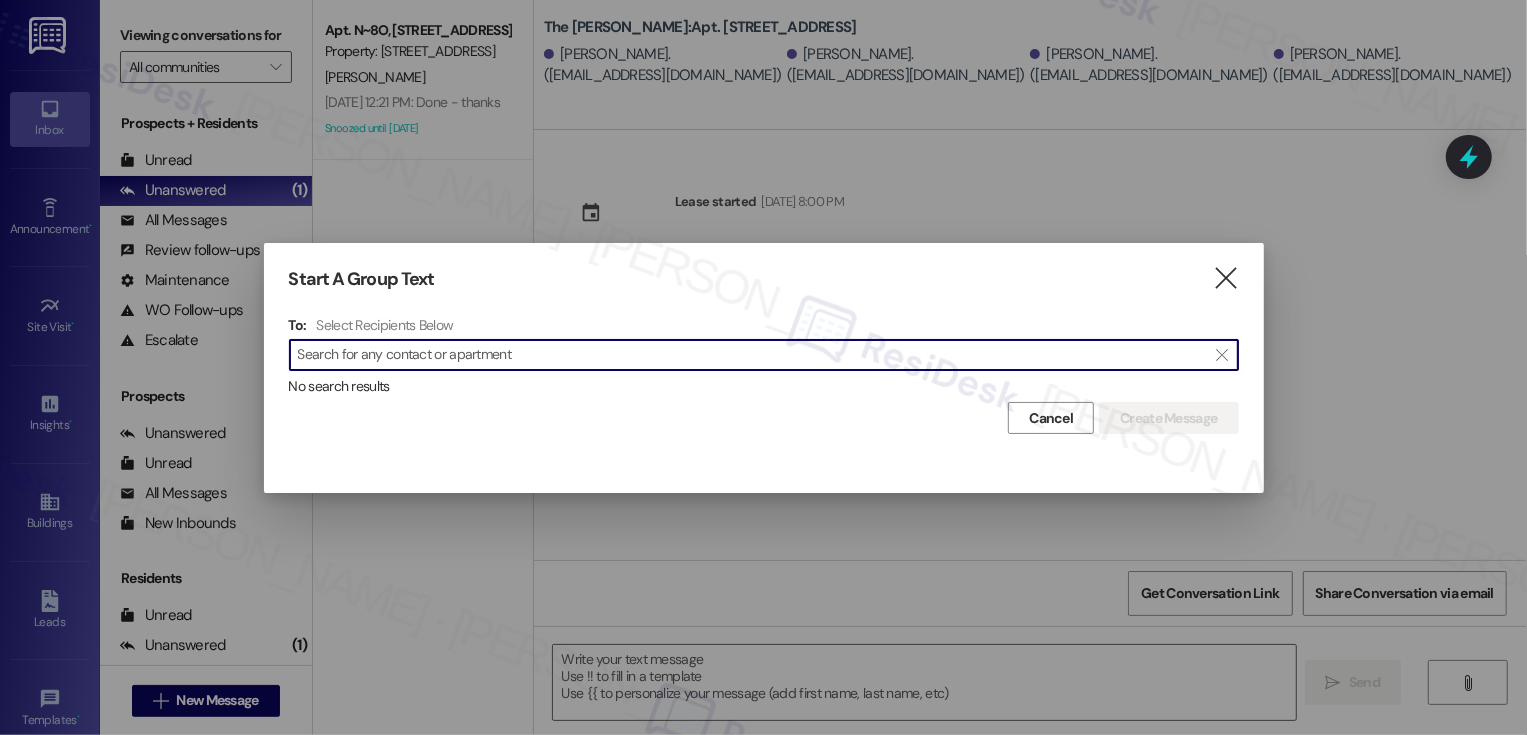 scroll, scrollTop: 0, scrollLeft: 0, axis: both 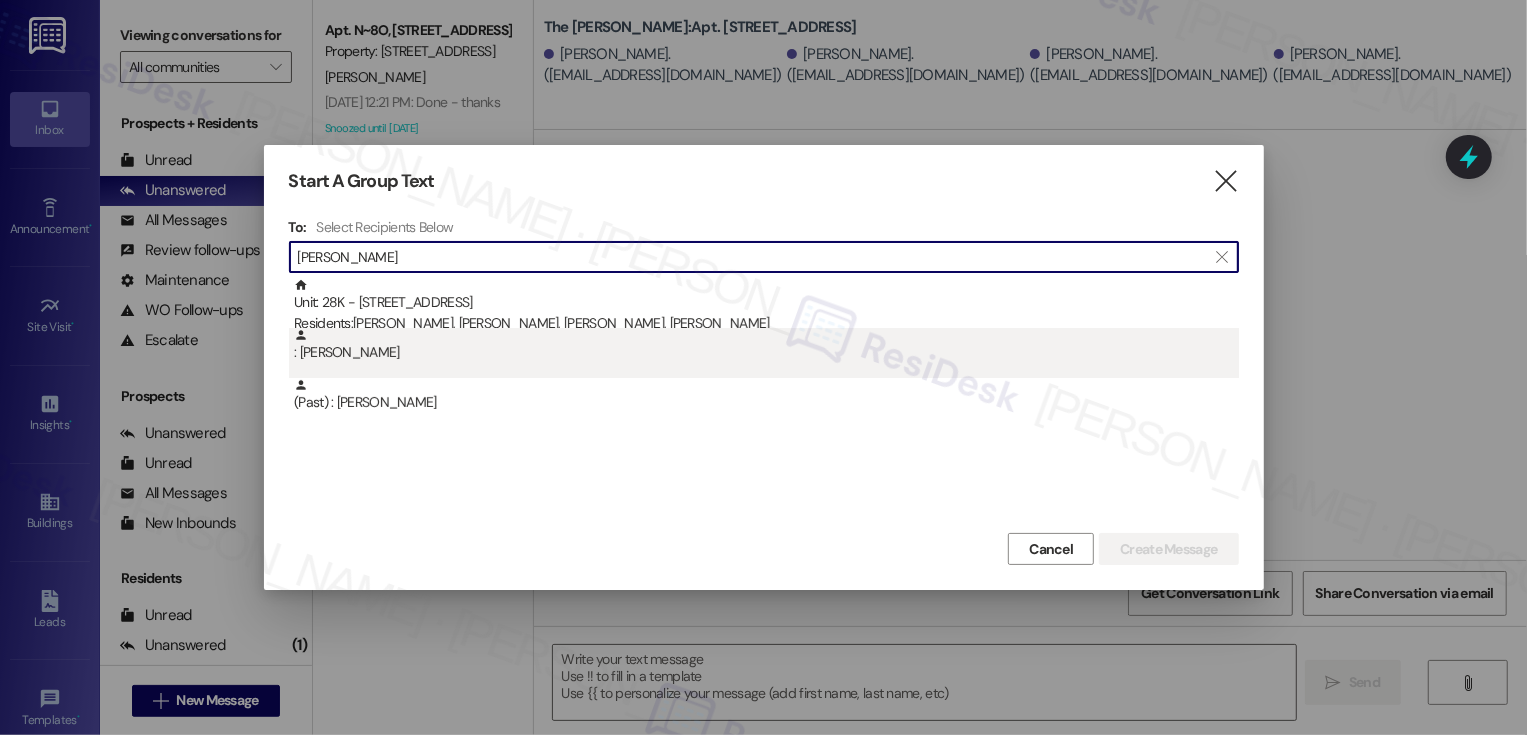 type on "[PERSON_NAME]" 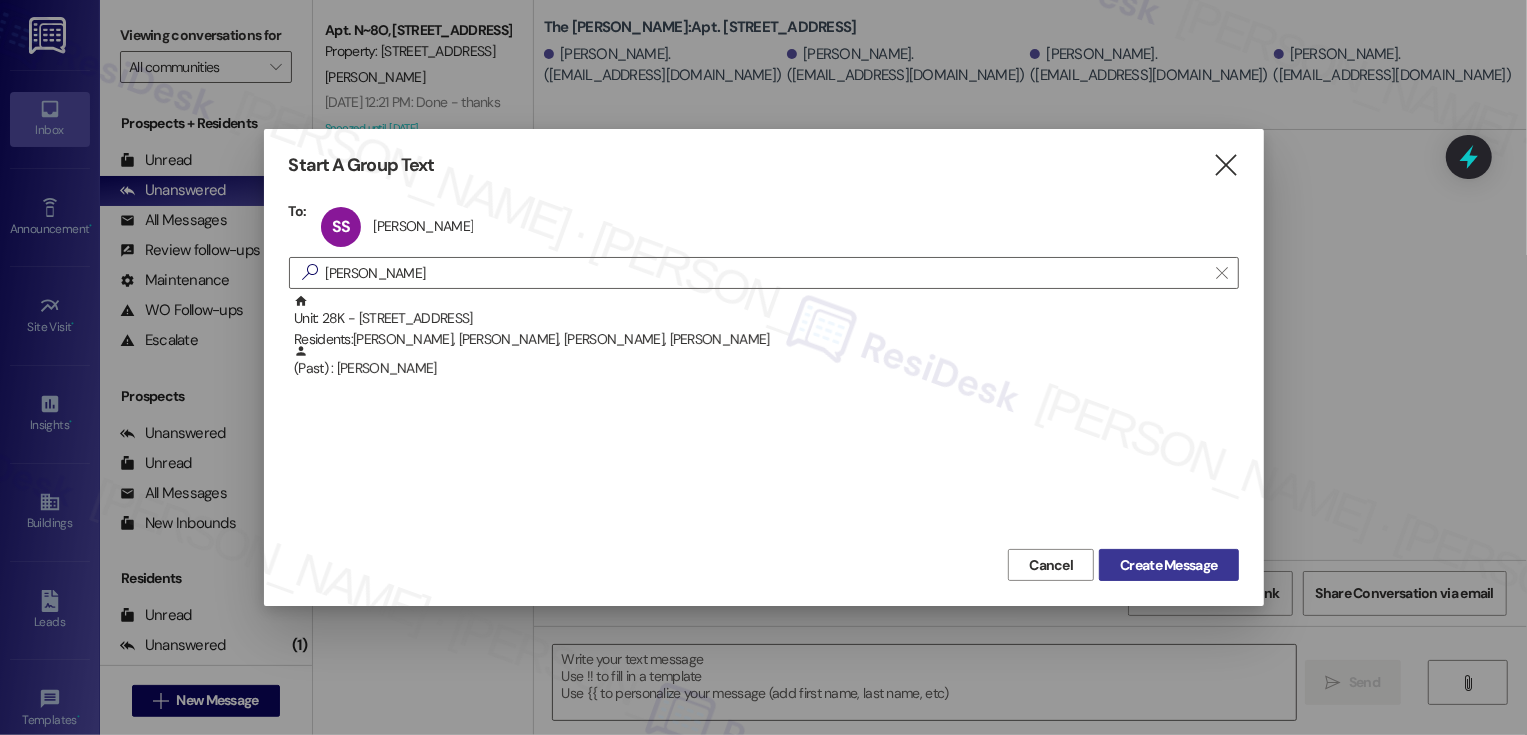 click on "Create Message" at bounding box center (1168, 565) 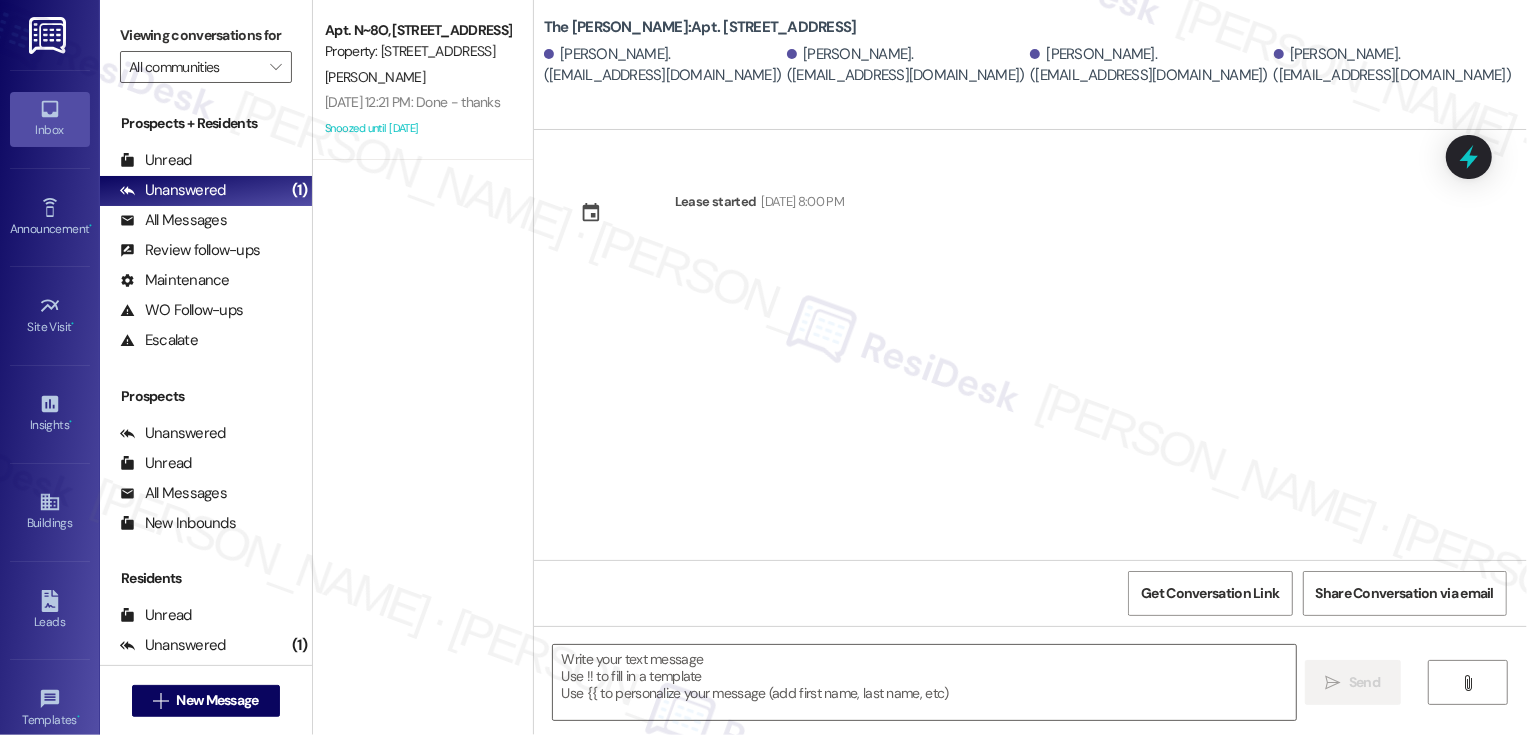 type on "Fetching suggested responses. Please feel free to read through the conversation in the meantime." 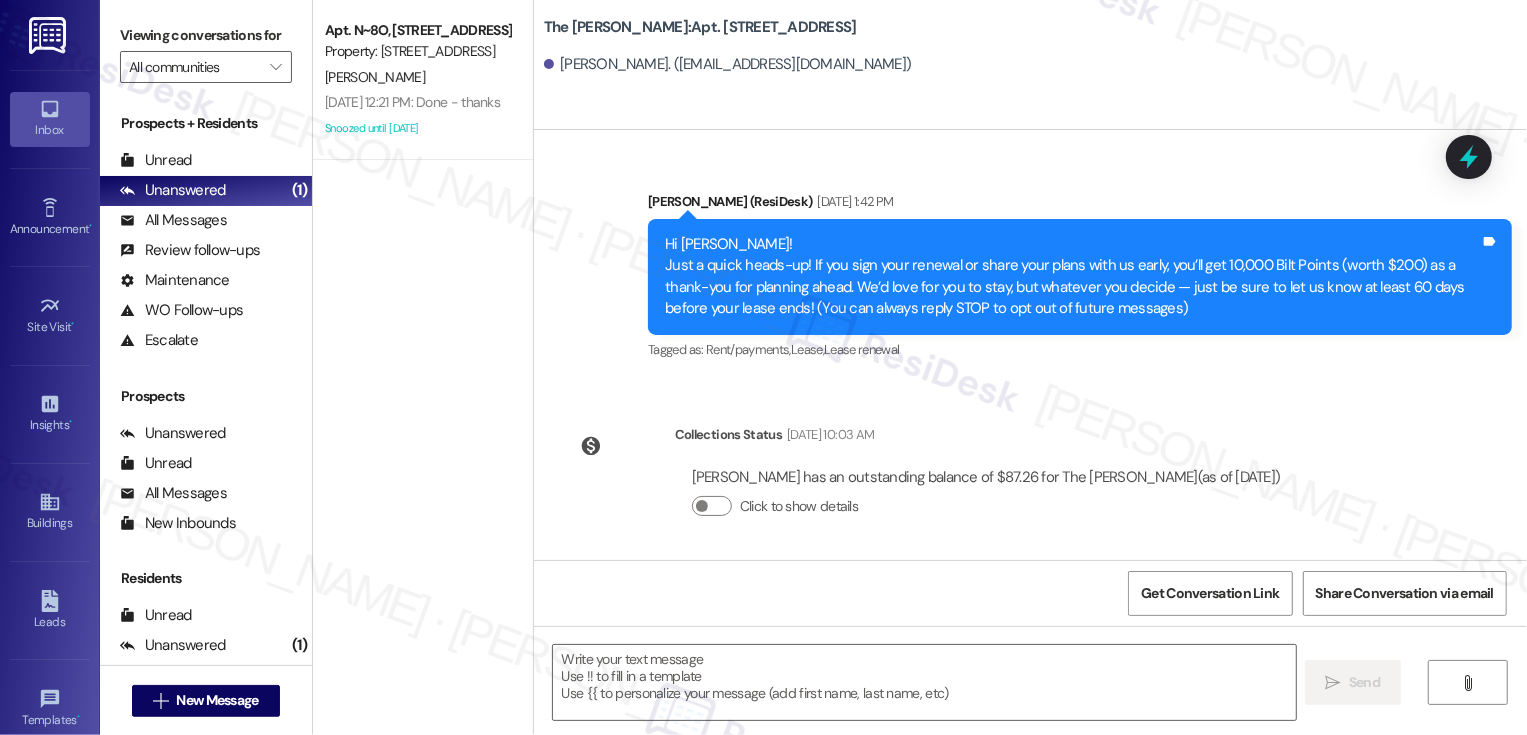 scroll, scrollTop: 121, scrollLeft: 0, axis: vertical 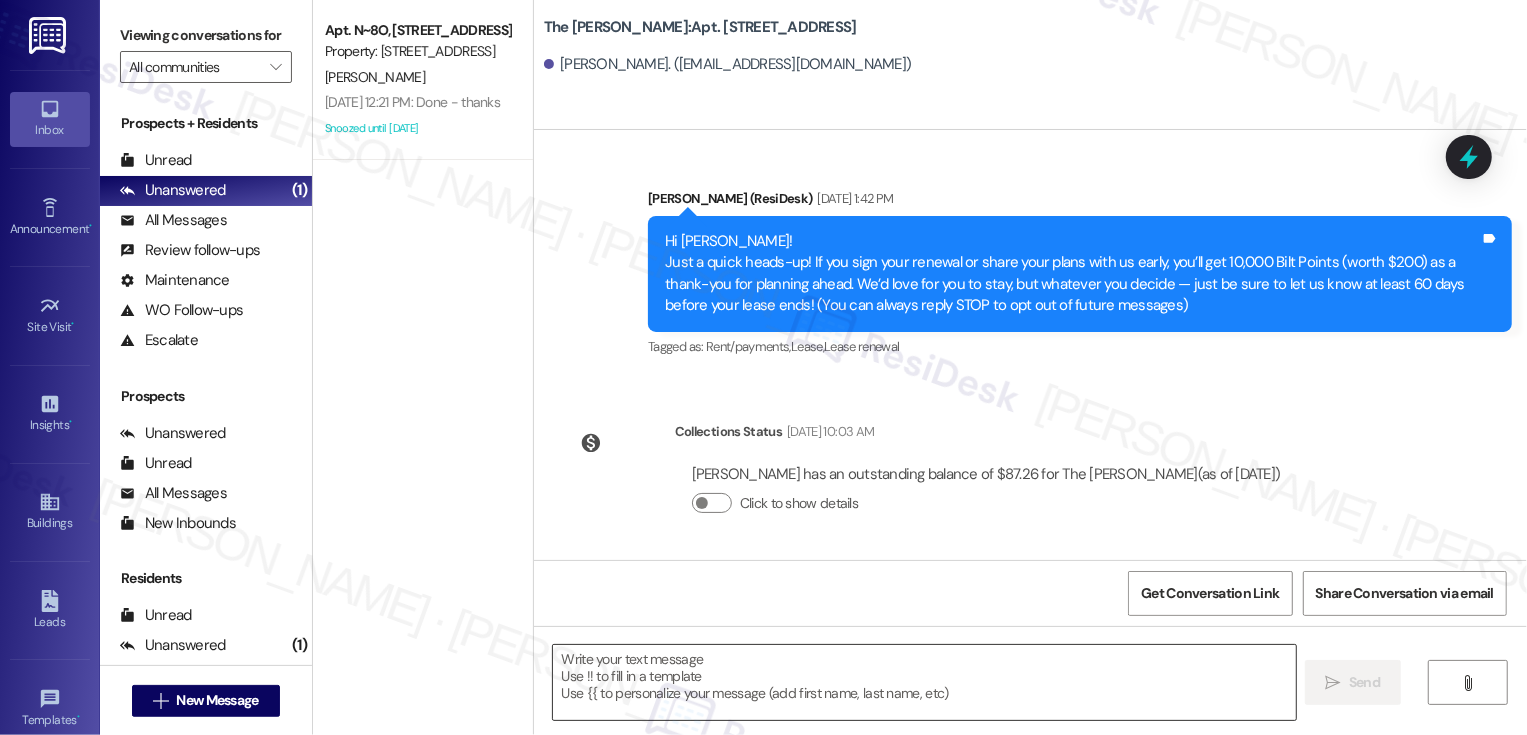 click at bounding box center (924, 682) 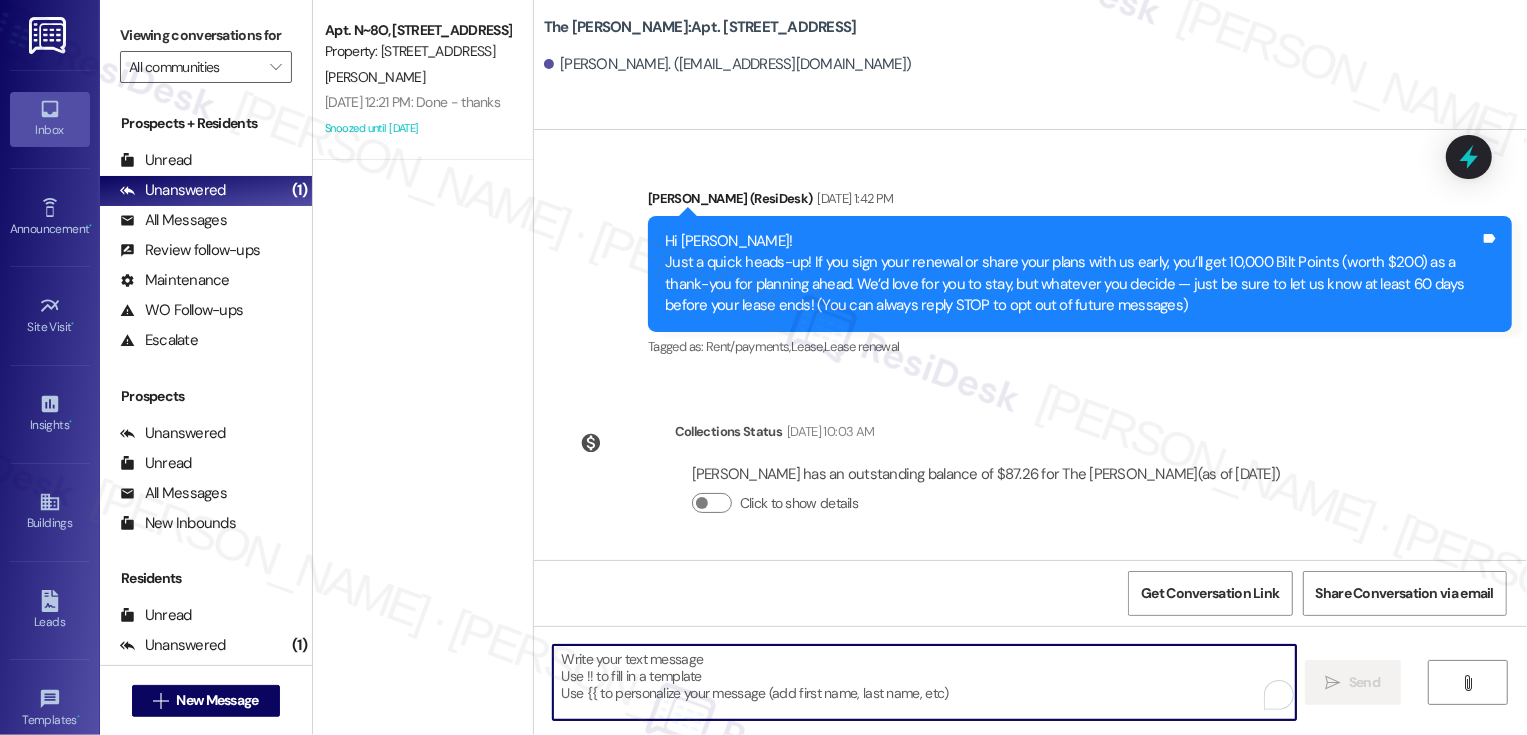 paste on "Hi {{first_name}}! Quick reminder about your {{property}} renewal - we want to make sure you don't miss out on securing your home. Can we help answer any questions about your options?" 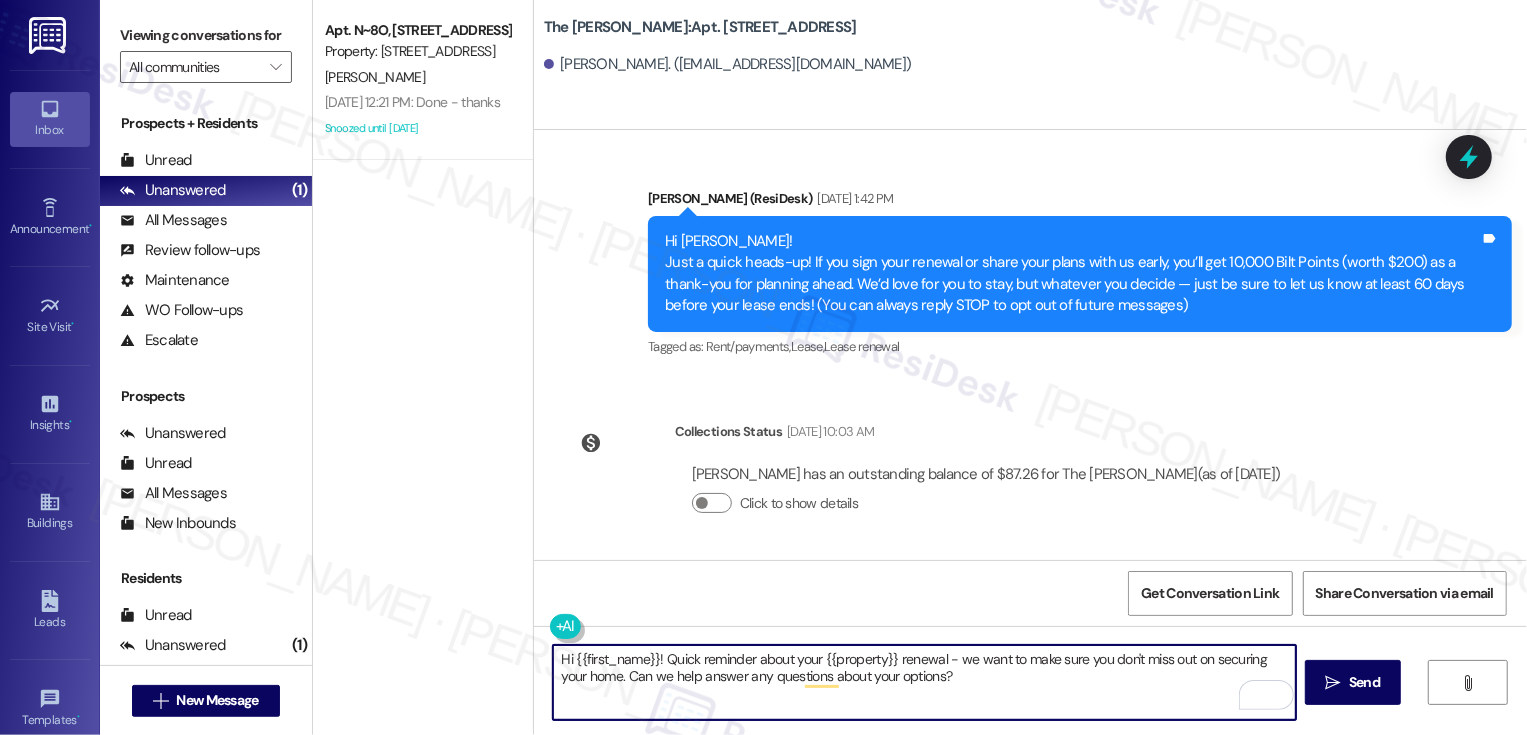 type on "Hi {{first_name}}! Quick reminder about your {{property}} renewal - we want to make sure you don't miss out on securing your home. Can we help answer any questions about your options?" 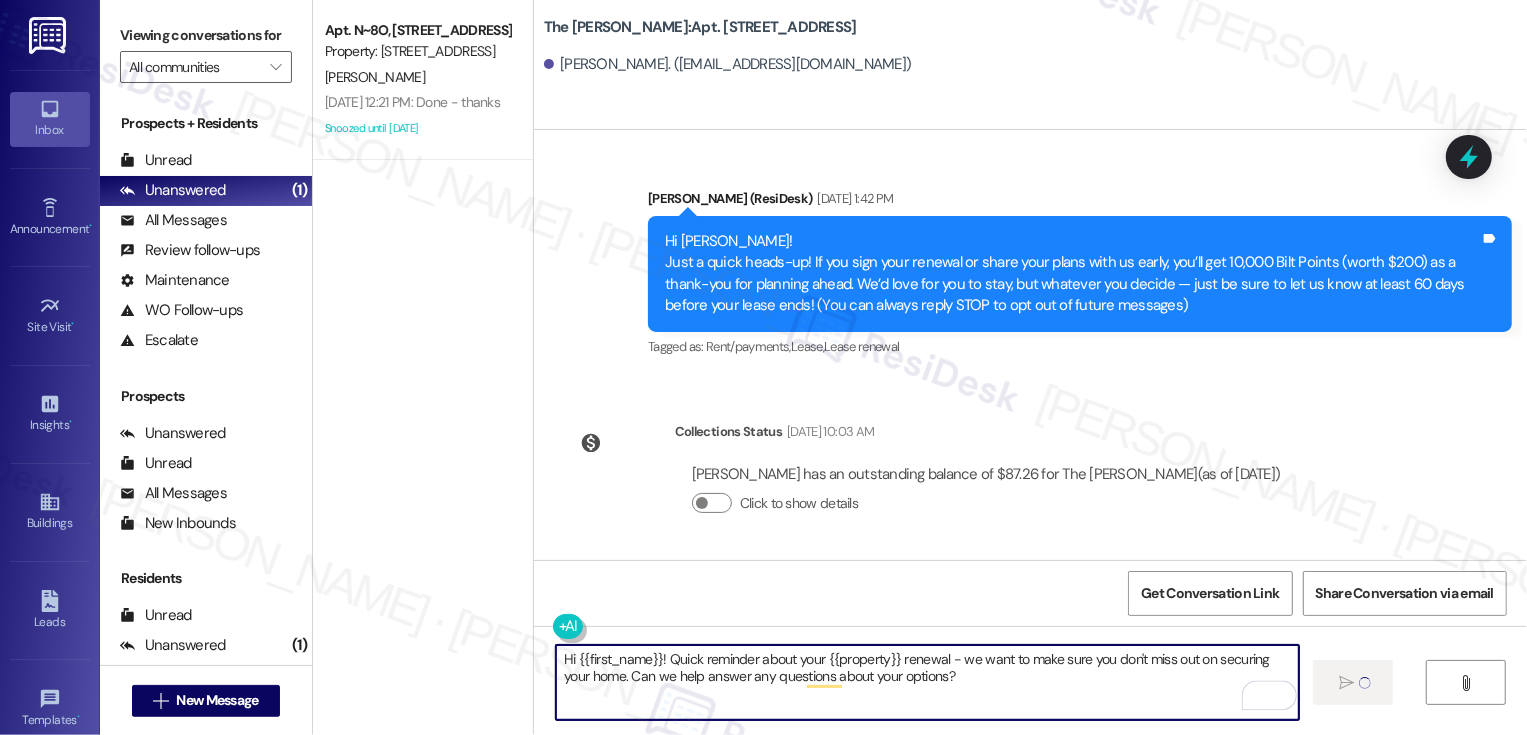 type 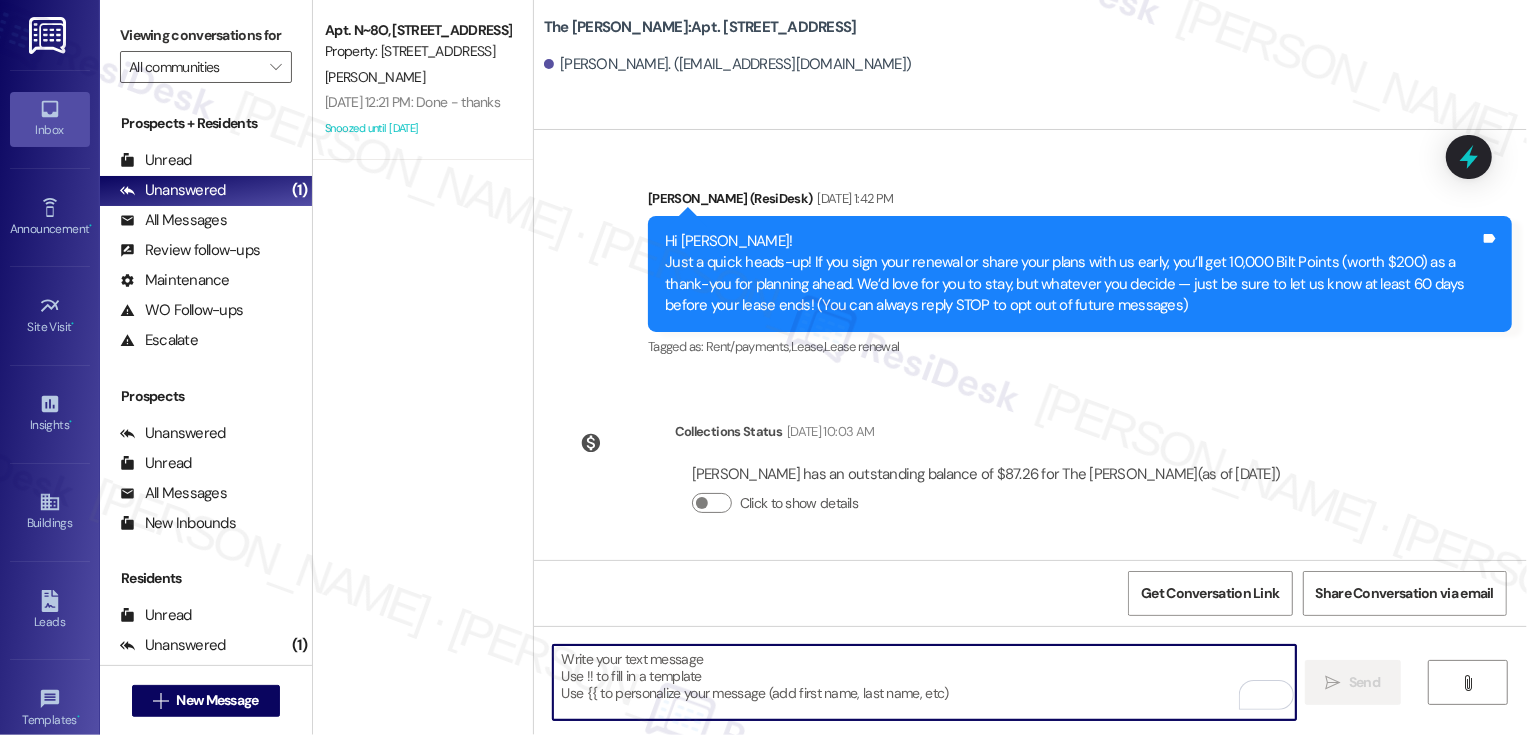scroll, scrollTop: 282, scrollLeft: 0, axis: vertical 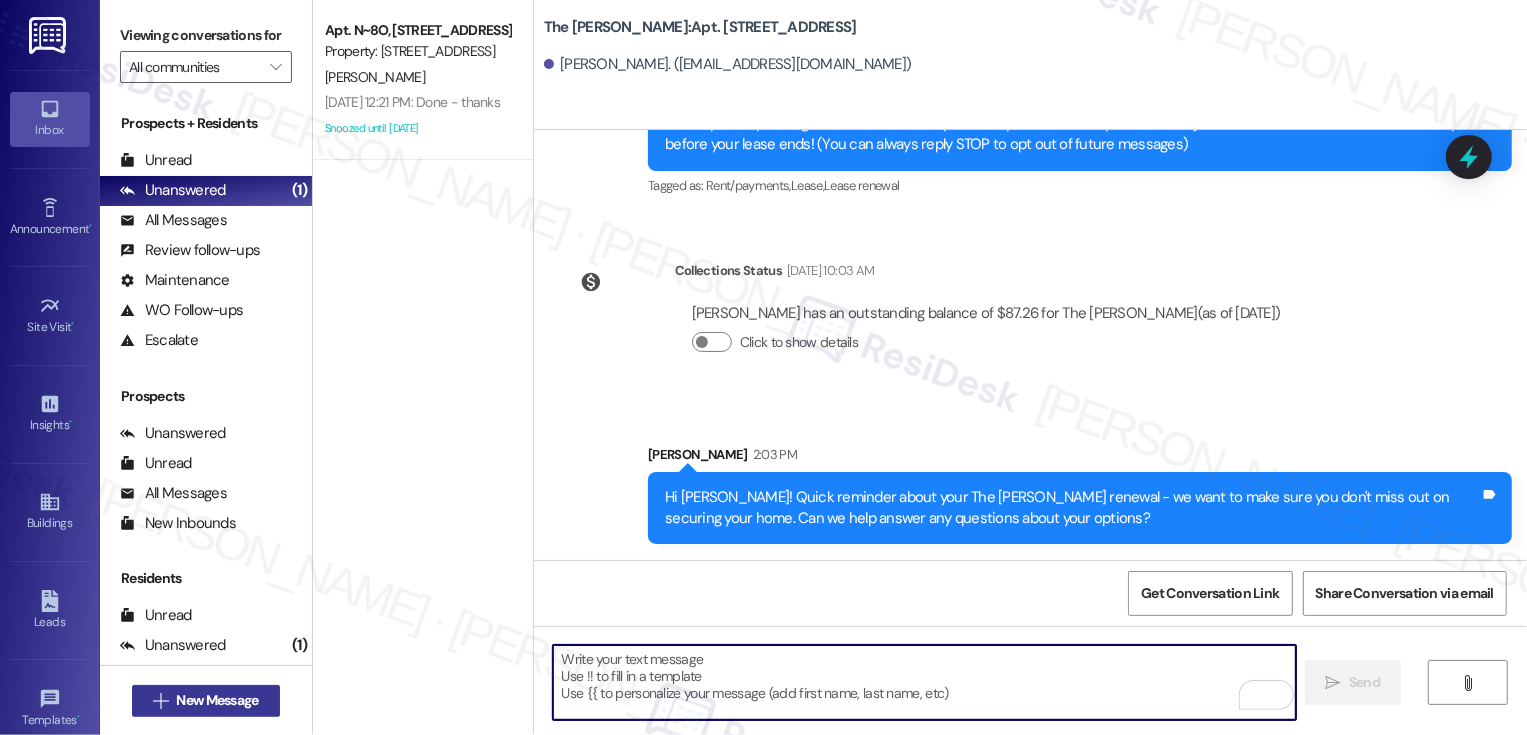 click on "New Message" at bounding box center (217, 700) 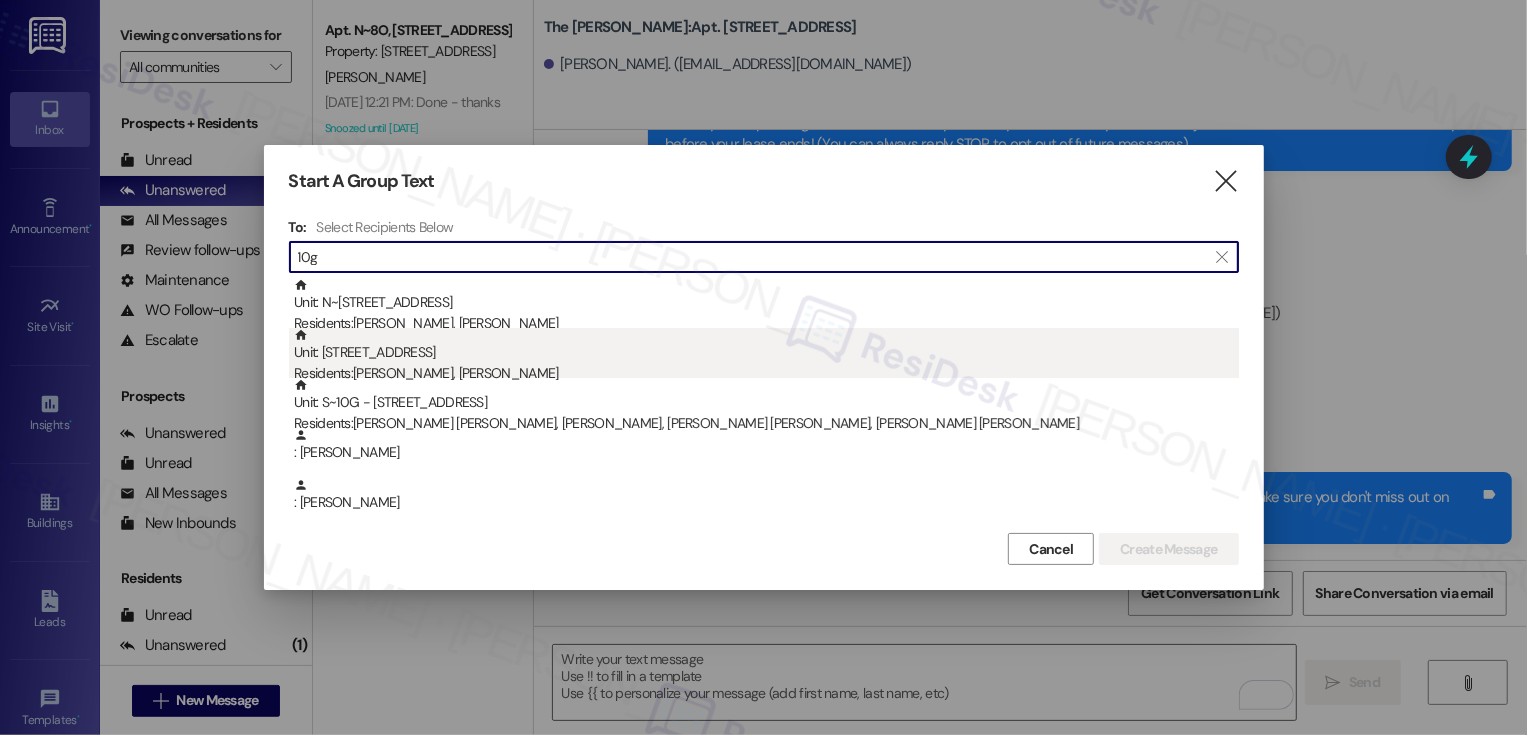 type on "10g" 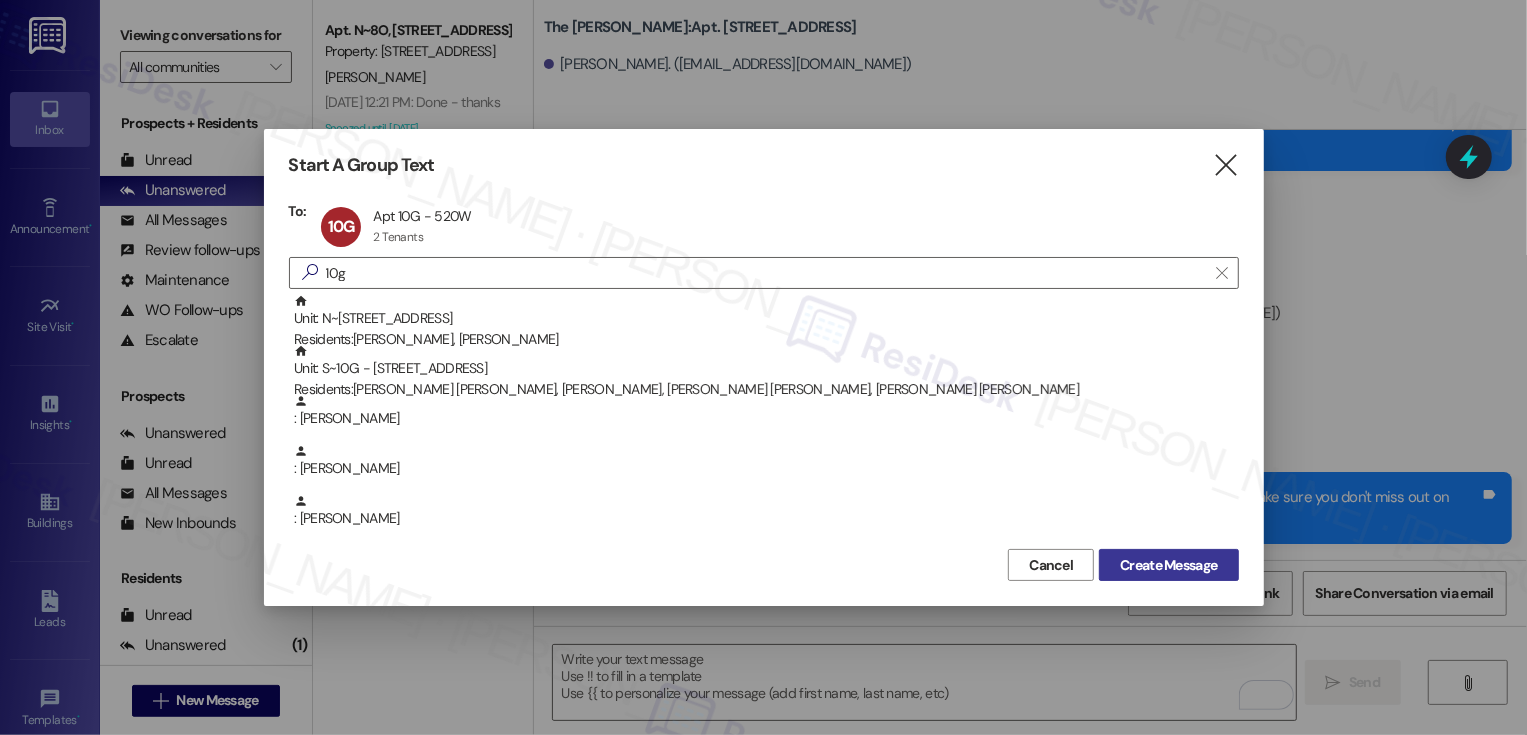 click on "Create Message" at bounding box center (1168, 565) 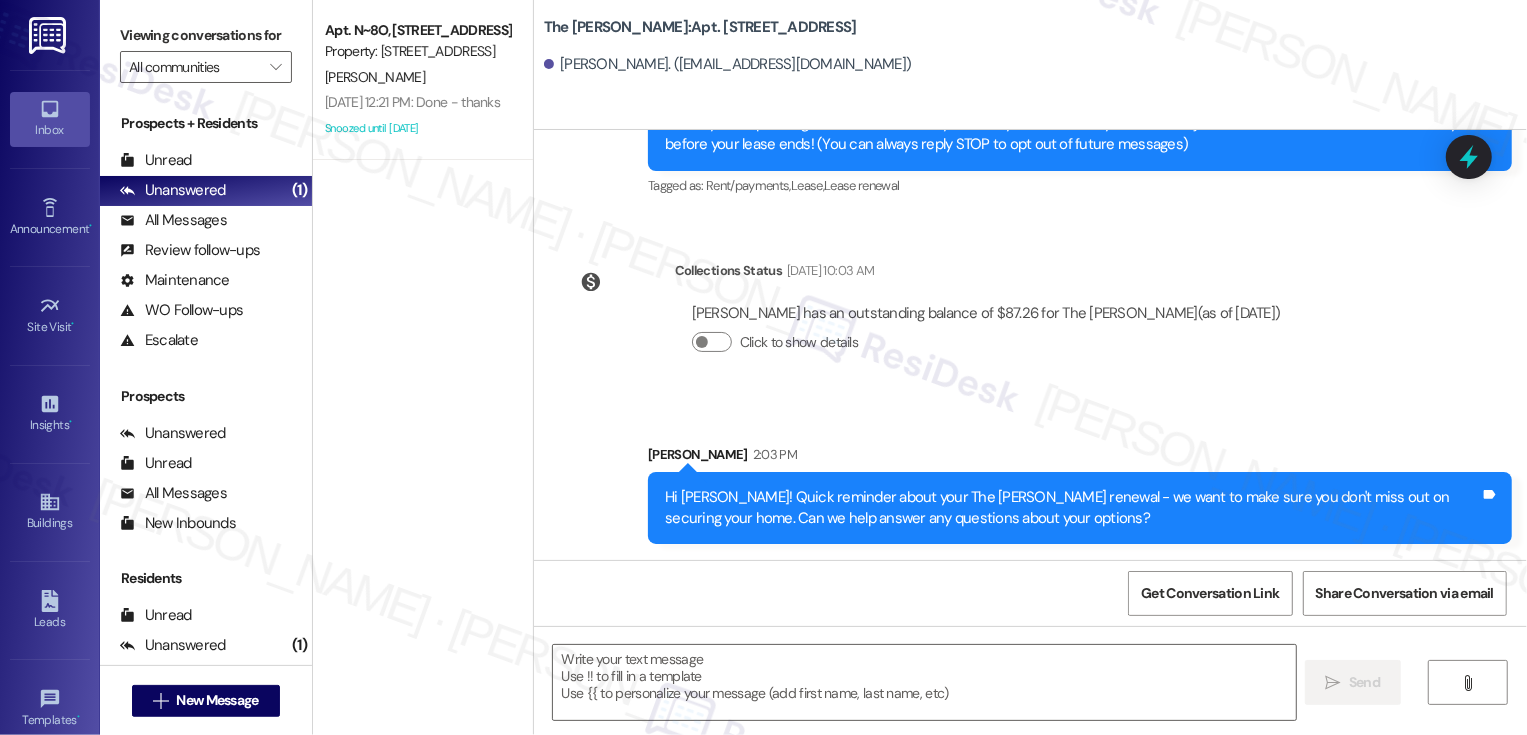 type on "Fetching suggested responses. Please feel free to read through the conversation in the meantime." 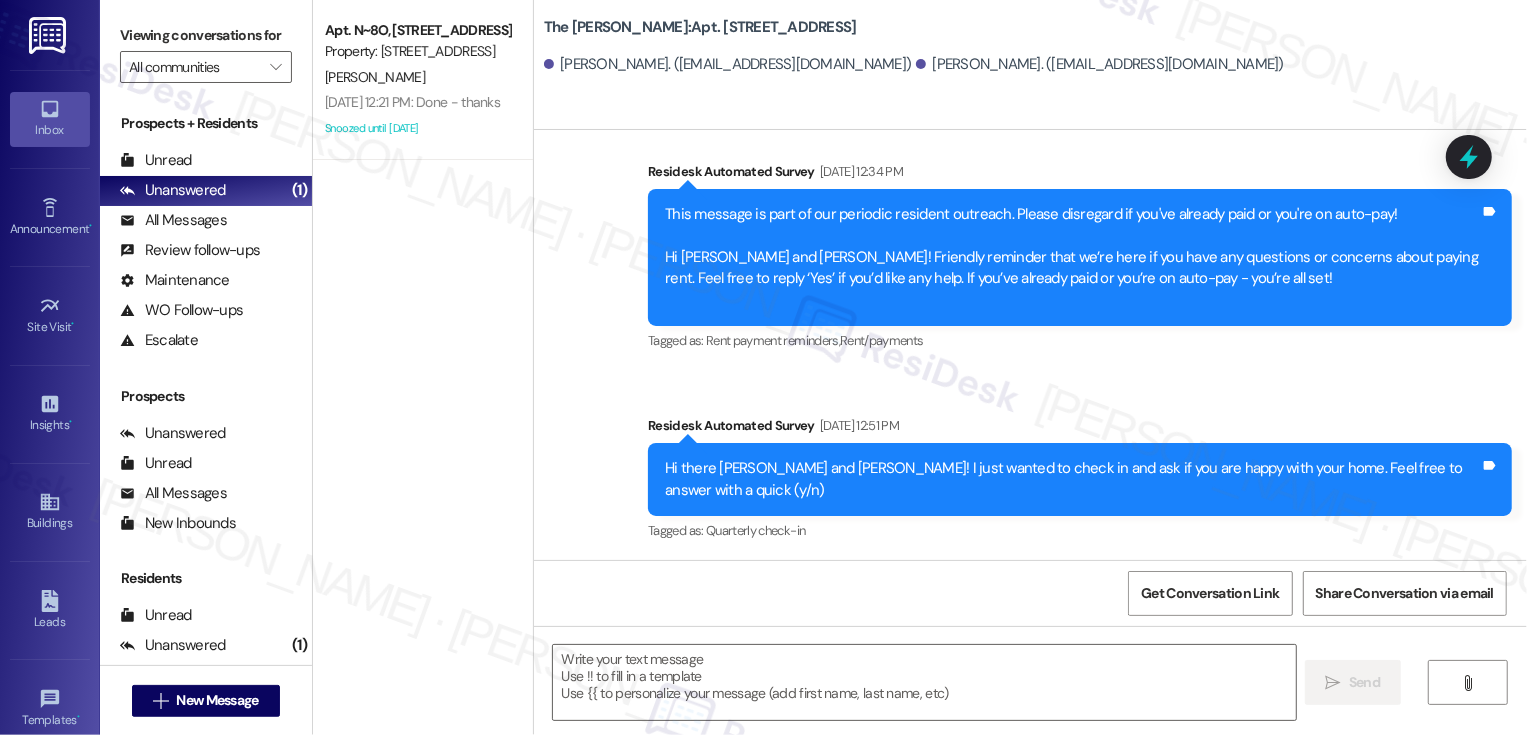 scroll, scrollTop: 2872, scrollLeft: 0, axis: vertical 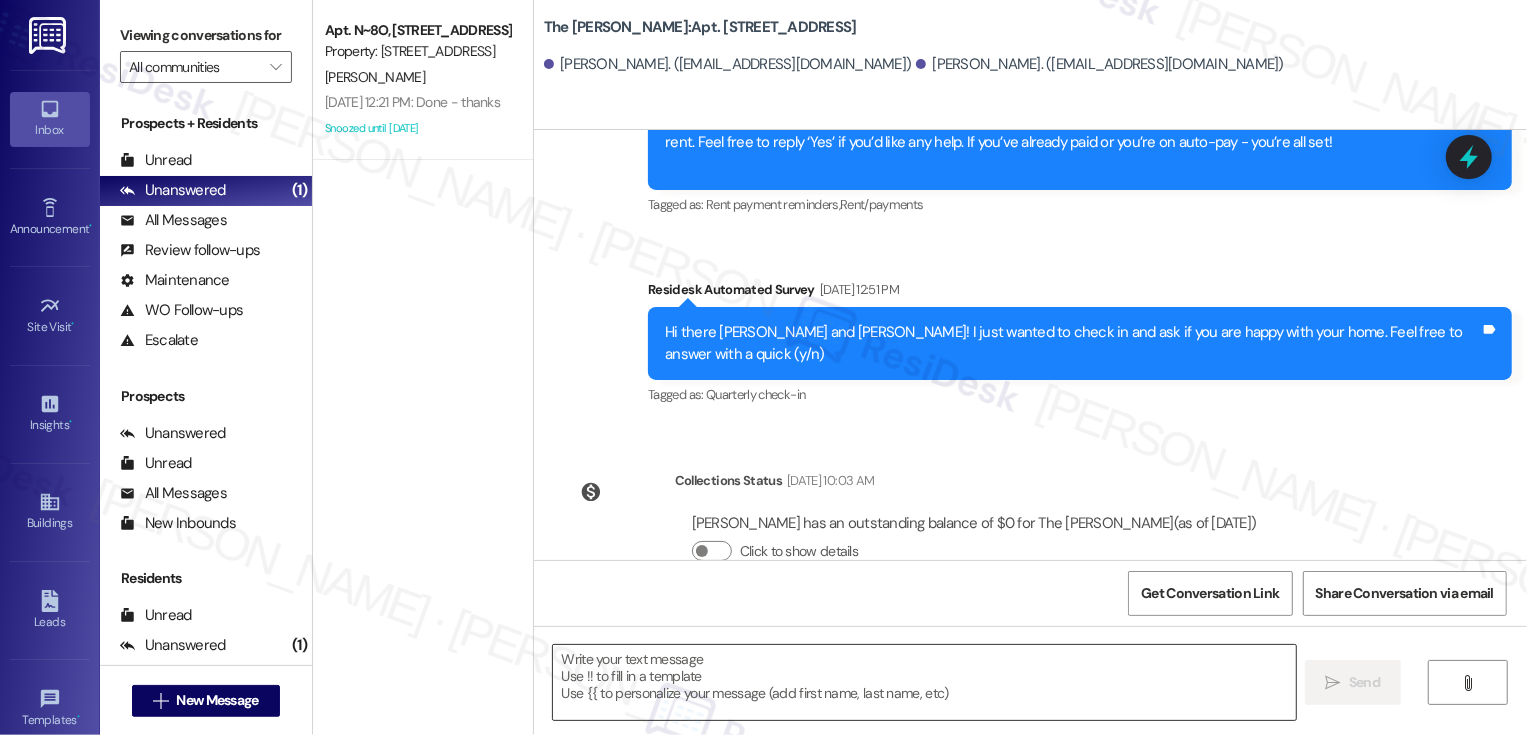click at bounding box center [924, 682] 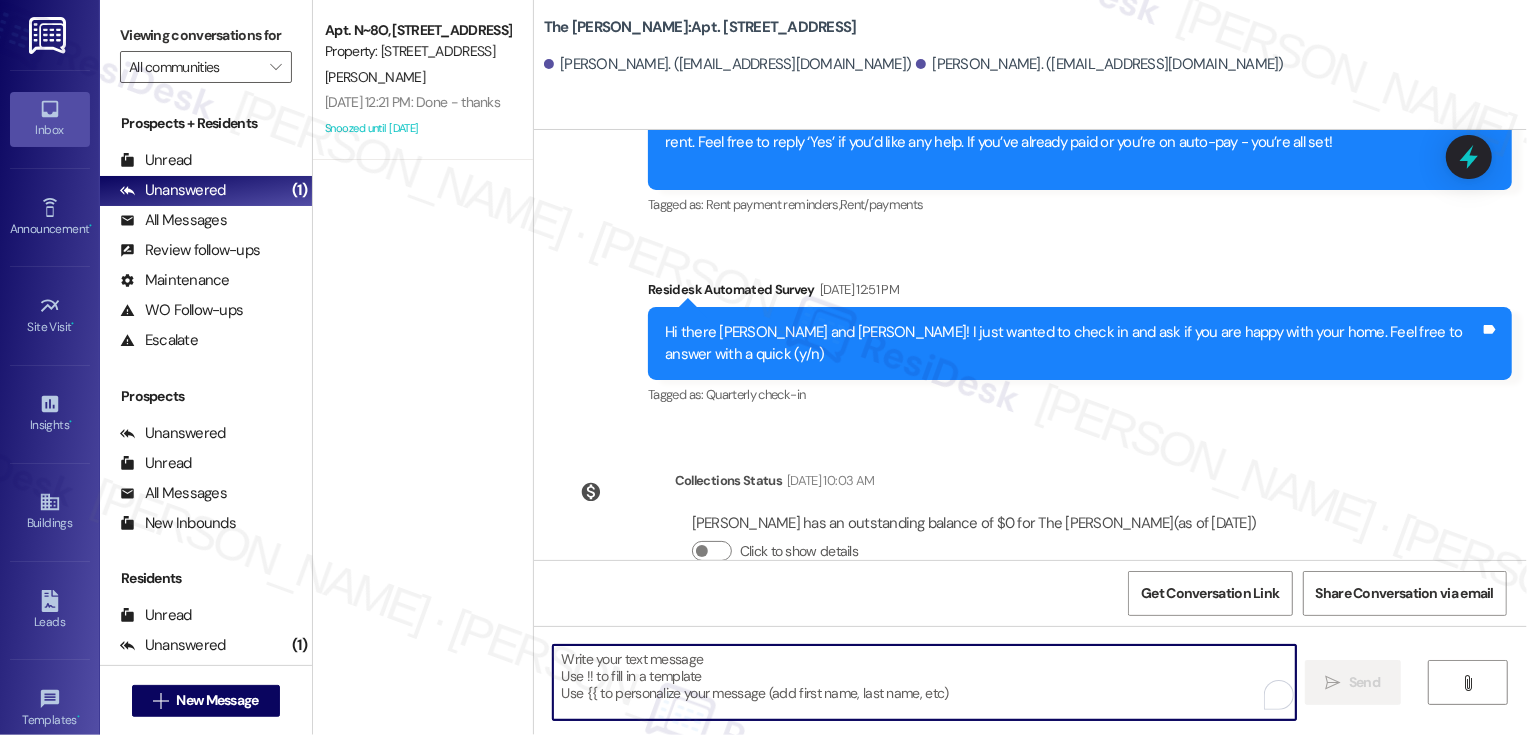 paste on "Hi {{first_name}}! Just a friendly reminder about your {{property}} renewal. We're here to help if you need anything! 😊" 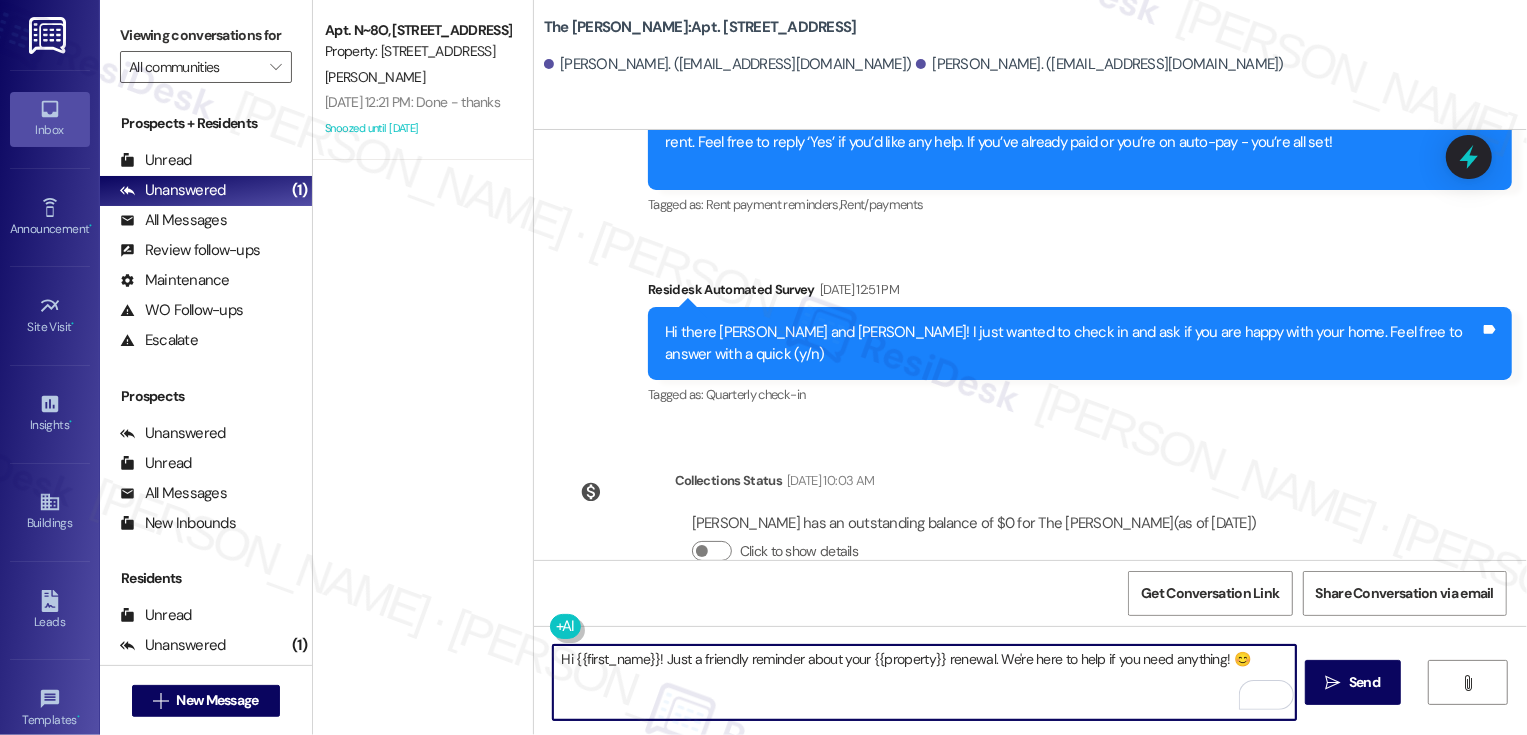type on "Hi {{first_name}}! Just a friendly reminder about your {{property}} renewal. We're here to help if you need anything! 😊" 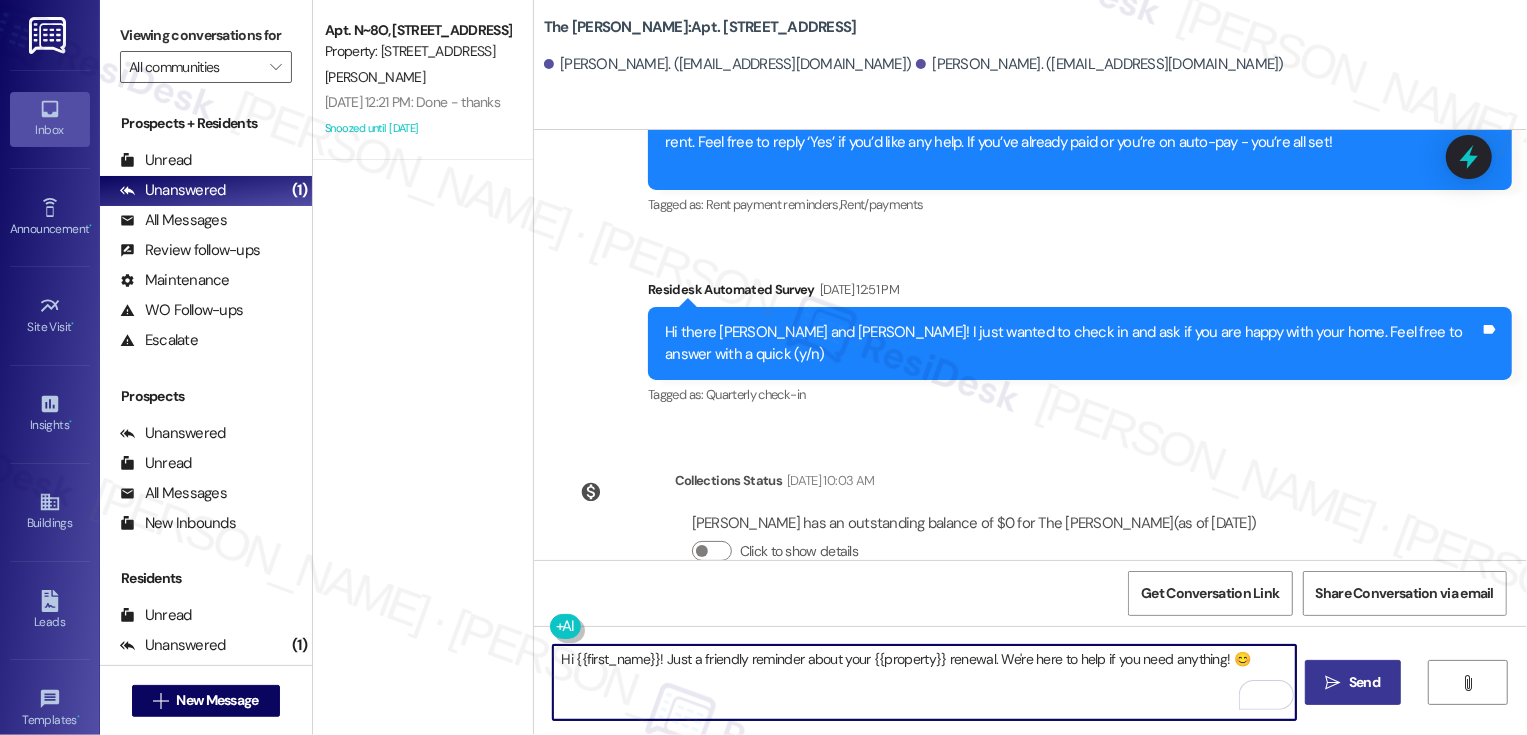 click on "Send" at bounding box center (1364, 682) 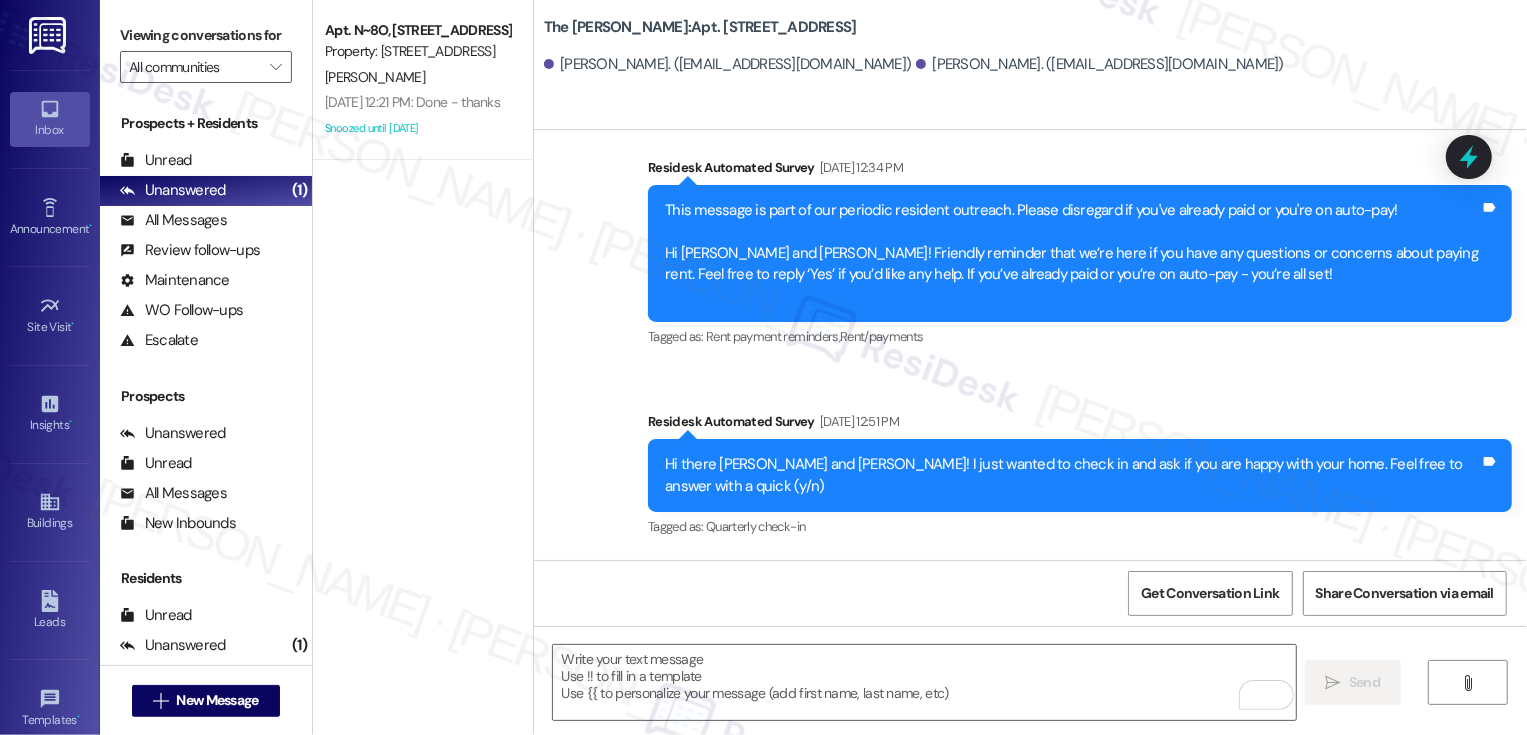 scroll, scrollTop: 3012, scrollLeft: 0, axis: vertical 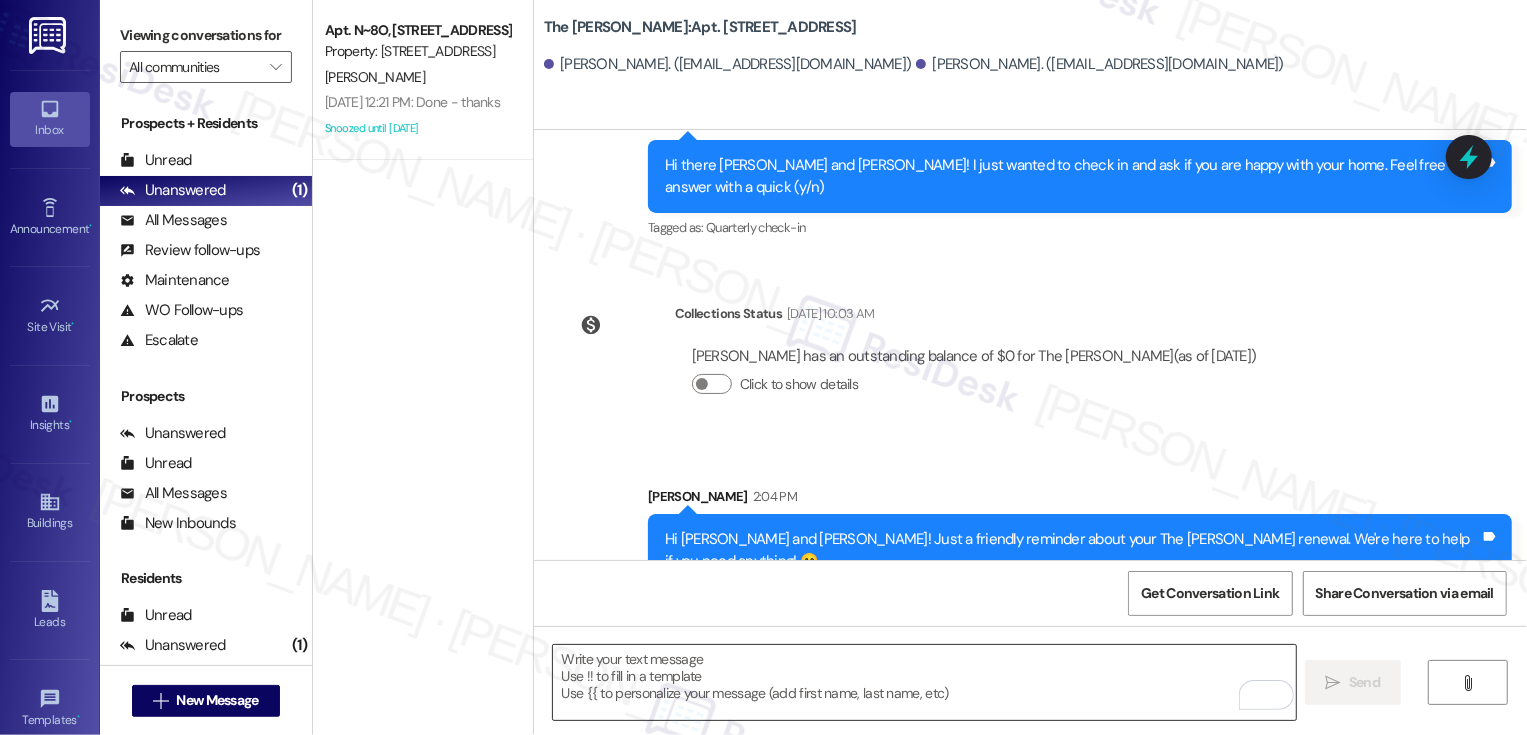 click at bounding box center (924, 682) 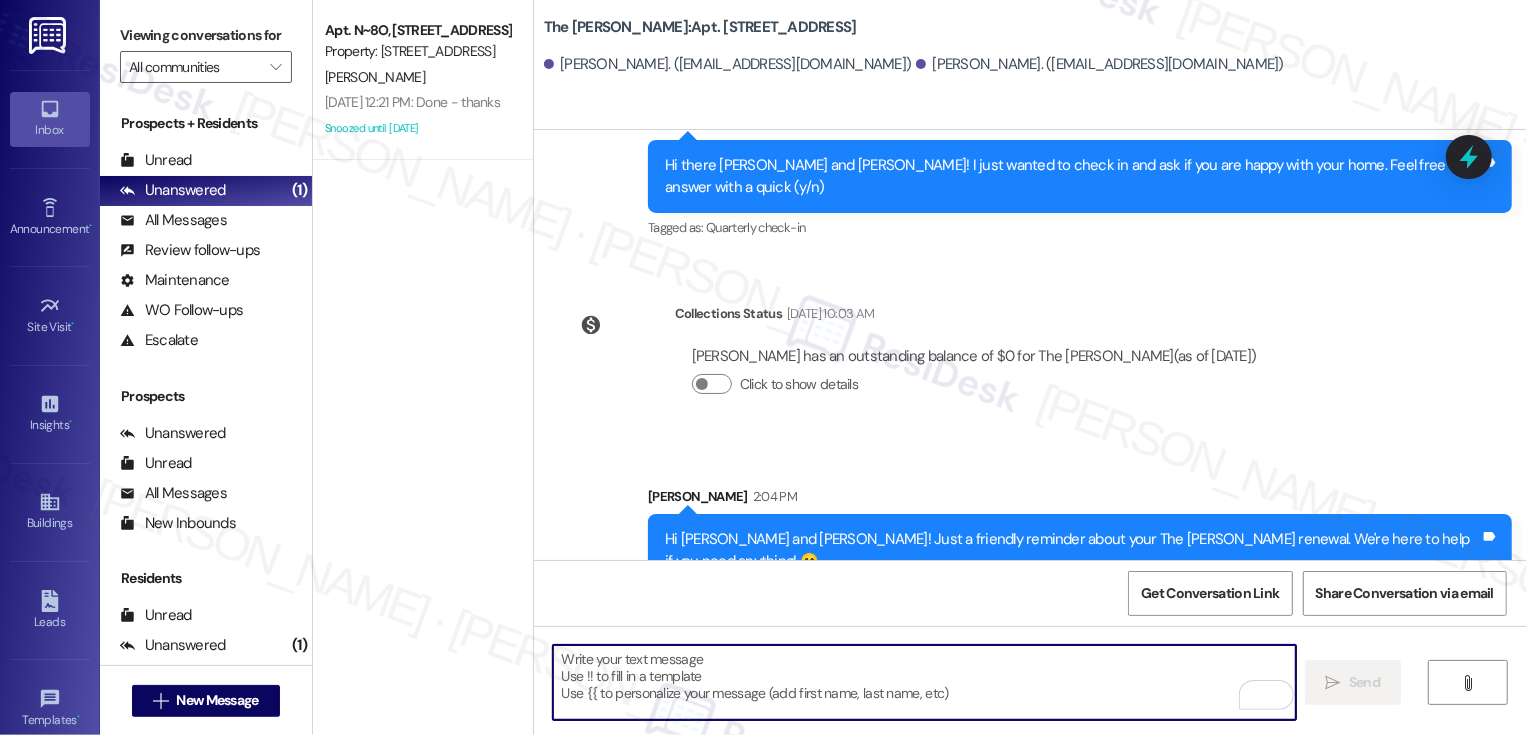 paste on "https://www.theresidesk.com/text/insights-conversations/631602/share-conversation-link" 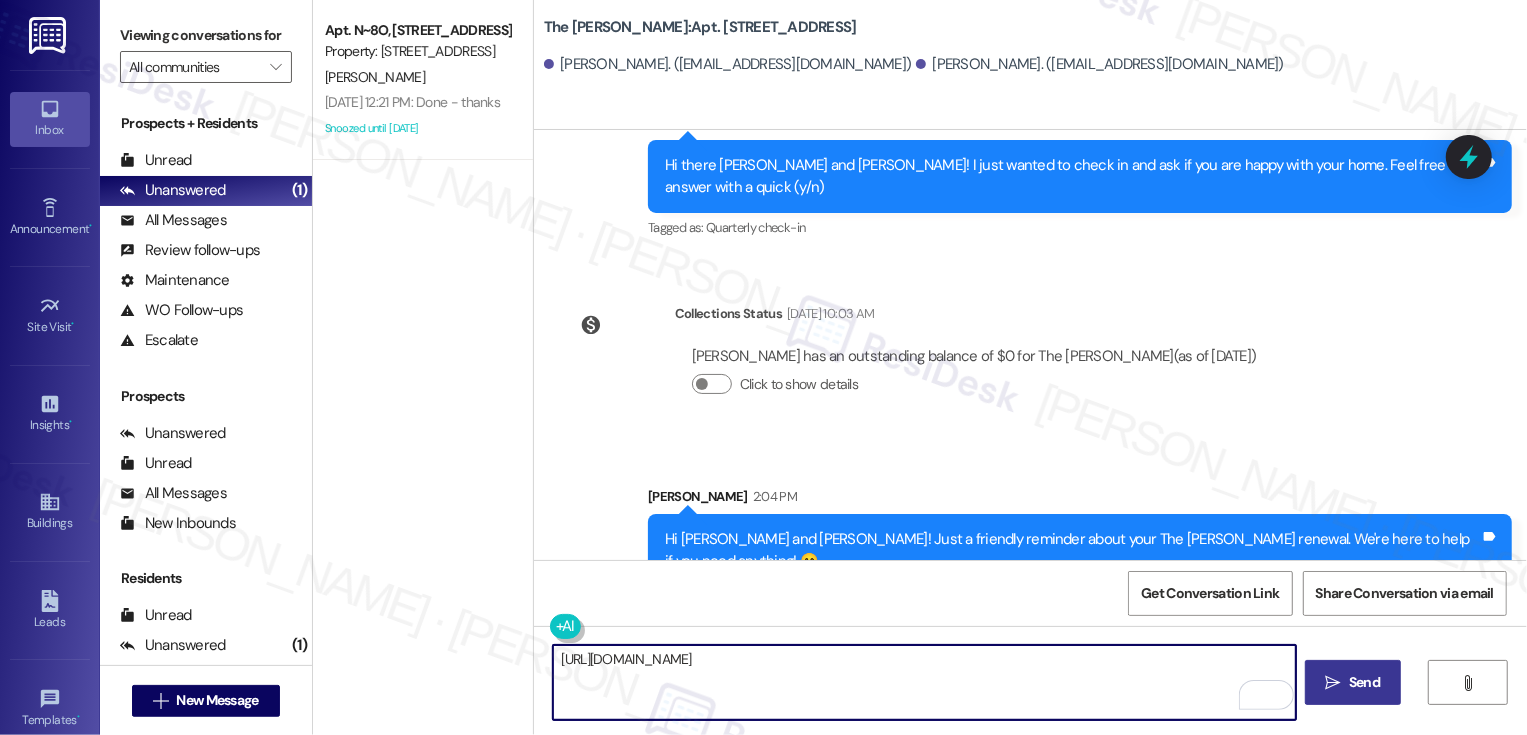 type on "https://www.theresidesk.com/text/insights-conversations/631602/share-conversation-link" 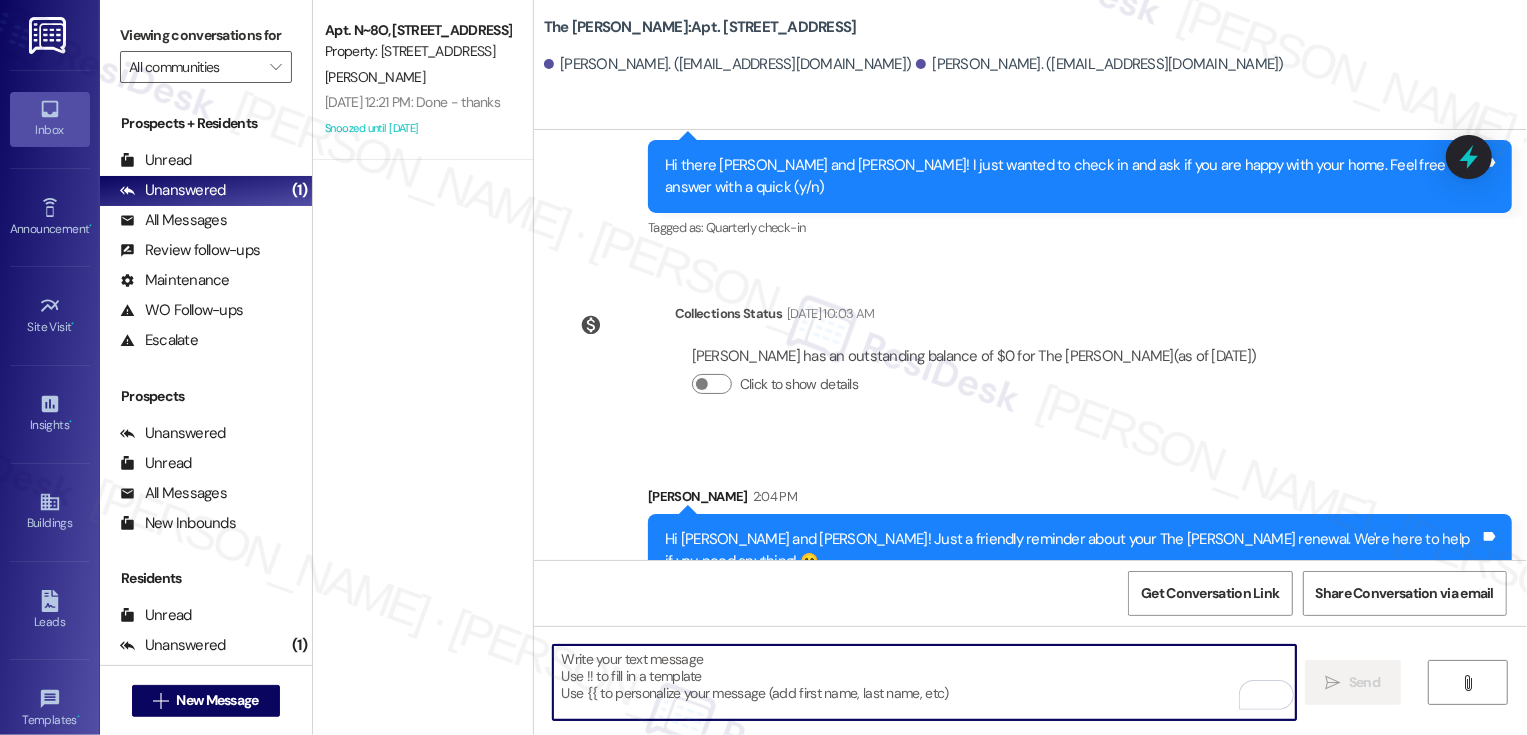 paste on "Hi {{first_name}}! Just a friendly reminder about your {{property}} renewal. We're here to help if you need anything! 😊" 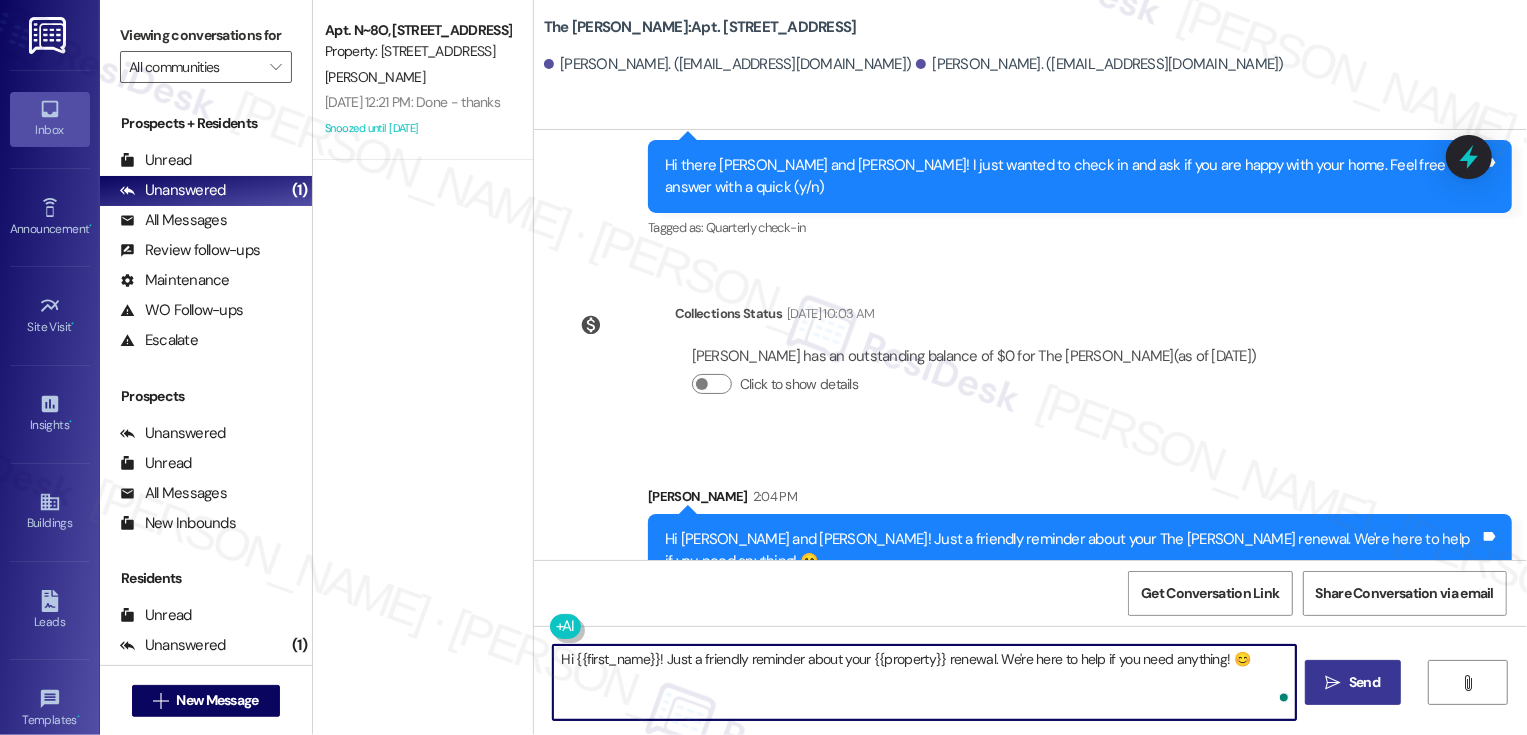 type on "Hi {{first_name}}! Just a friendly reminder about your {{property}} renewal. We're here to help if you need anything! 😊" 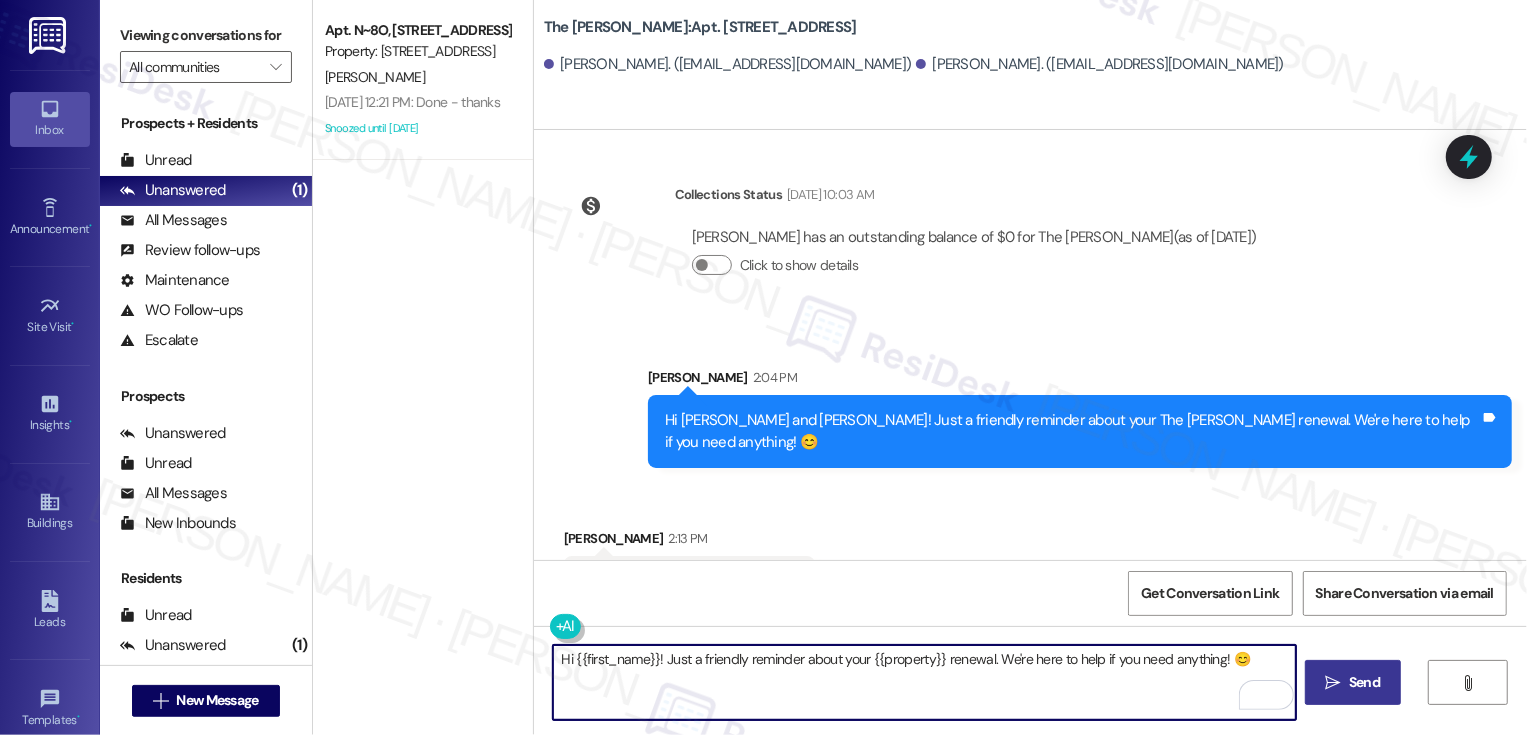 scroll, scrollTop: 3151, scrollLeft: 0, axis: vertical 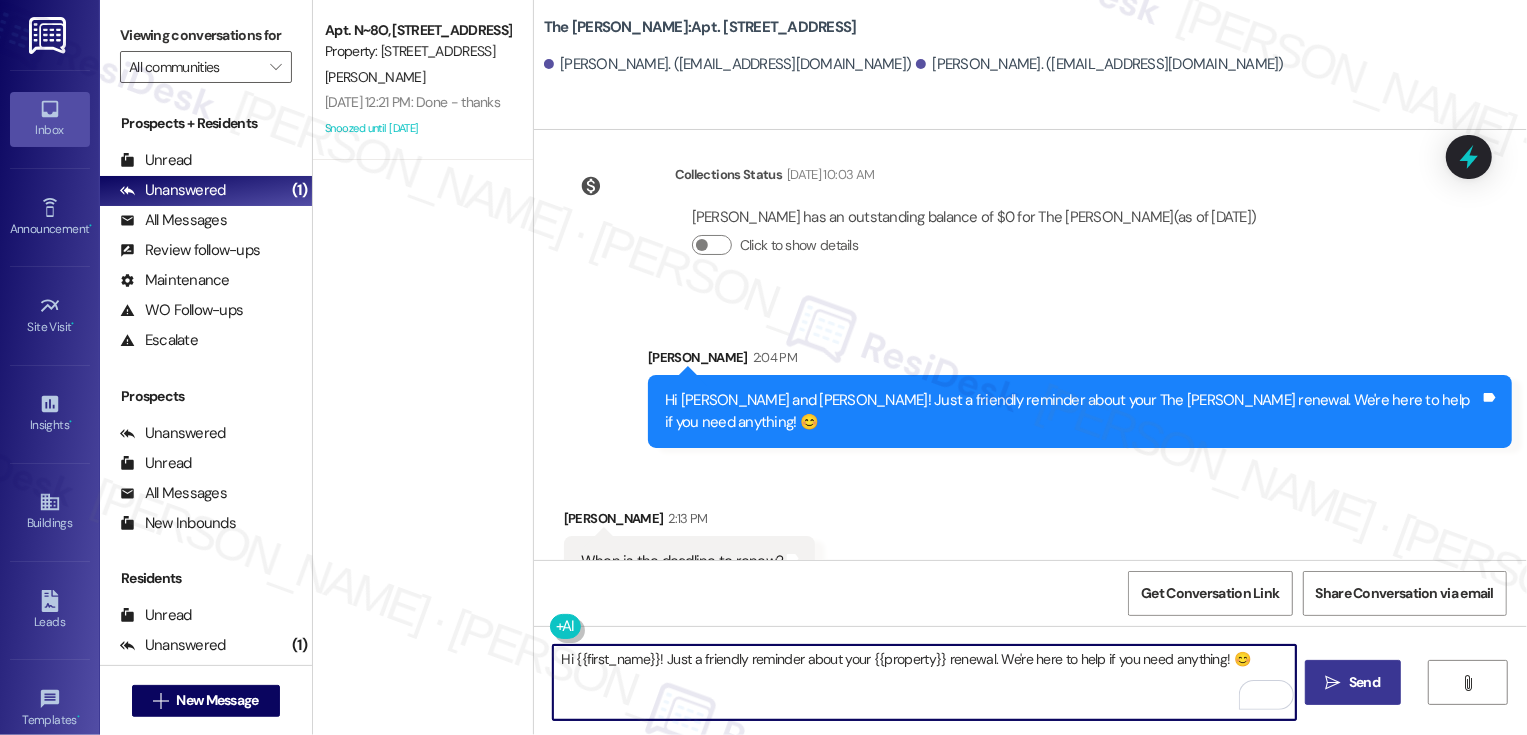click on "Hi {{first_name}}! Just a friendly reminder about your {{property}} renewal. We're here to help if you need anything! 😊" at bounding box center [924, 682] 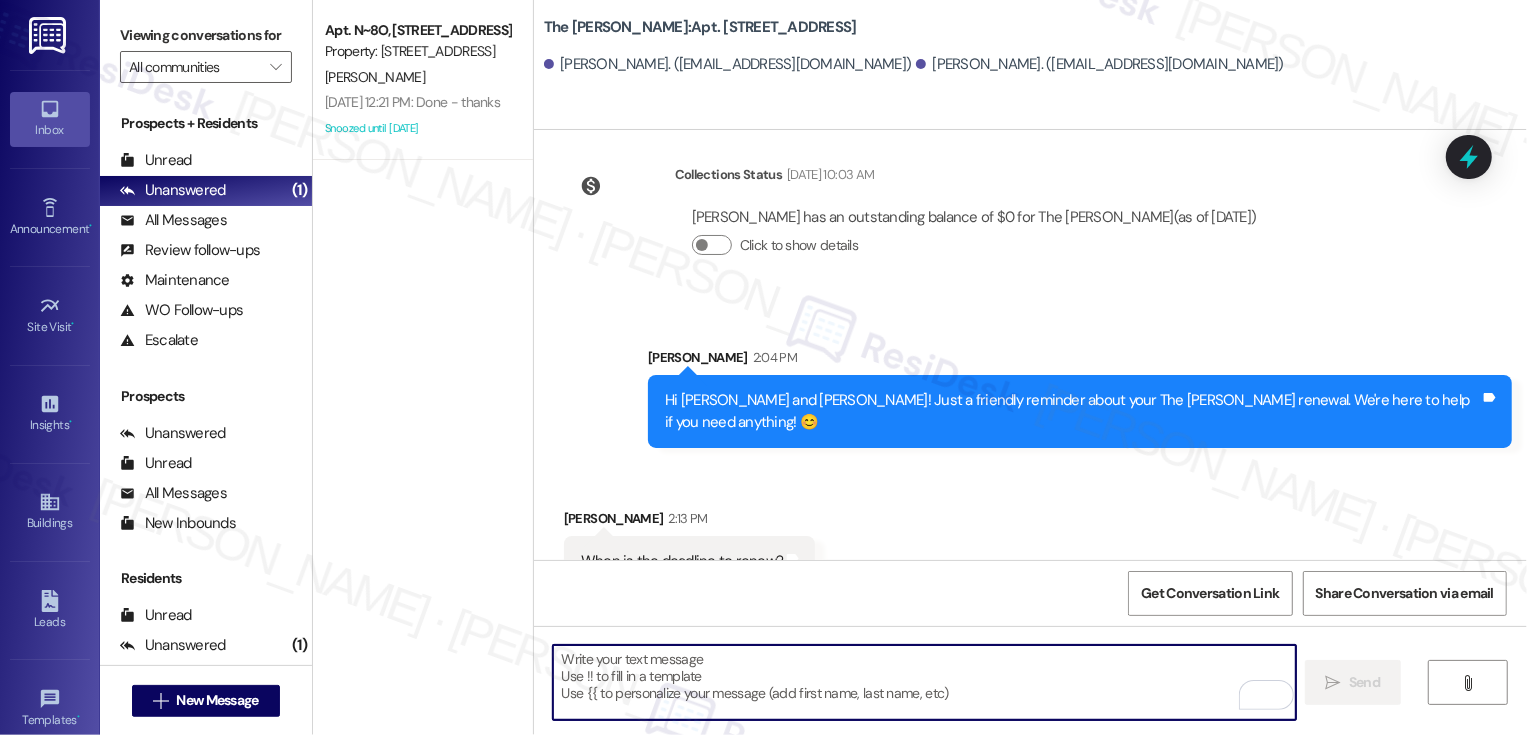 type 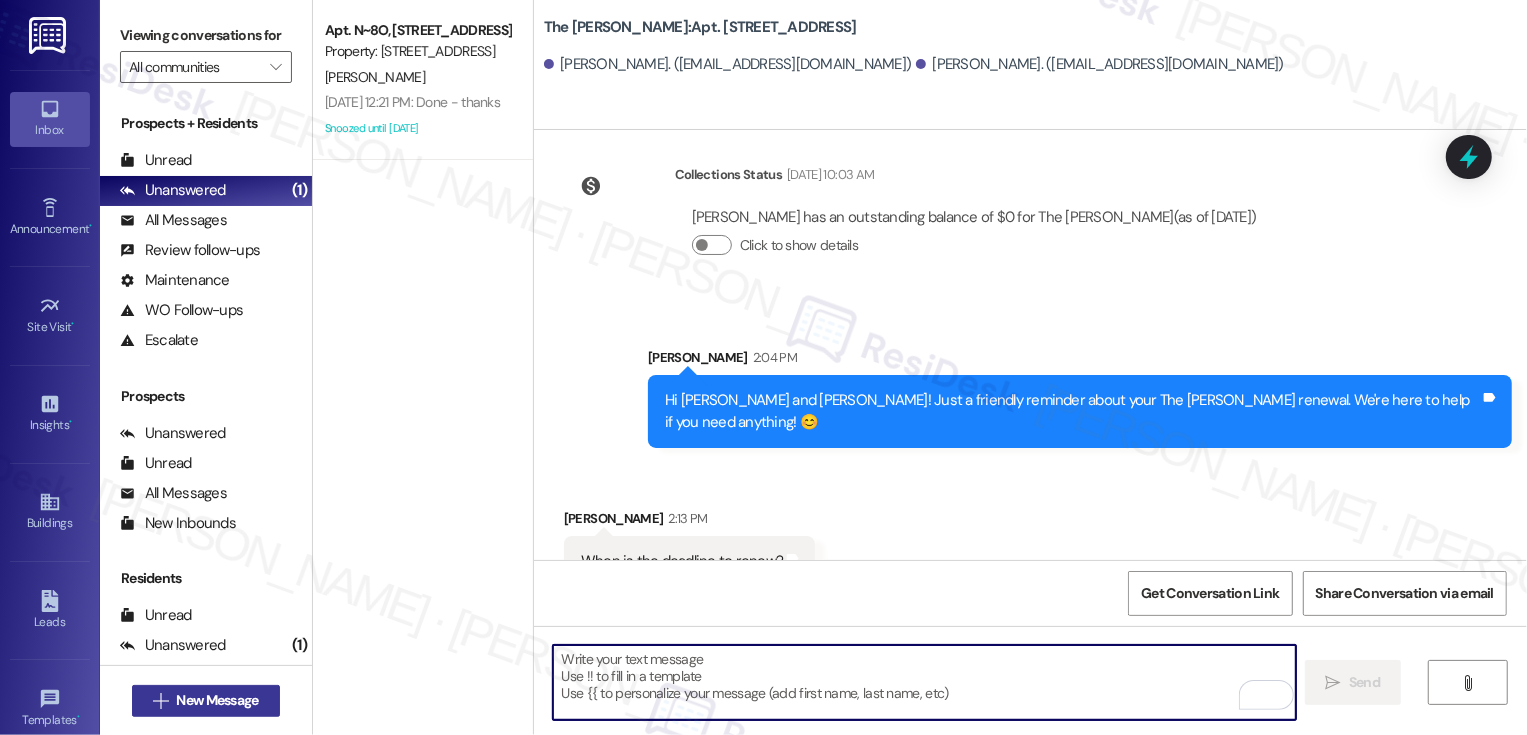 click on "New Message" at bounding box center [217, 700] 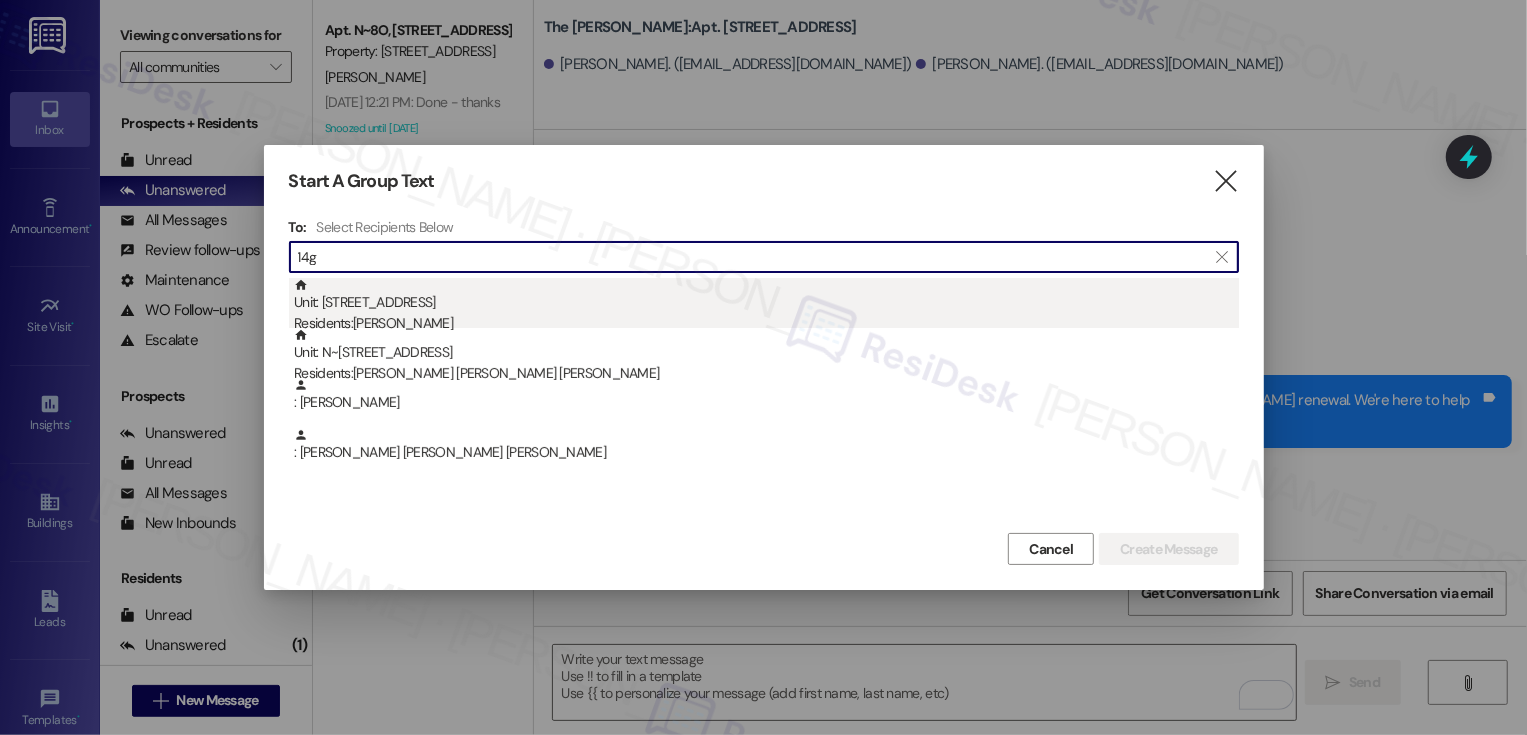 type on "14g" 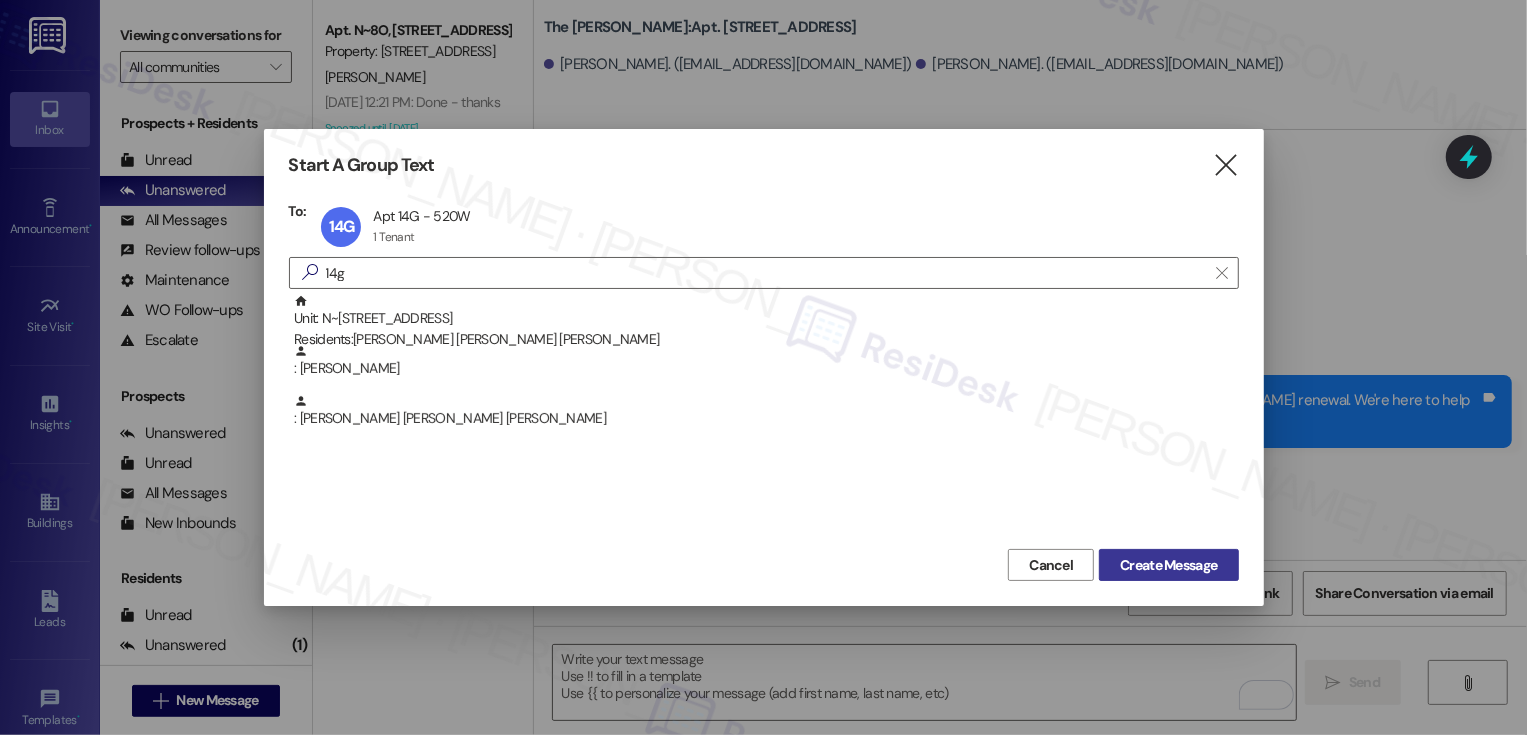 click on "Create Message" at bounding box center [1168, 565] 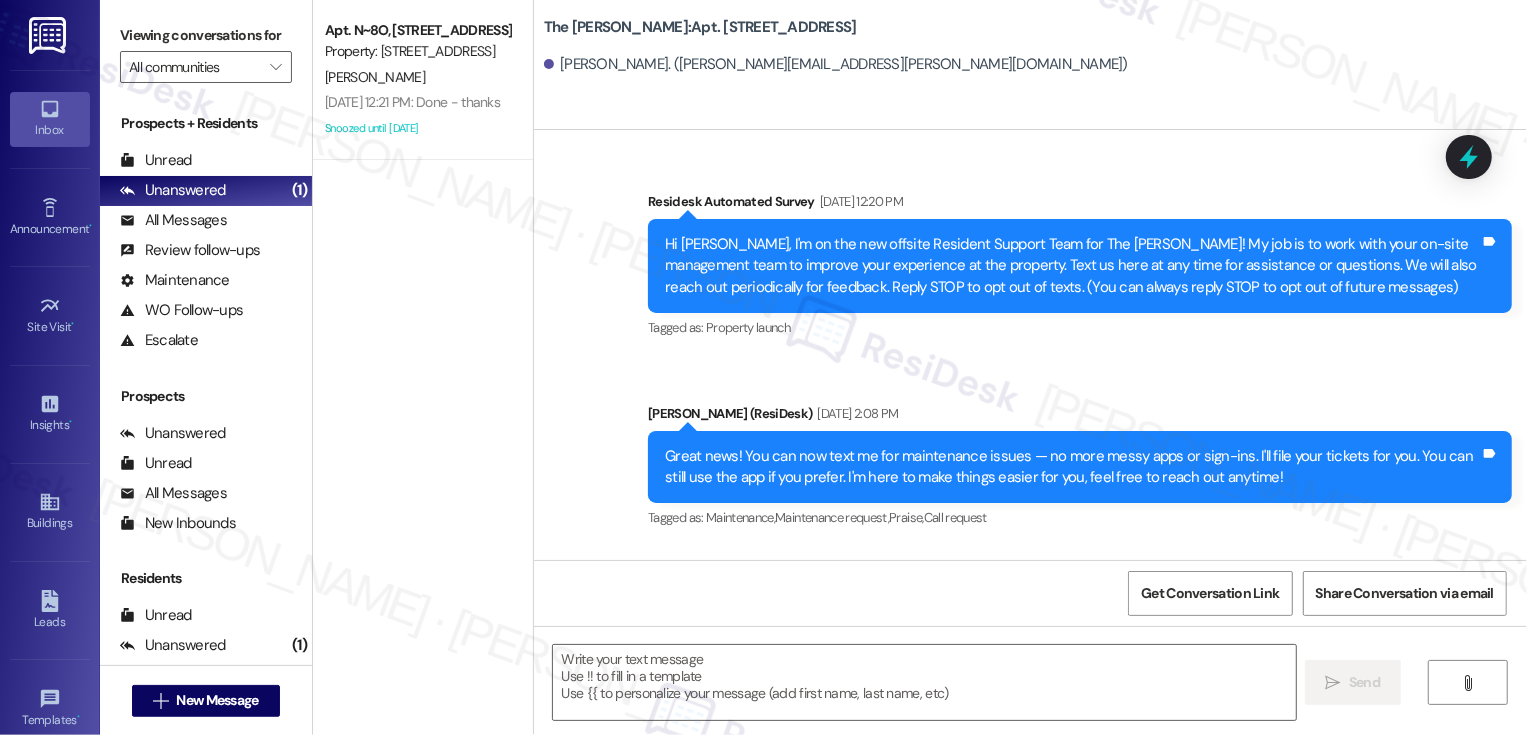 type on "Fetching suggested responses. Please feel free to read through the conversation in the meantime." 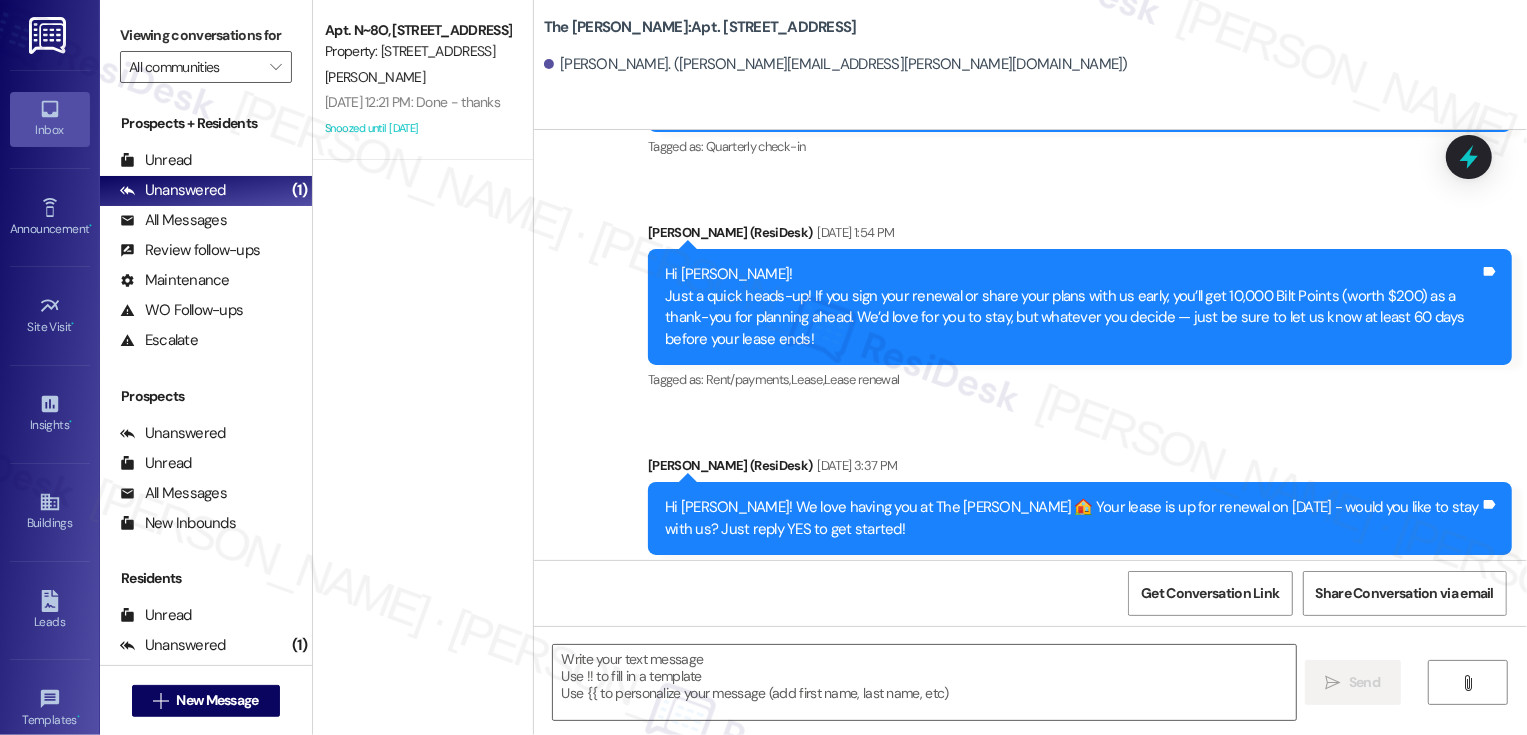 scroll, scrollTop: 7224, scrollLeft: 0, axis: vertical 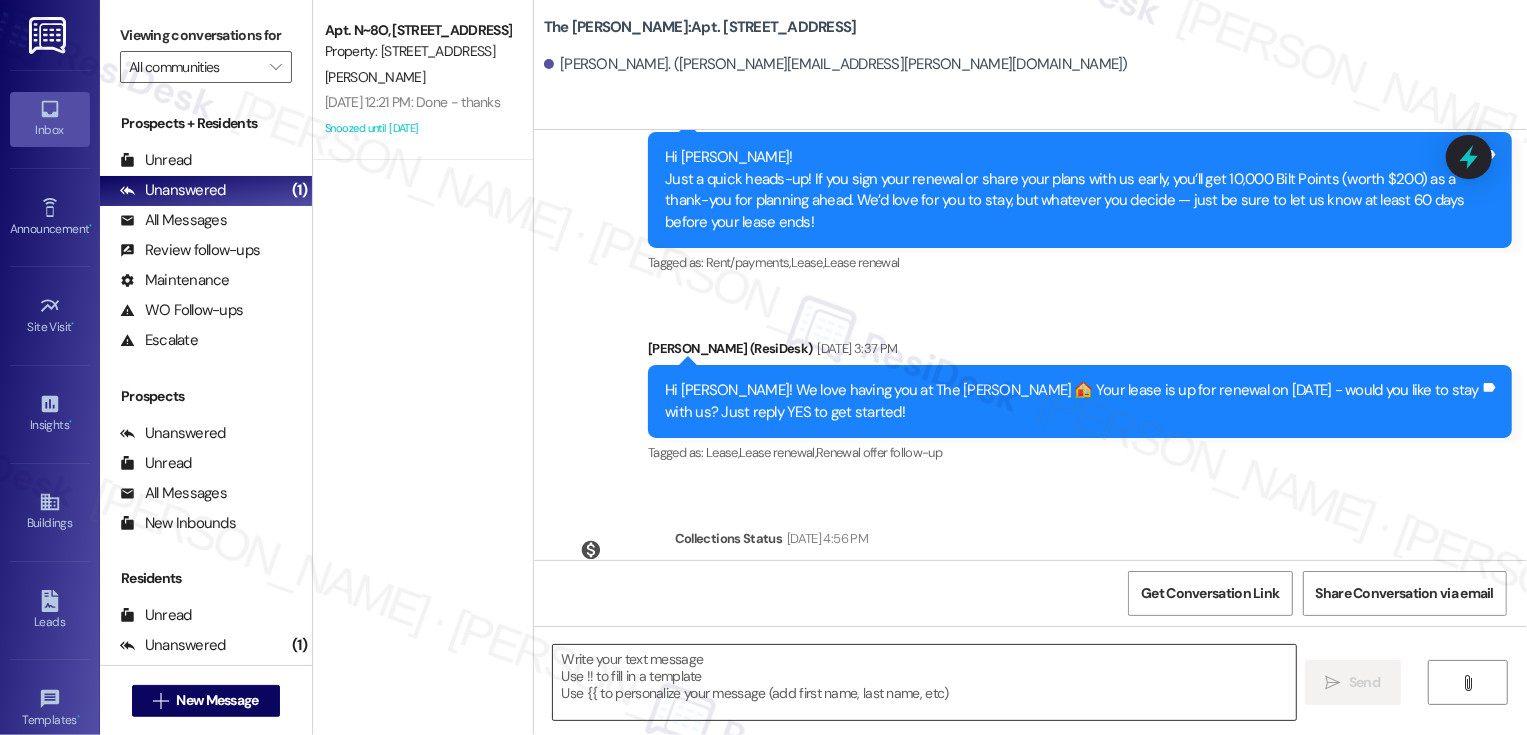 click at bounding box center [924, 682] 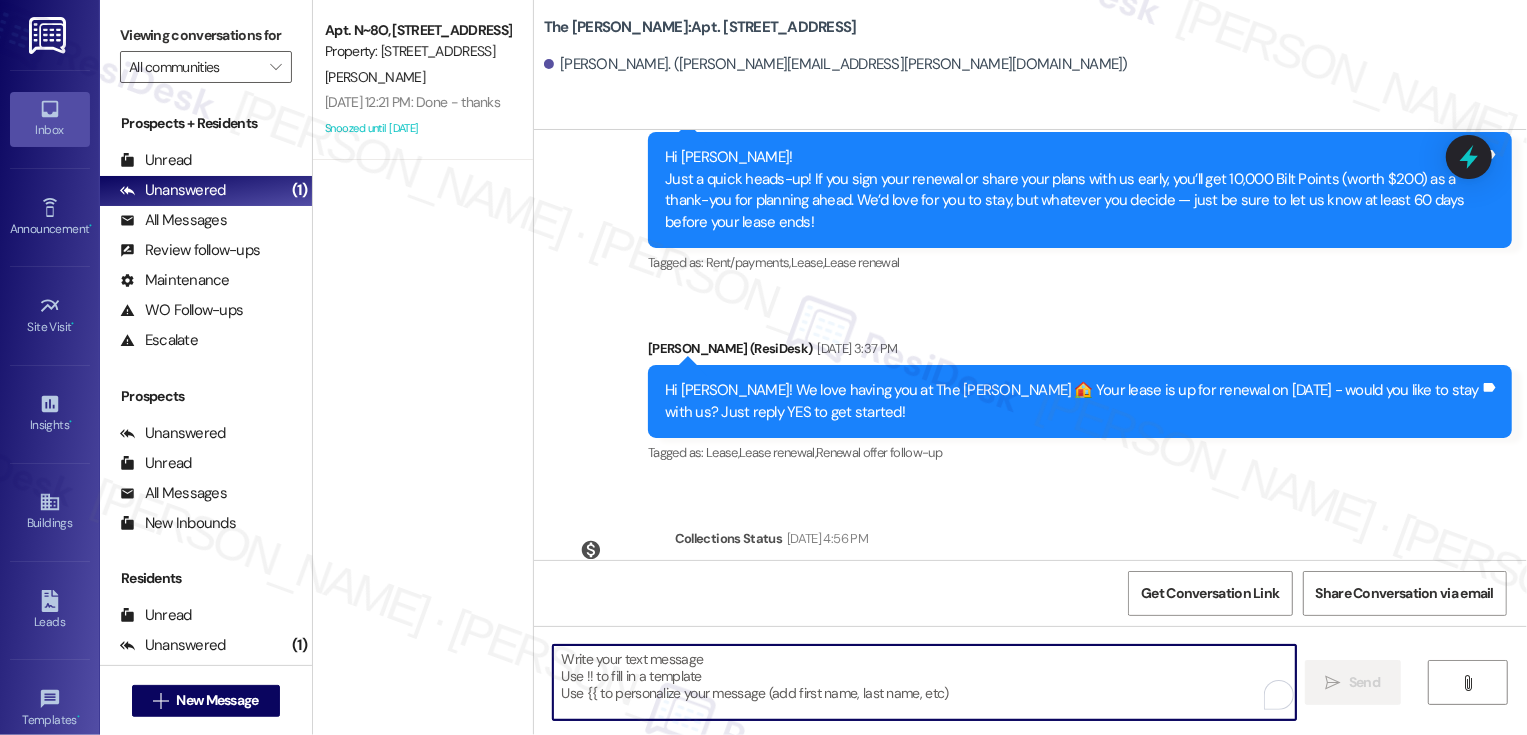 click at bounding box center (924, 682) 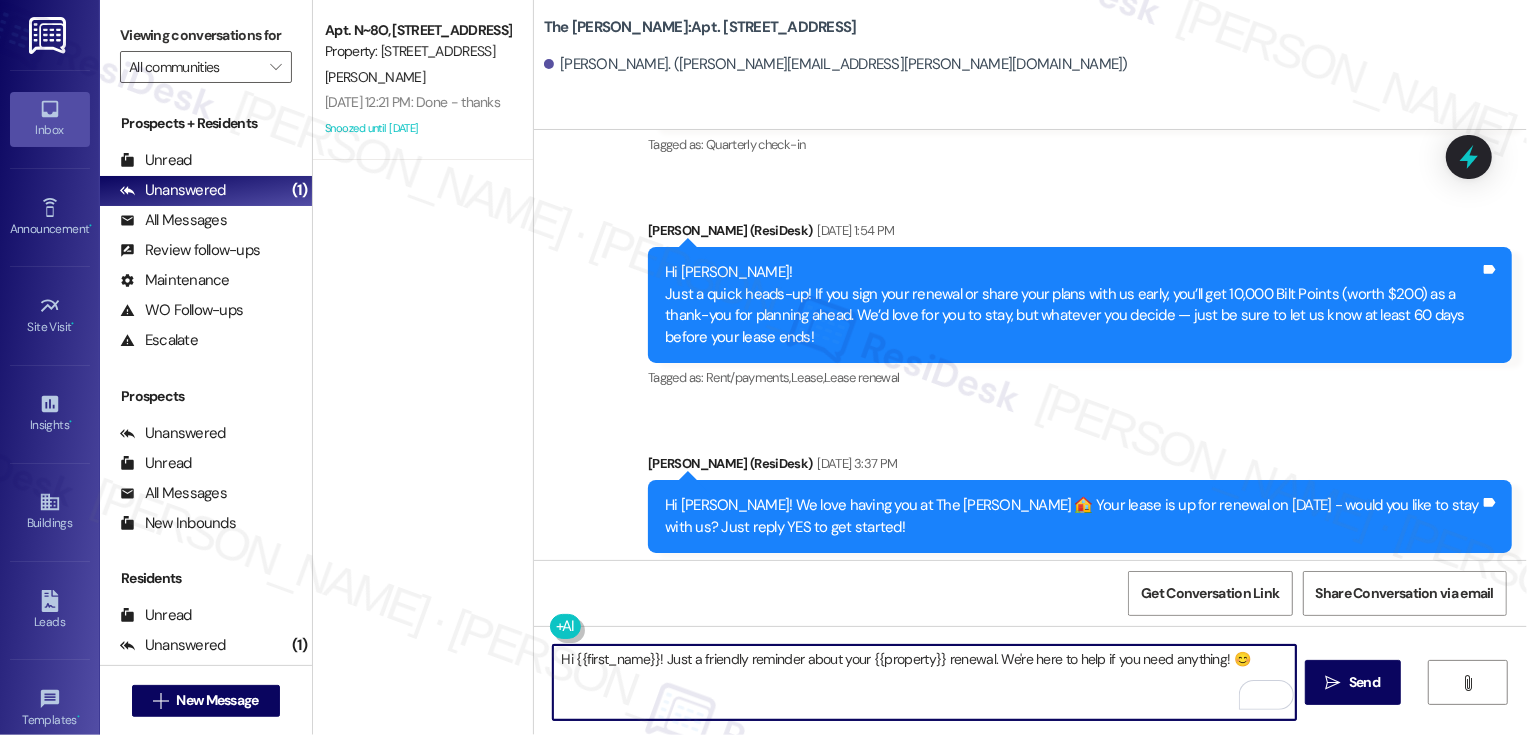 scroll, scrollTop: 7224, scrollLeft: 0, axis: vertical 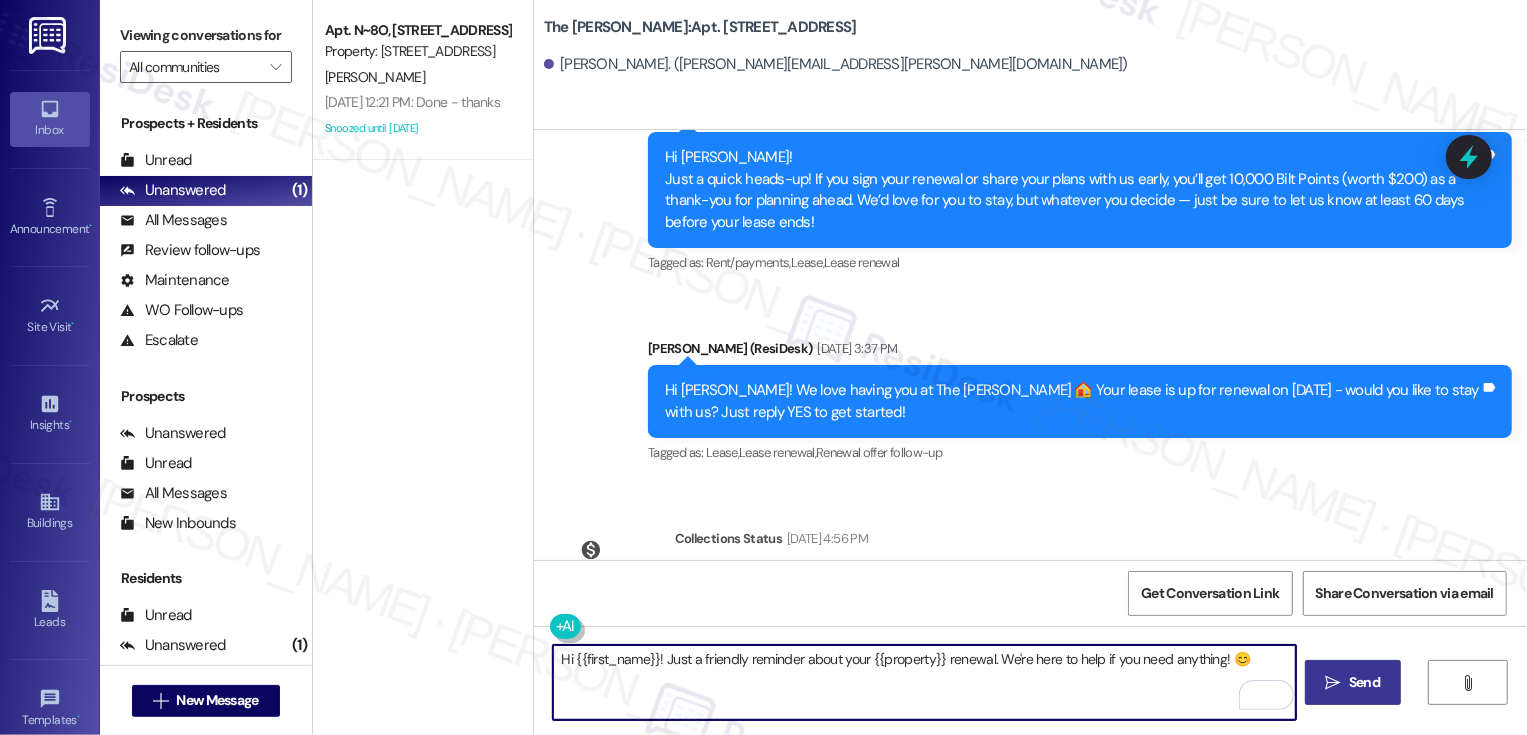 type on "Hi {{first_name}}! Just a friendly reminder about your {{property}} renewal. We're here to help if you need anything! 😊" 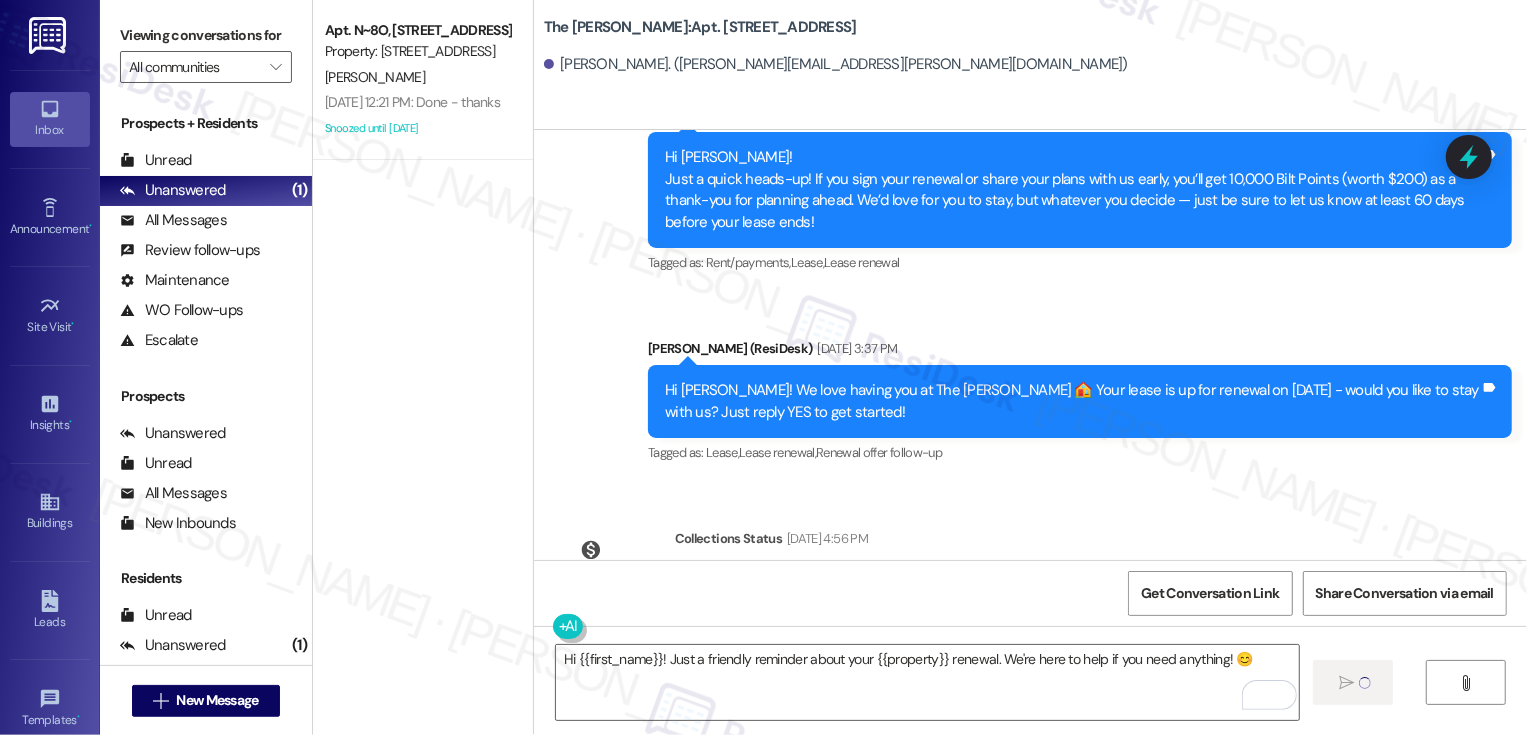 type 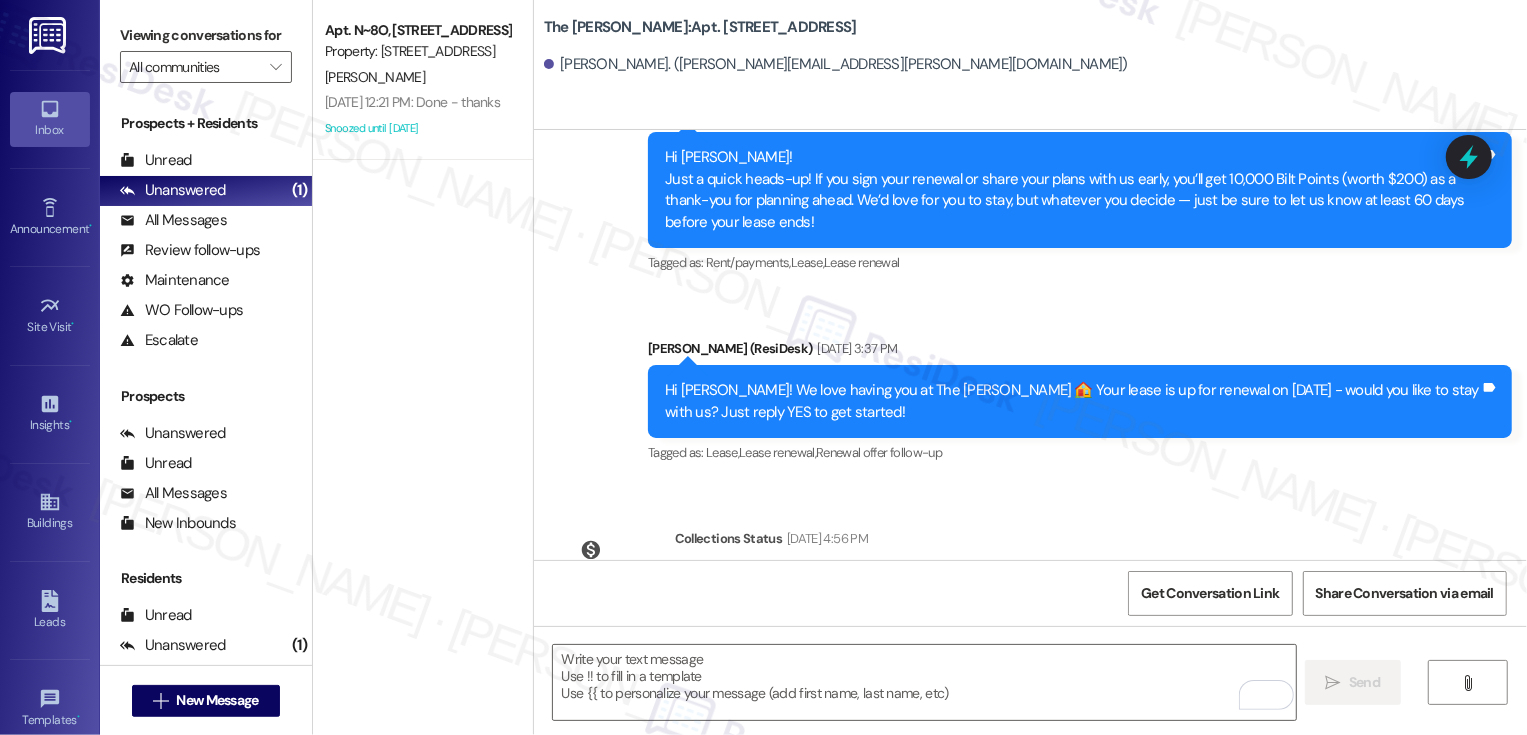 scroll, scrollTop: 7364, scrollLeft: 0, axis: vertical 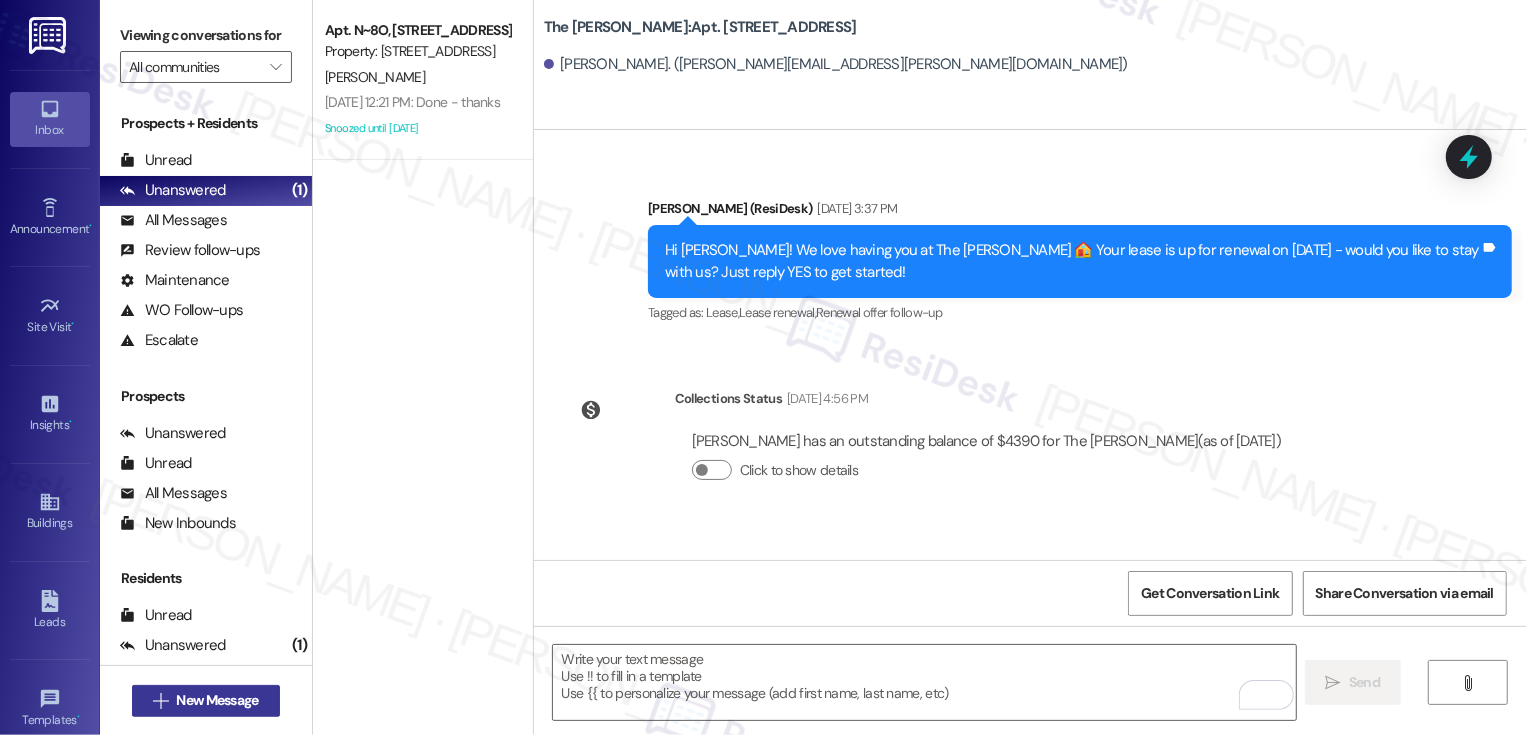 click on "New Message" at bounding box center (217, 700) 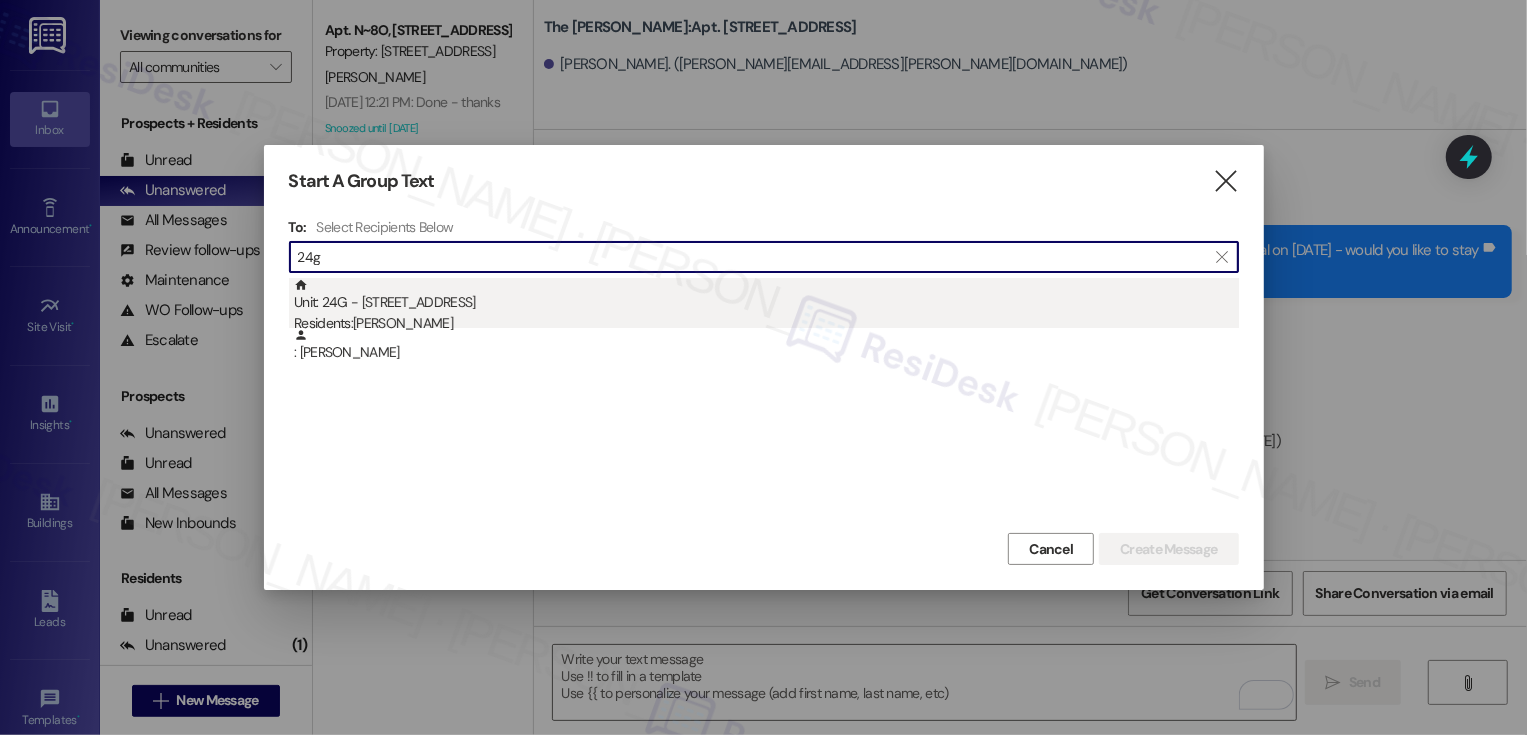 type on "24g" 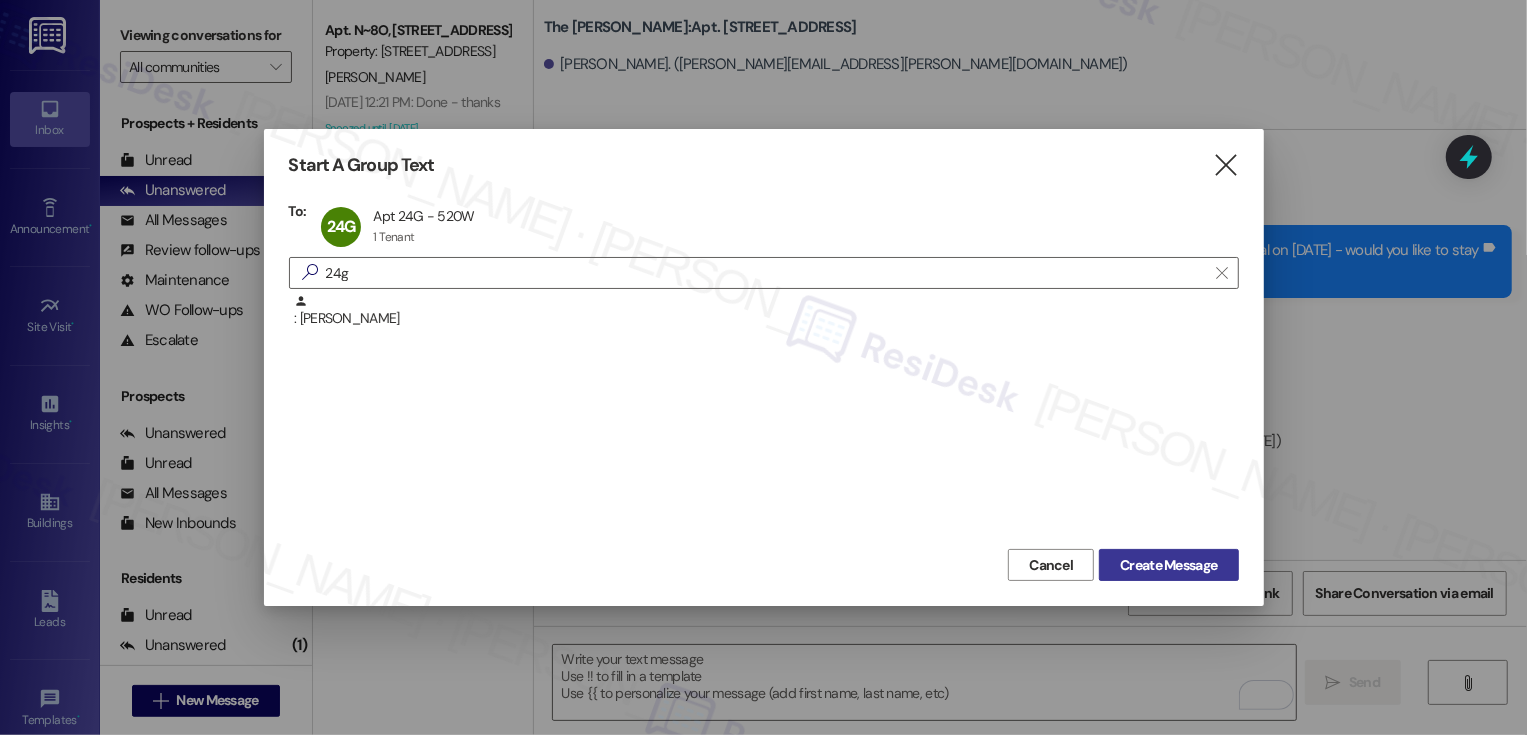 click on "Create Message" at bounding box center [1168, 565] 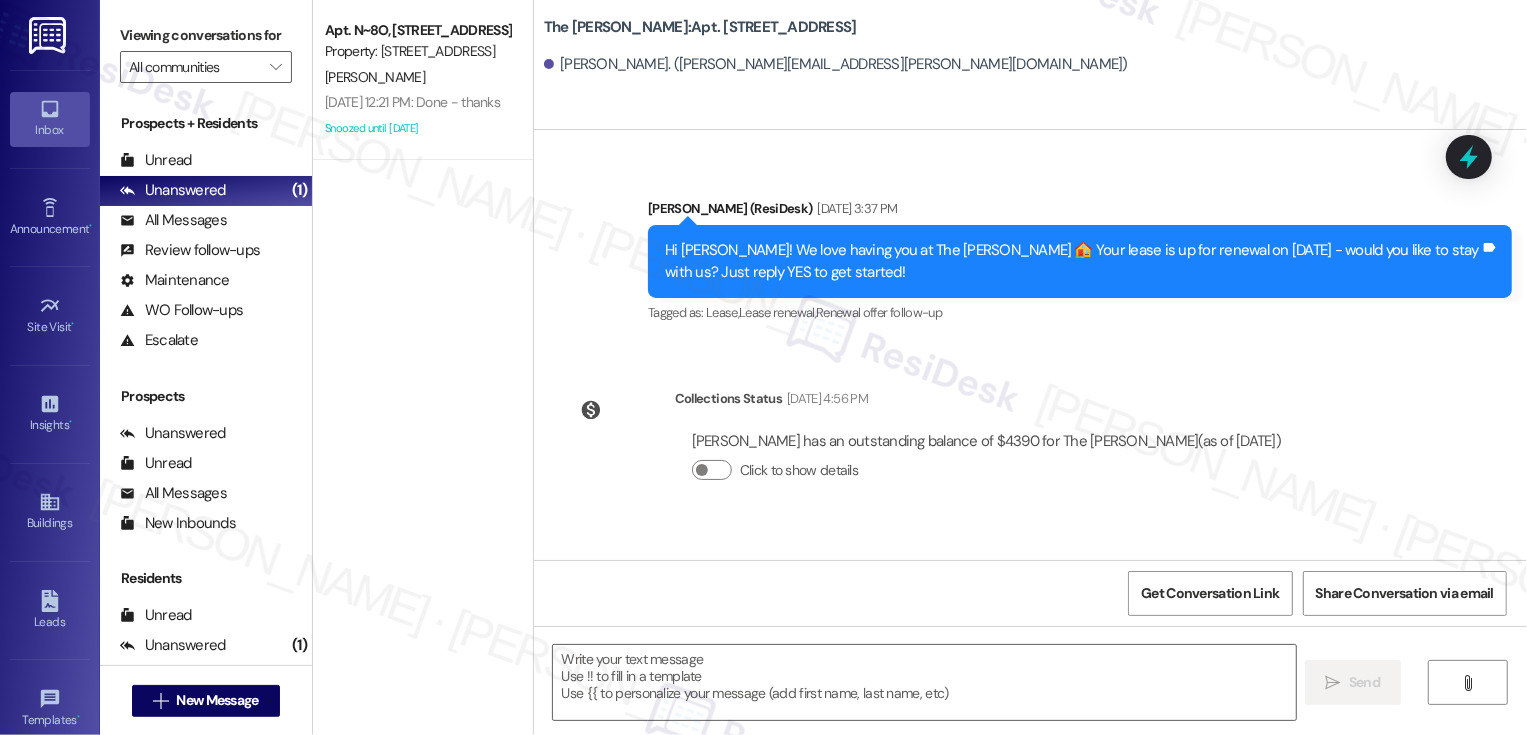 type on "Fetching suggested responses. Please feel free to read through the conversation in the meantime." 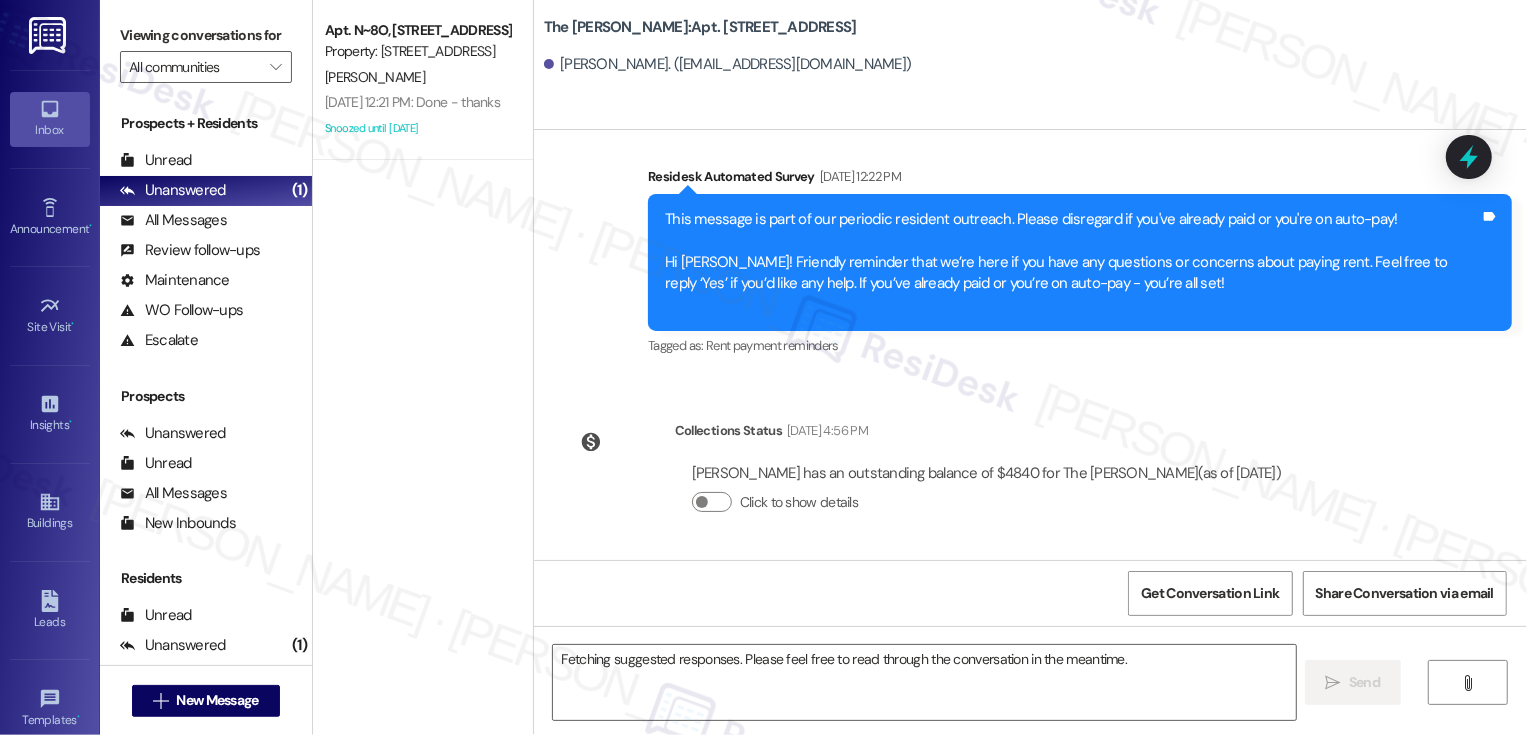 type 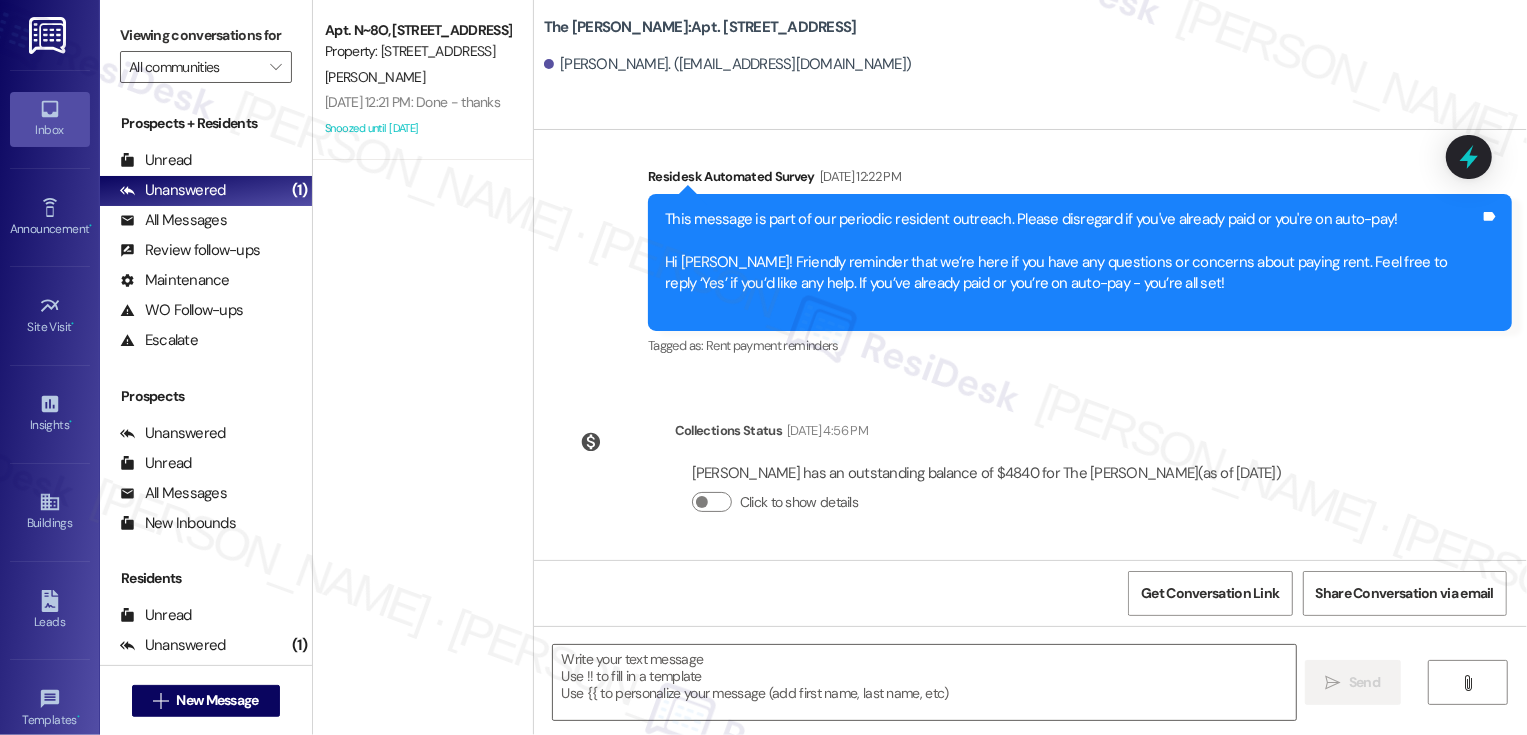 type 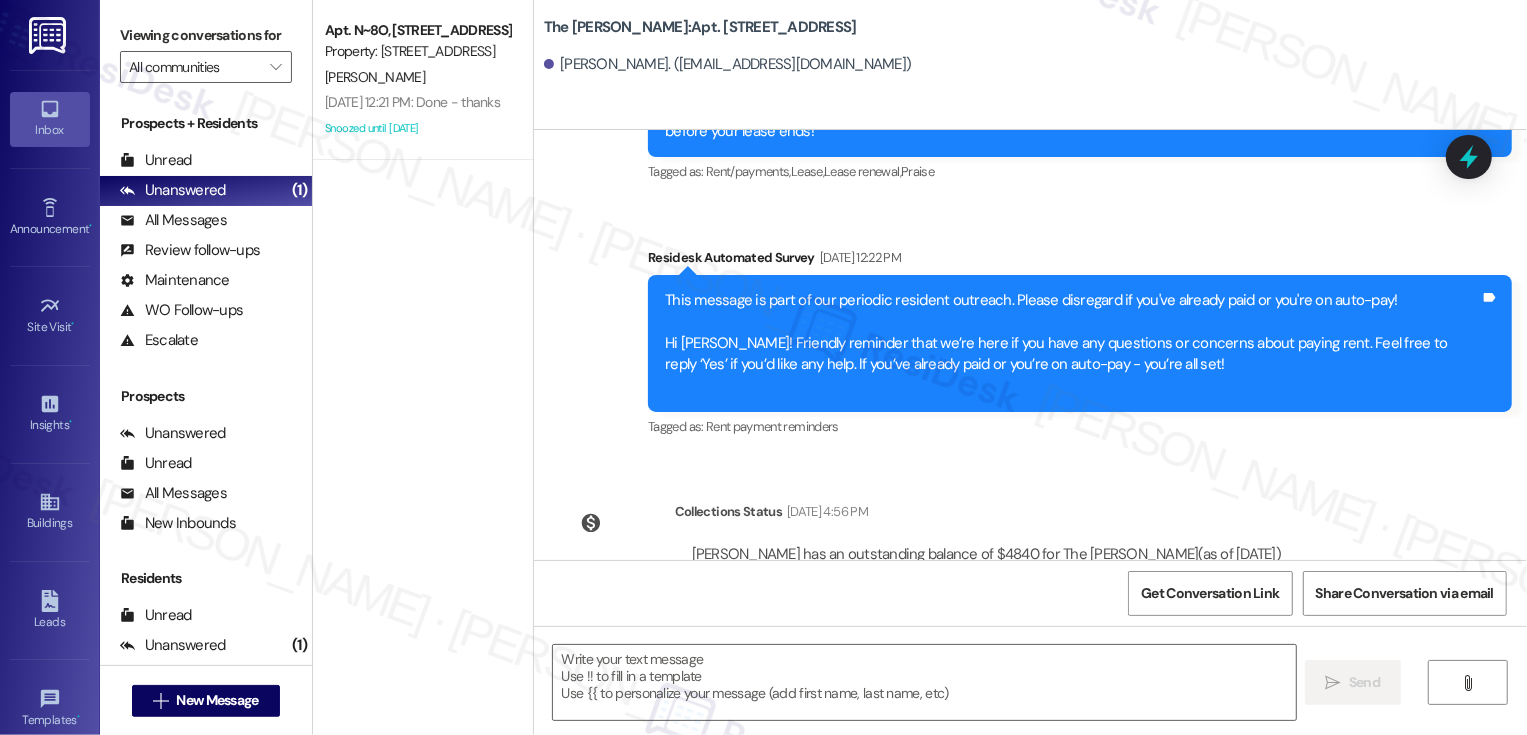 scroll, scrollTop: 4313, scrollLeft: 0, axis: vertical 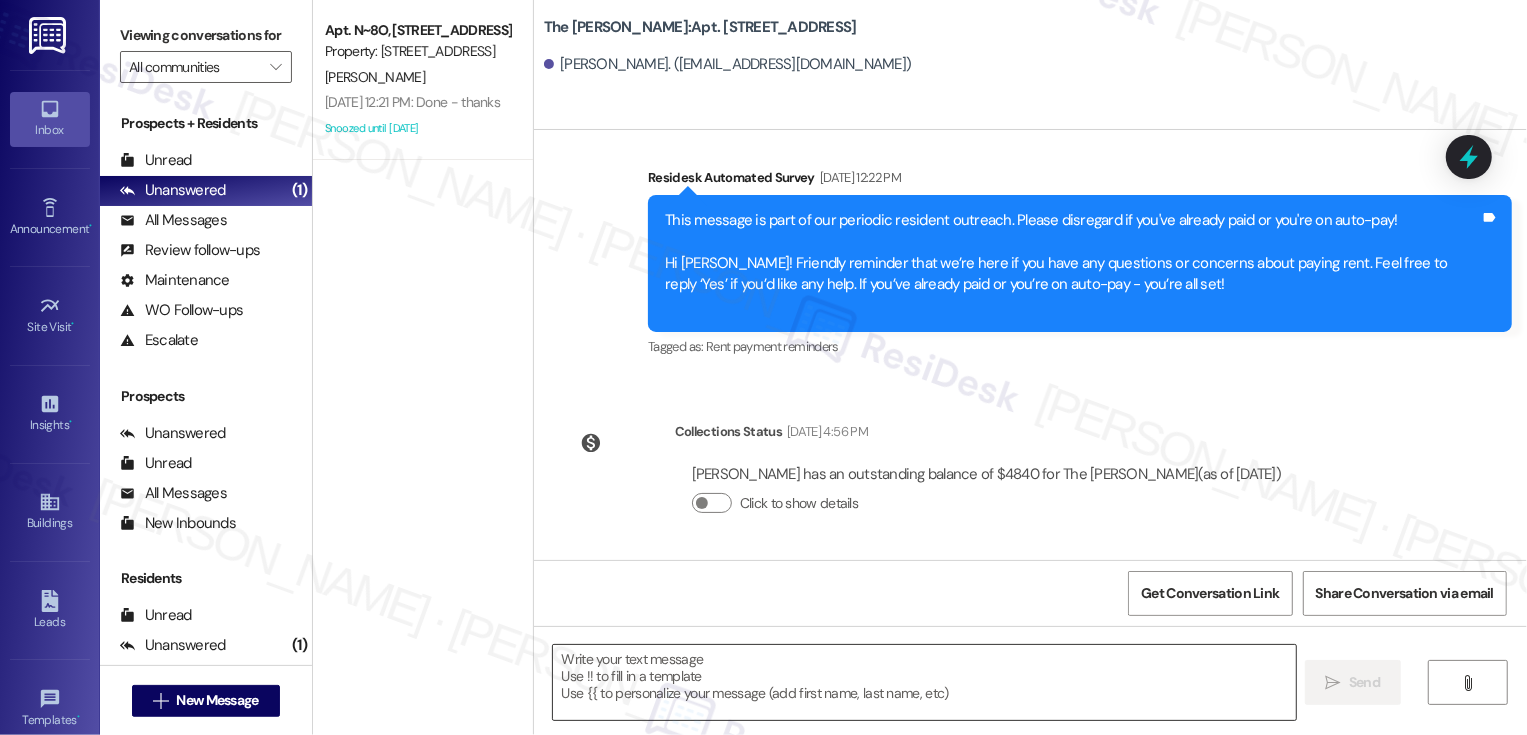 click at bounding box center [924, 682] 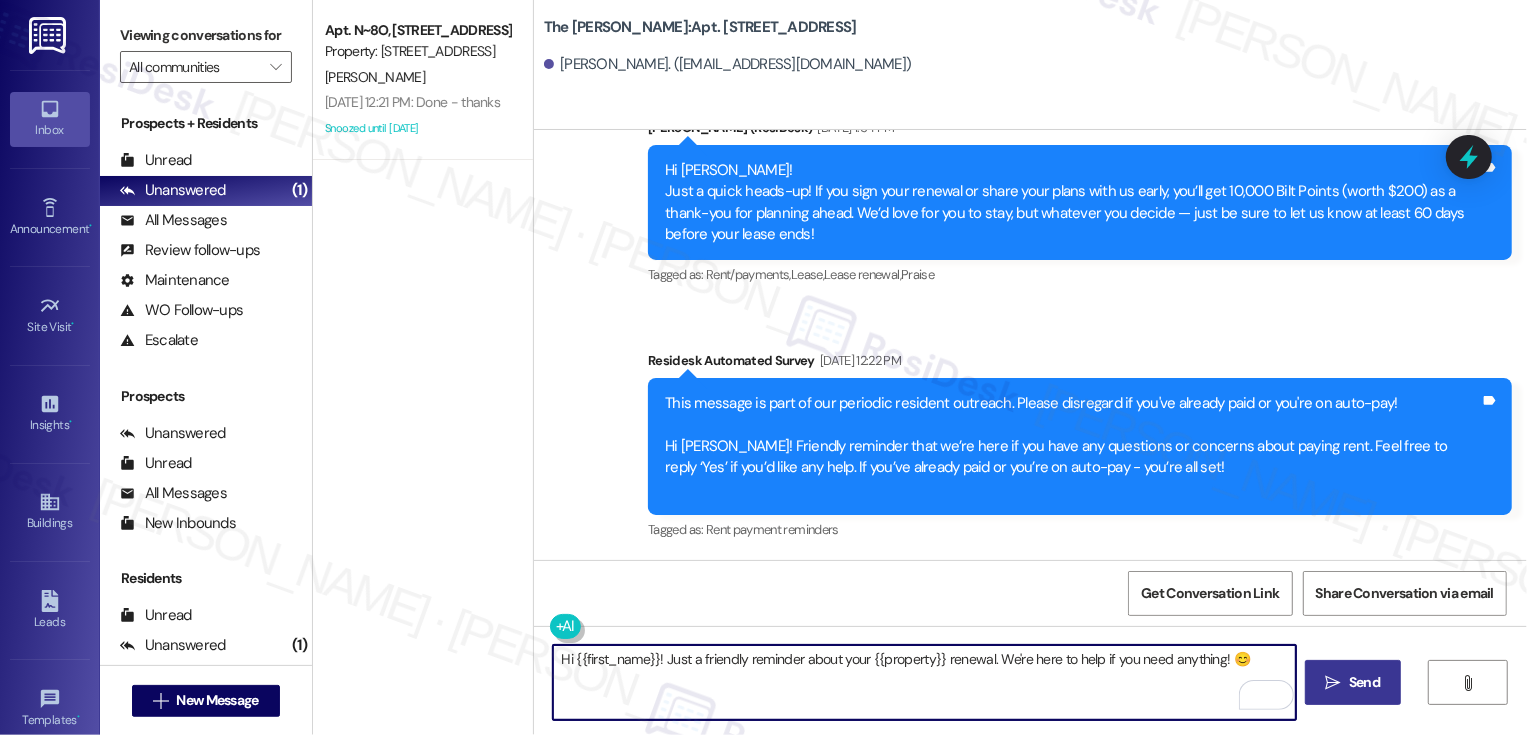 scroll, scrollTop: 4313, scrollLeft: 0, axis: vertical 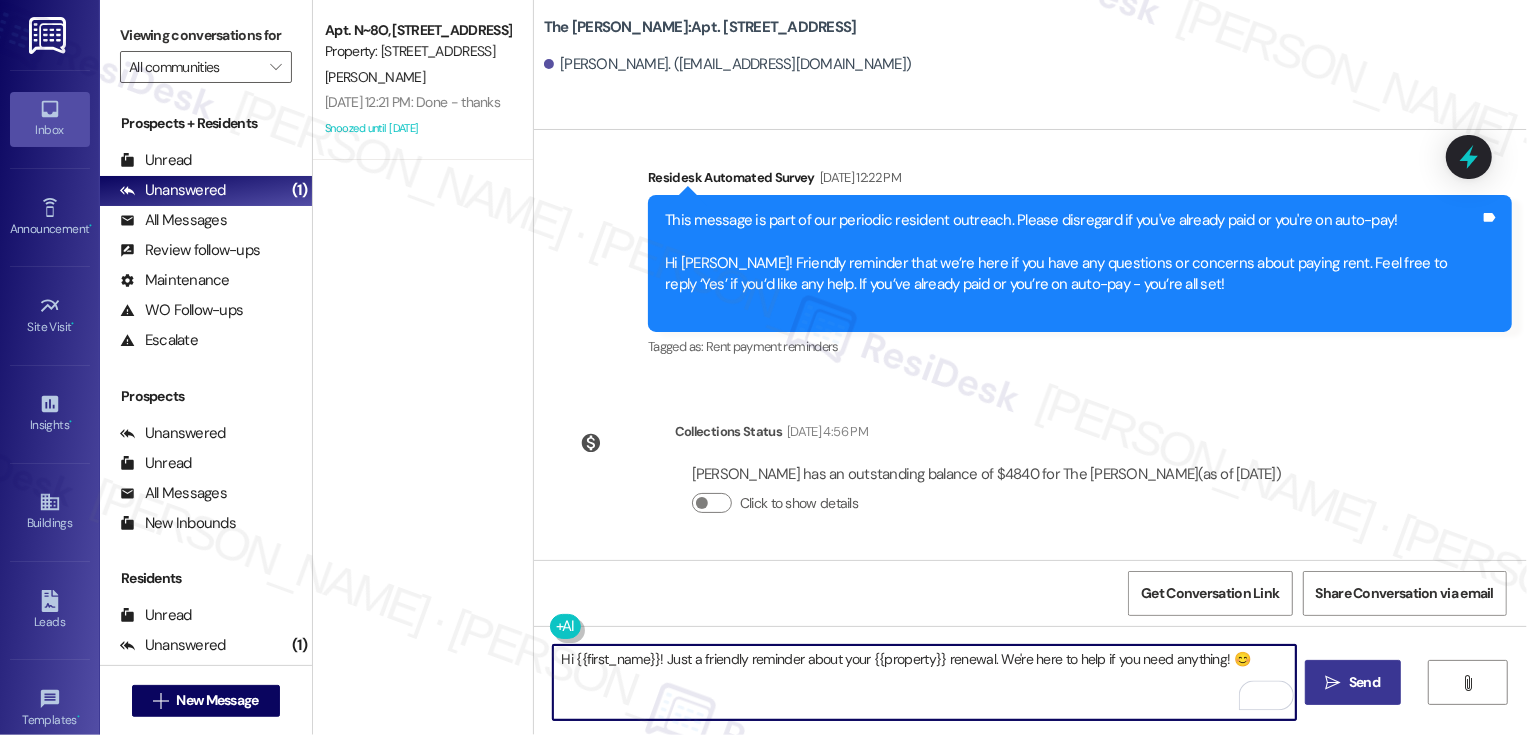 type on "Hi {{first_name}}! Just a friendly reminder about your {{property}} renewal. We're here to help if you need anything! 😊" 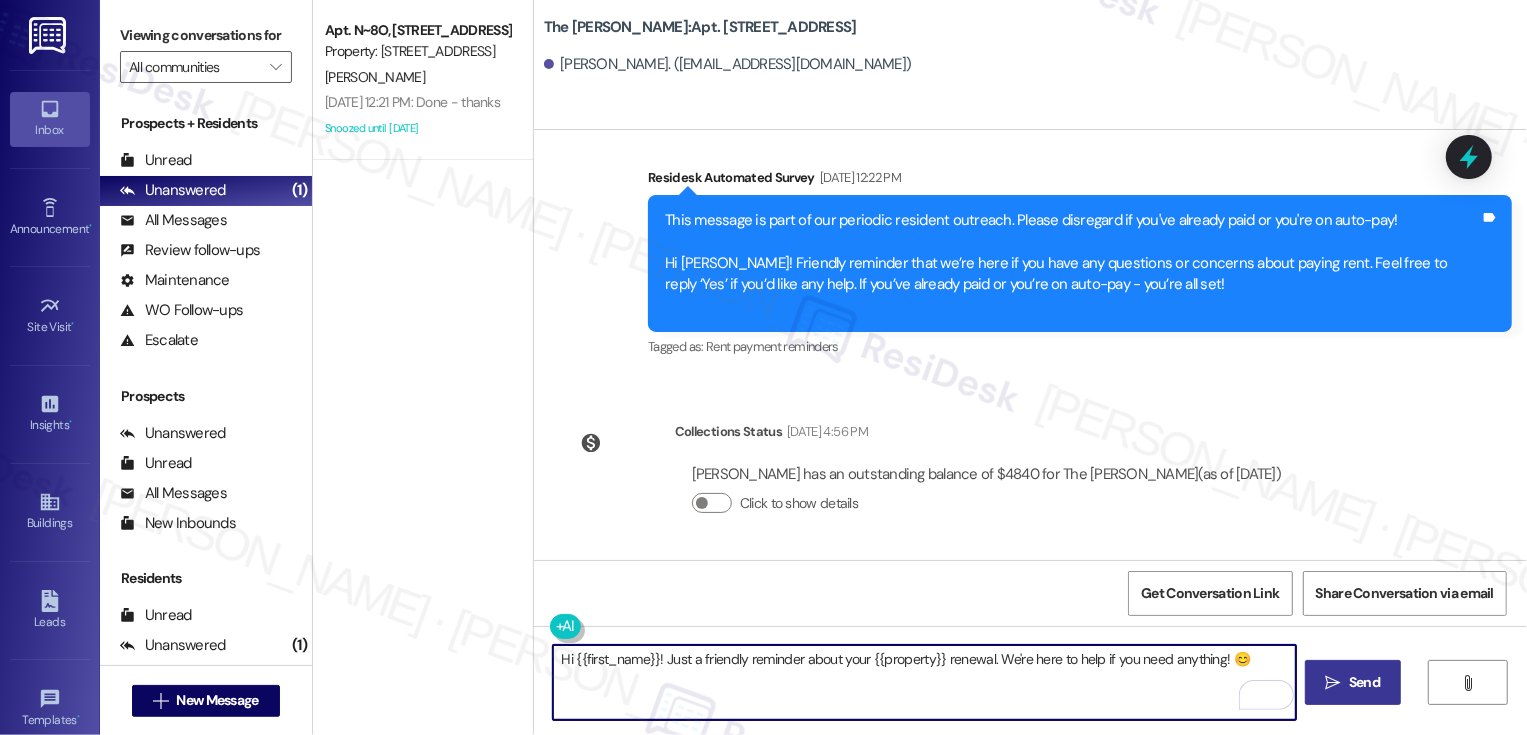 click on " Send" at bounding box center (1353, 682) 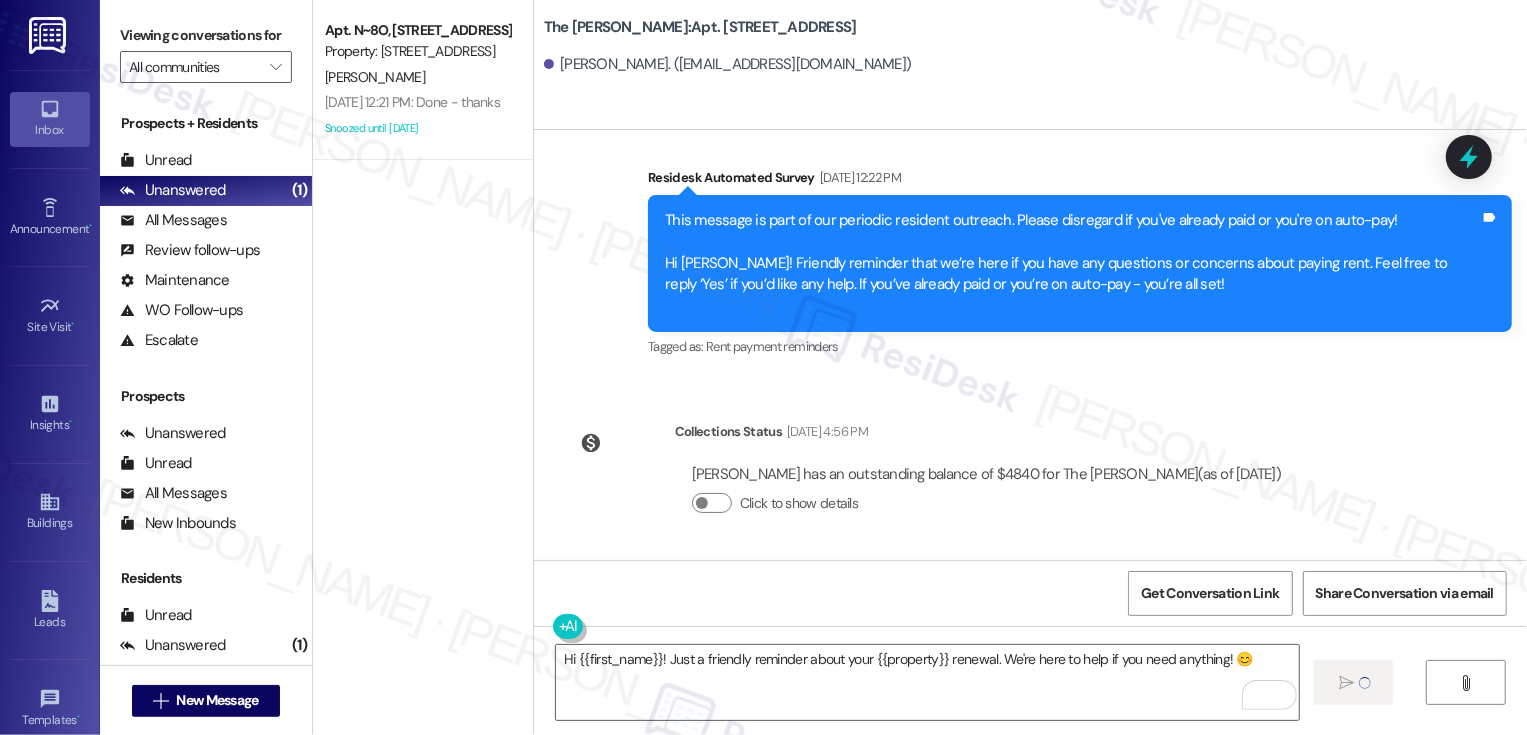 type 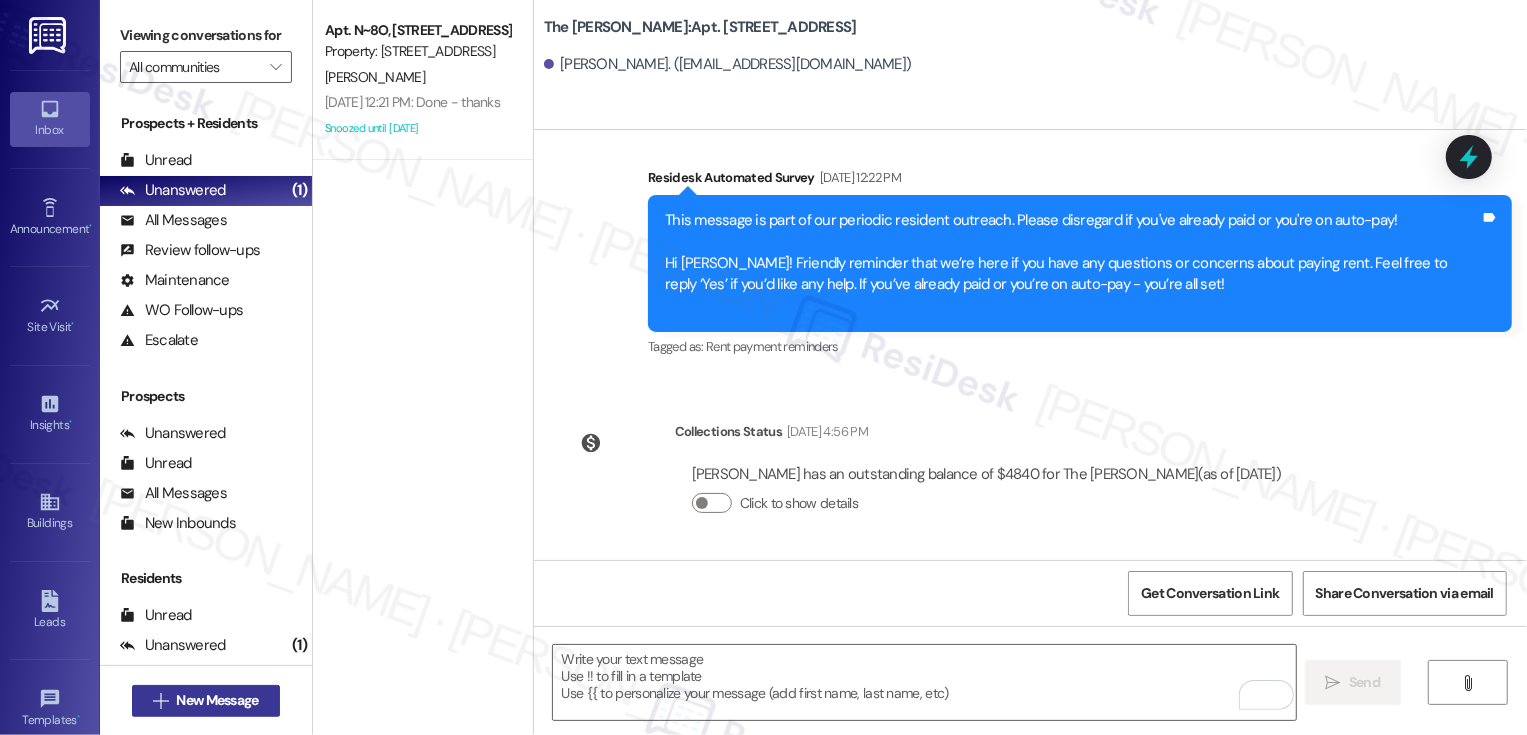 click on "New Message" at bounding box center (217, 700) 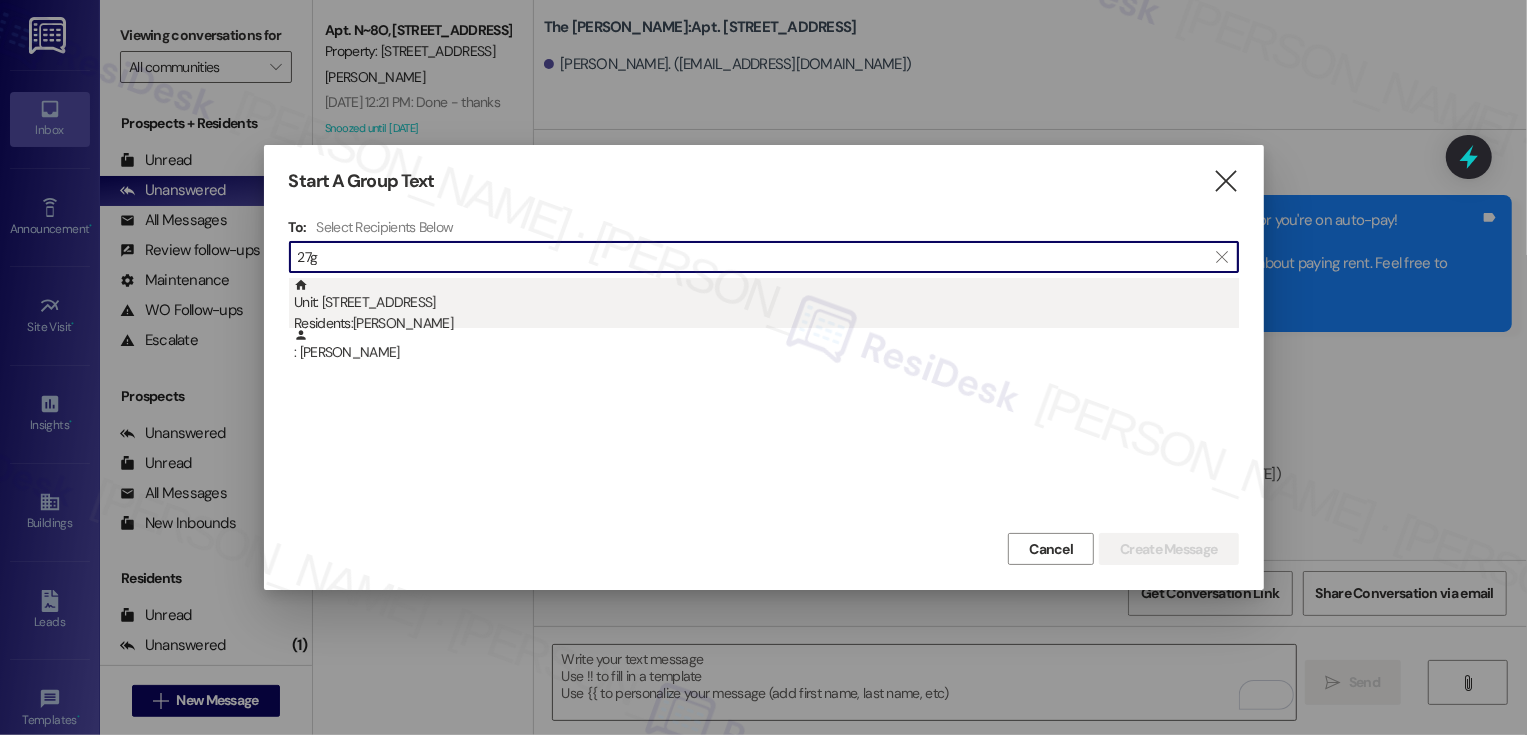 type on "27g" 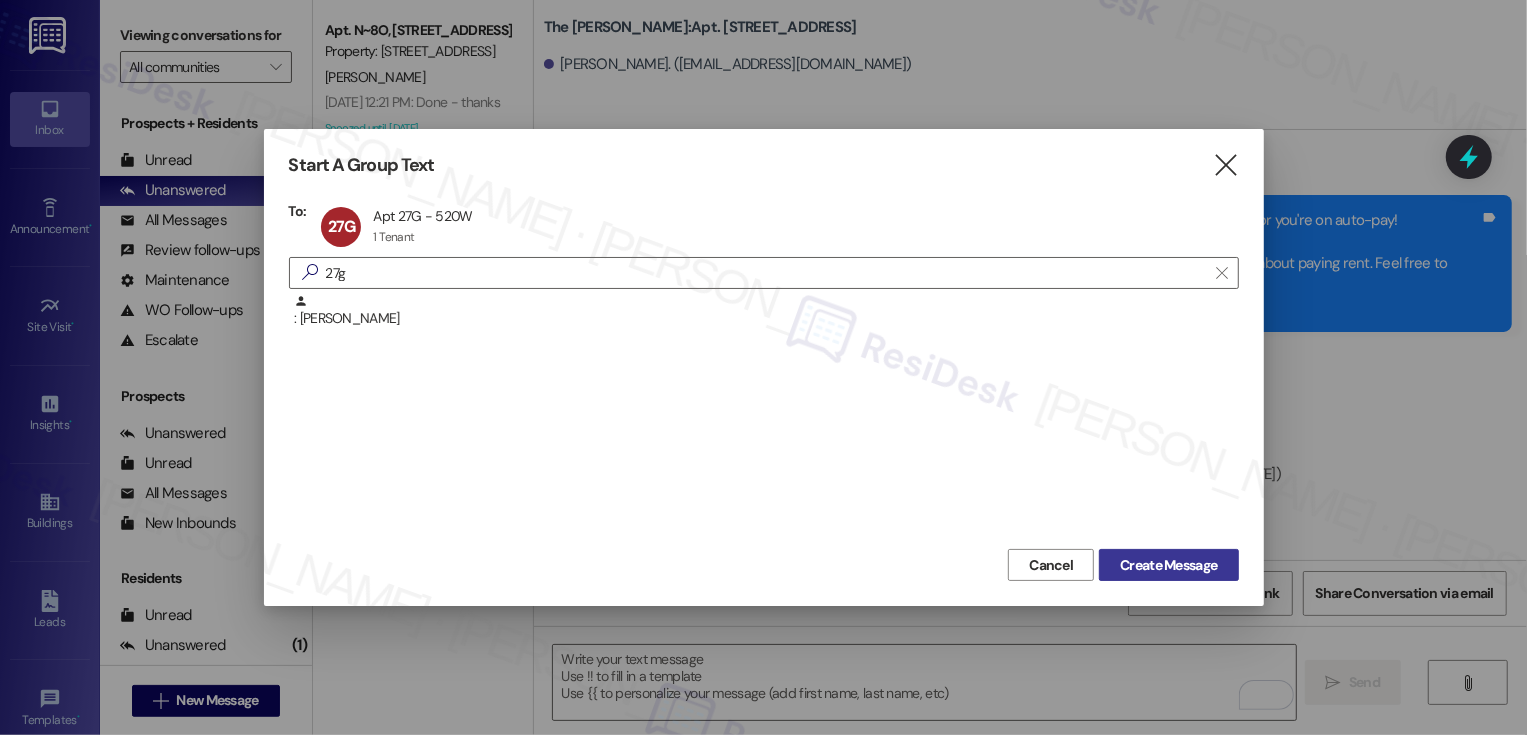 click on "Create Message" at bounding box center [1168, 565] 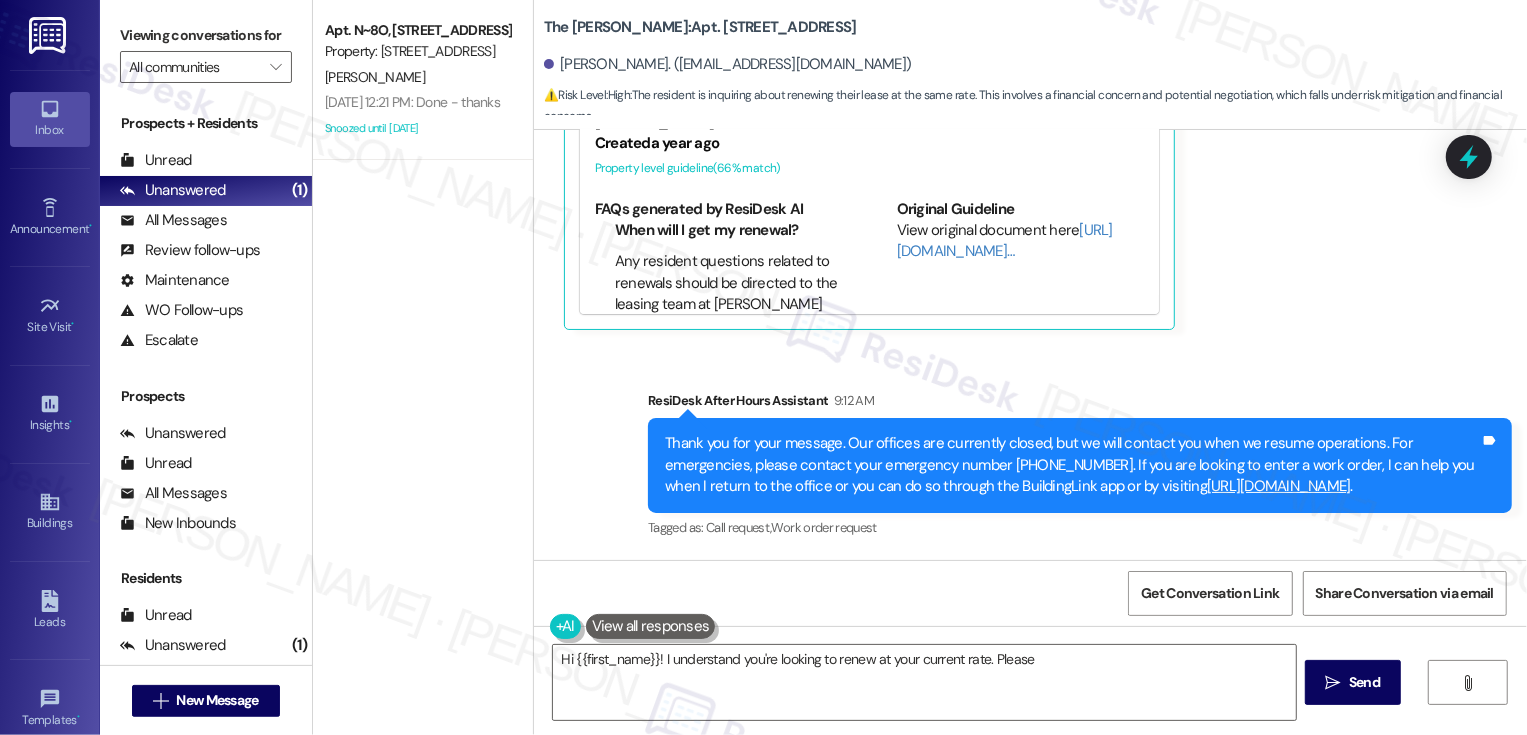 scroll, scrollTop: 6430, scrollLeft: 0, axis: vertical 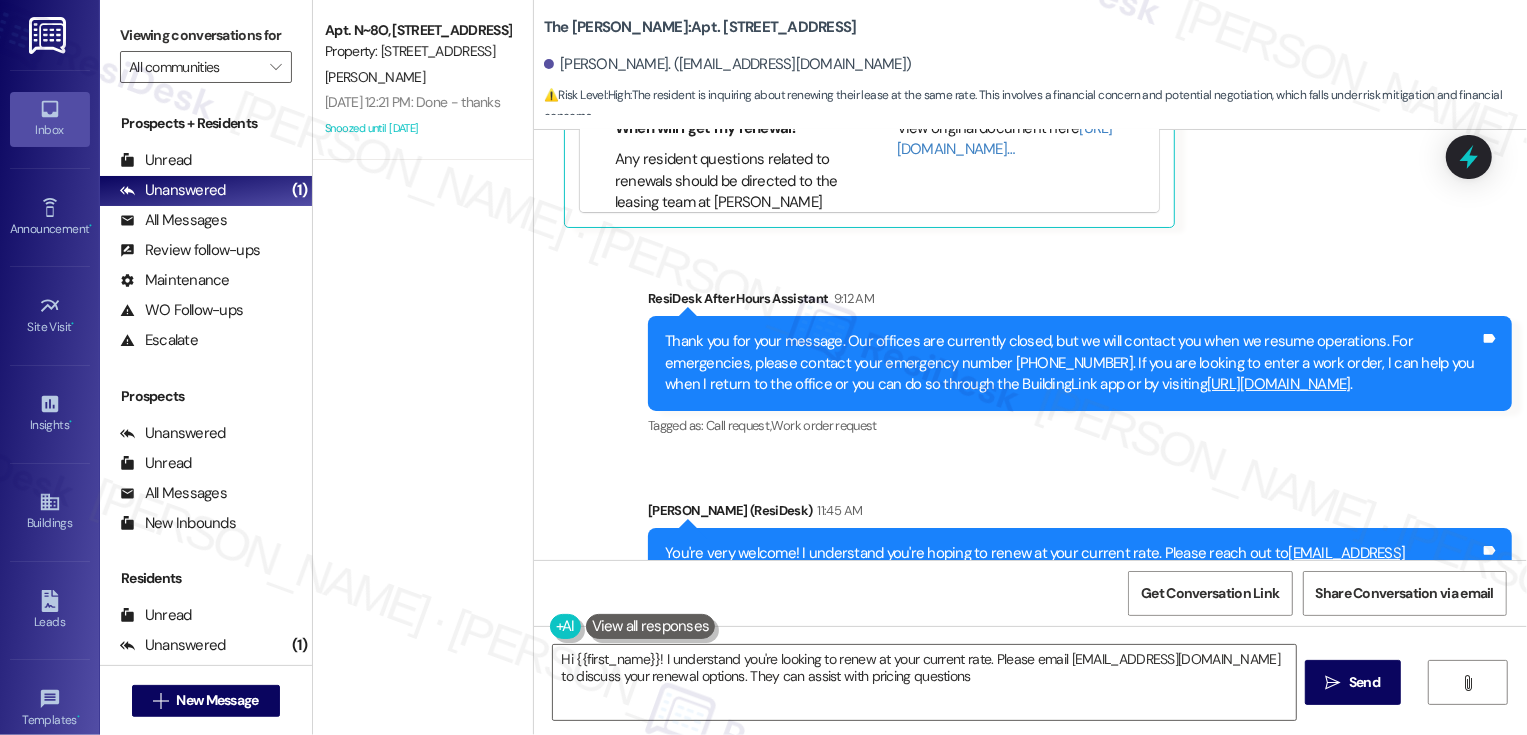 type on "Hi {{first_name}}! I understand you're looking to renew at your current rate. Please email LandonLeasing@dermotcompany.com to discuss your renewal options. They can assist with pricing questions!" 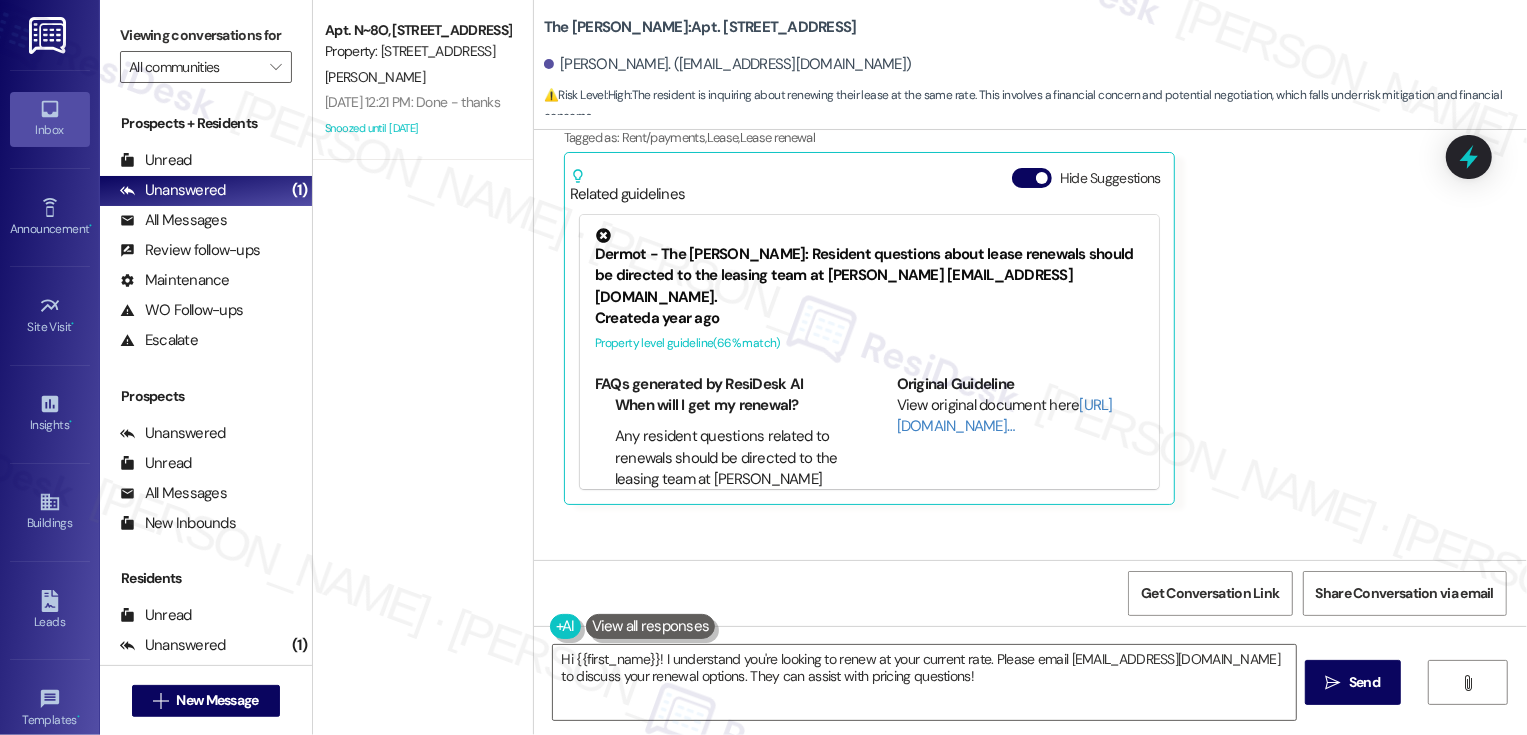 scroll, scrollTop: 6246, scrollLeft: 0, axis: vertical 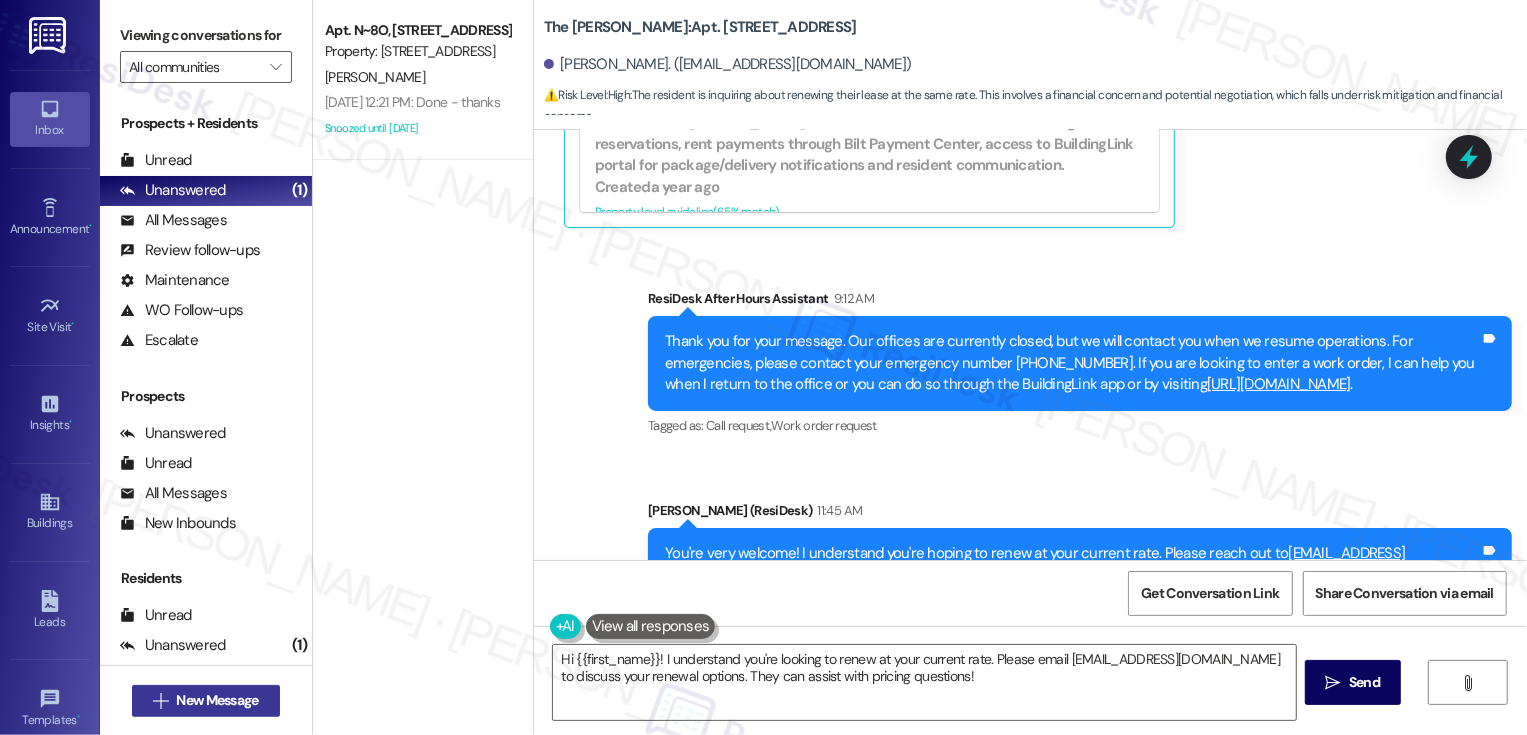 click on "New Message" at bounding box center (217, 700) 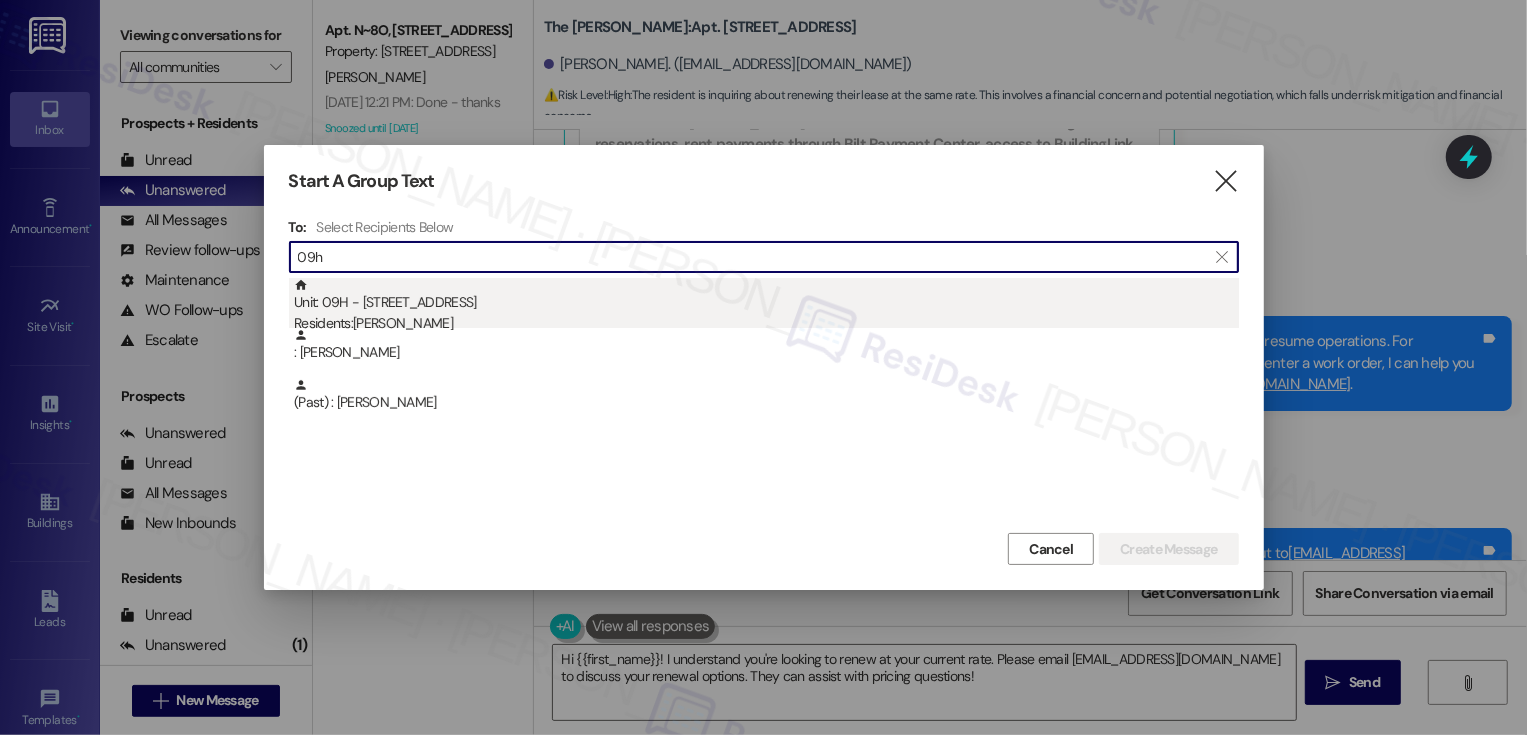 type on "09h" 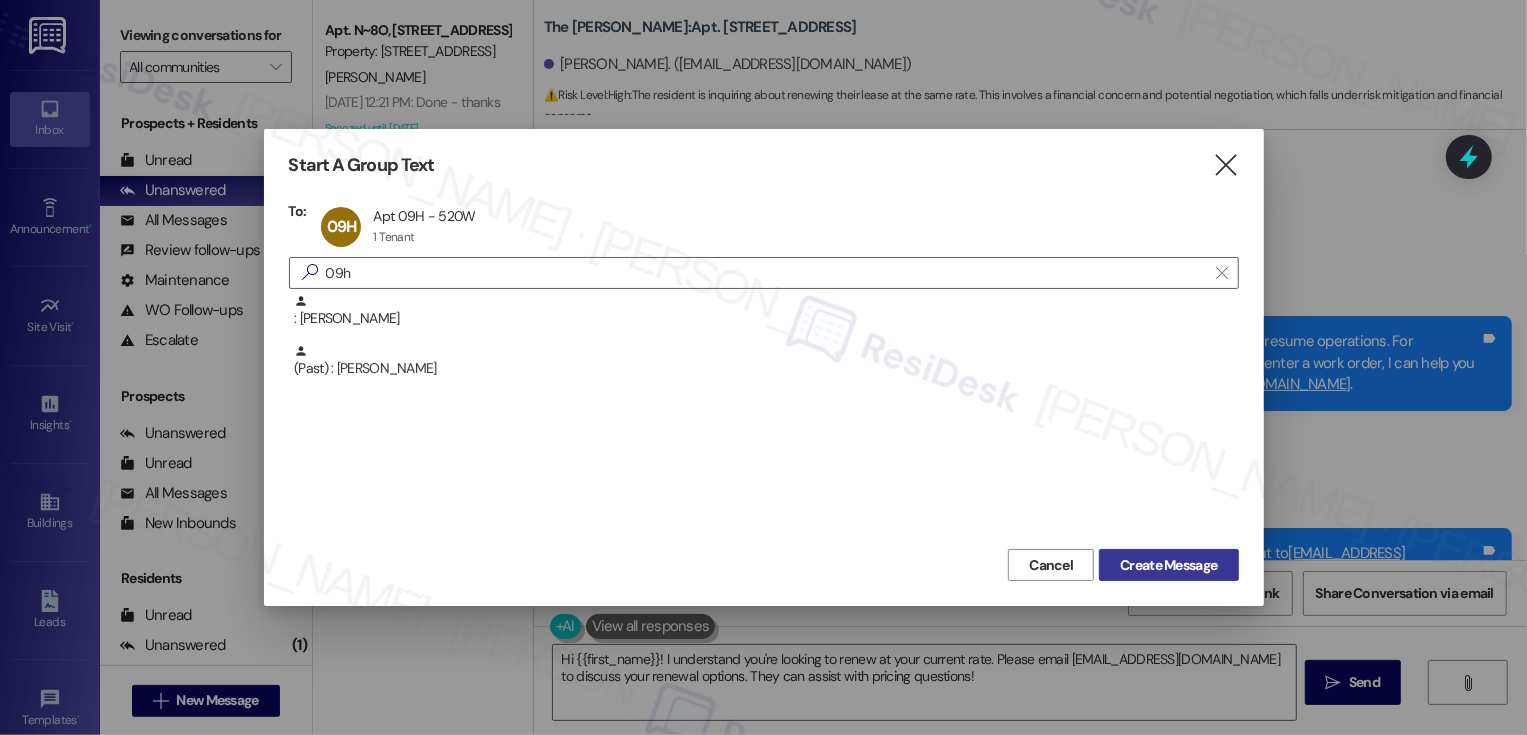 click on "Create Message" at bounding box center (1168, 565) 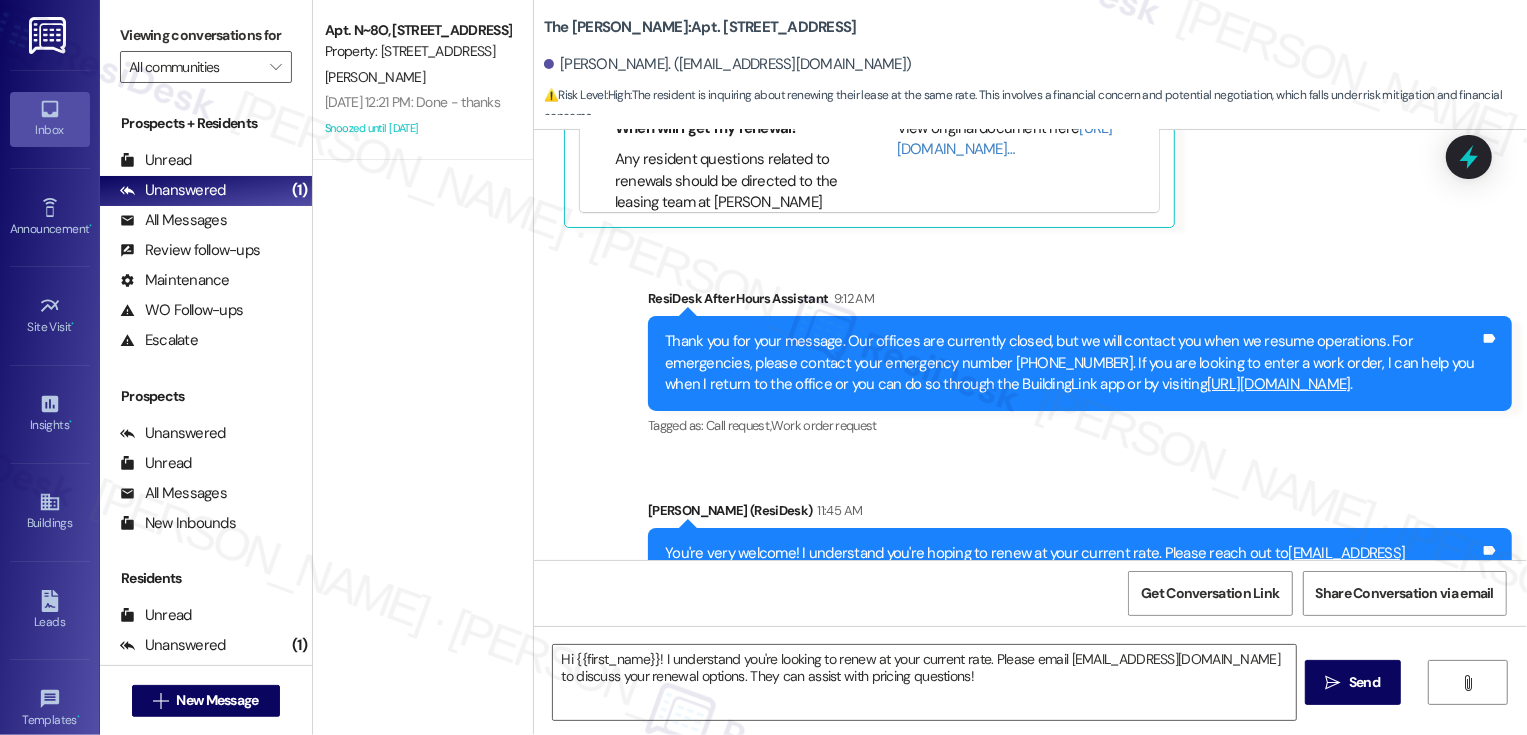 type on "Fetching suggested responses. Please feel free to read through the conversation in the meantime." 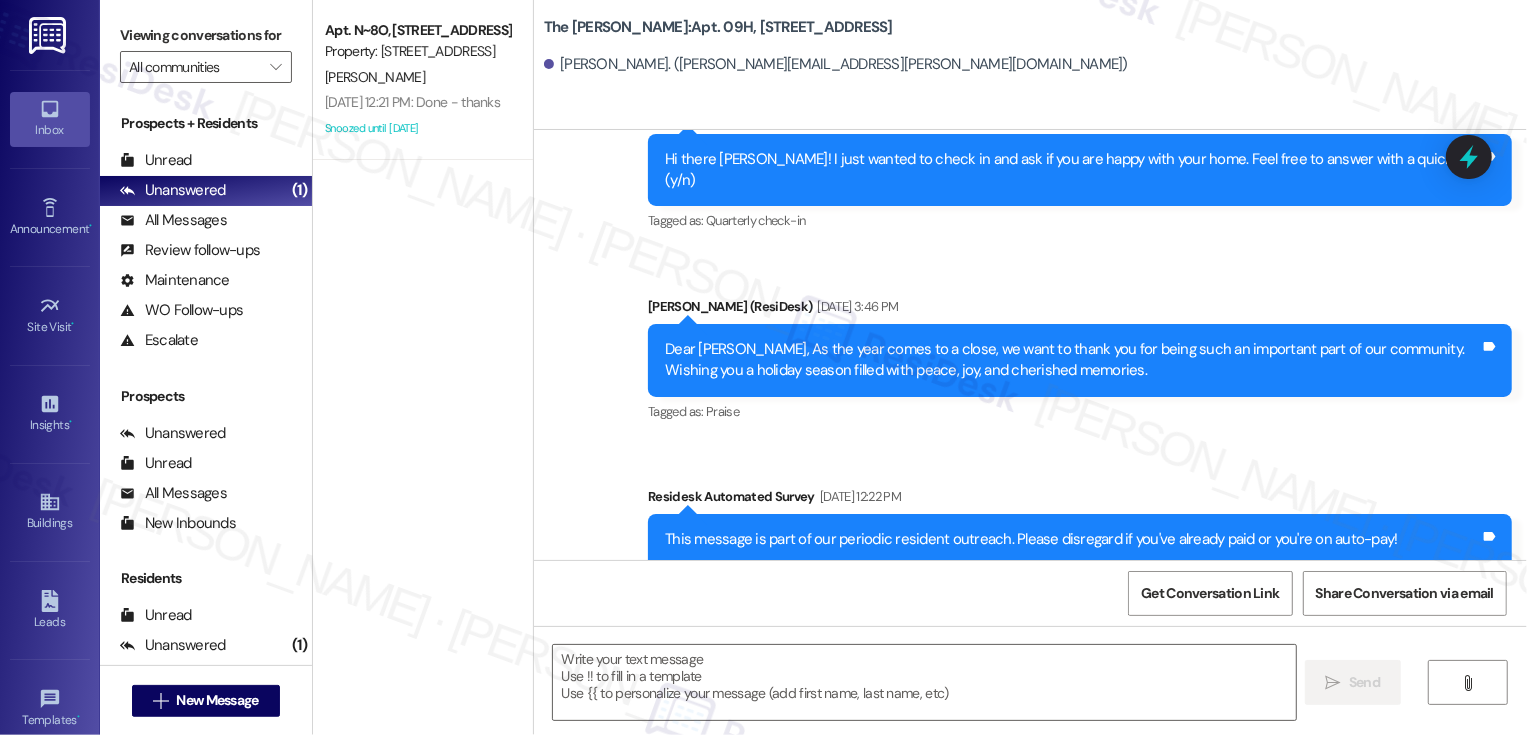 scroll, scrollTop: 6027, scrollLeft: 0, axis: vertical 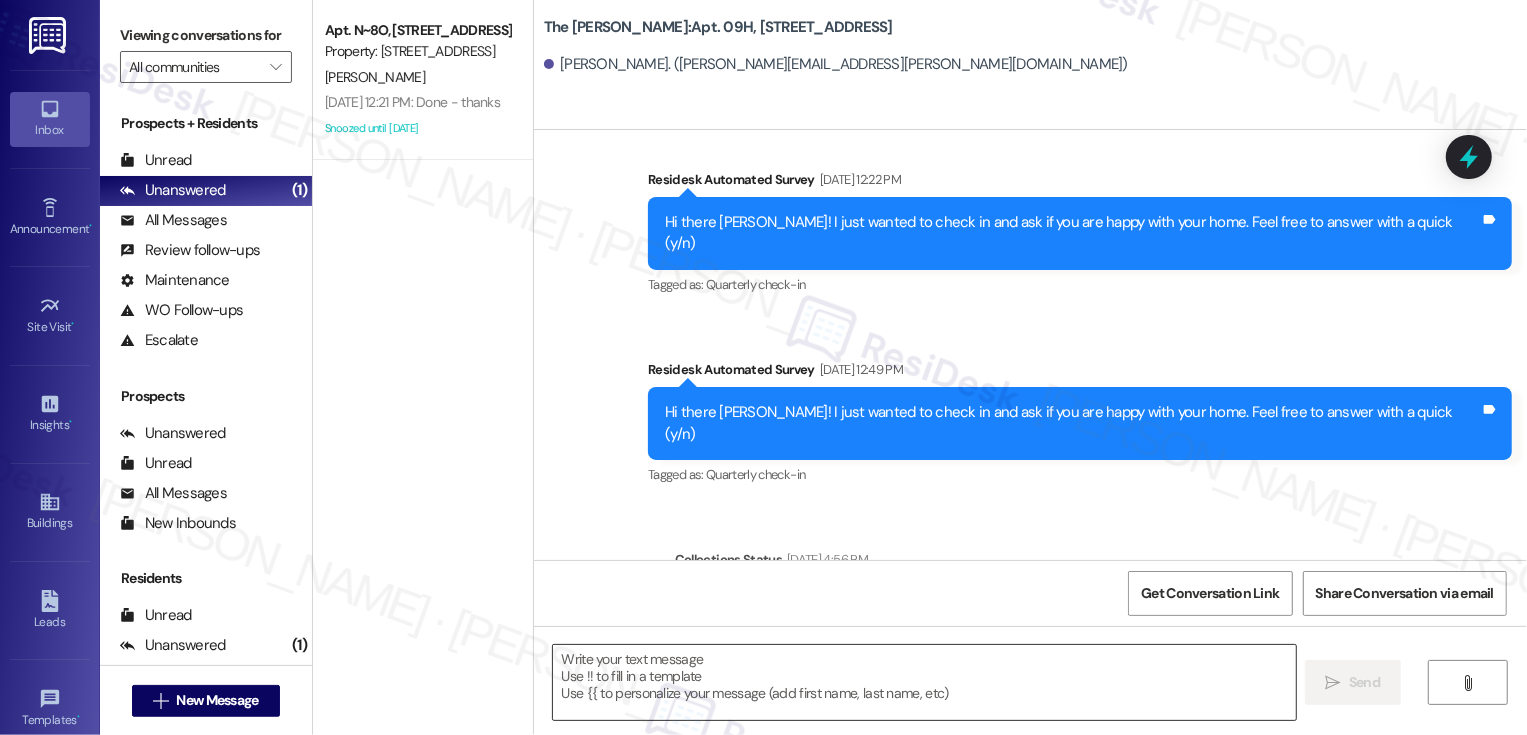 click at bounding box center (924, 682) 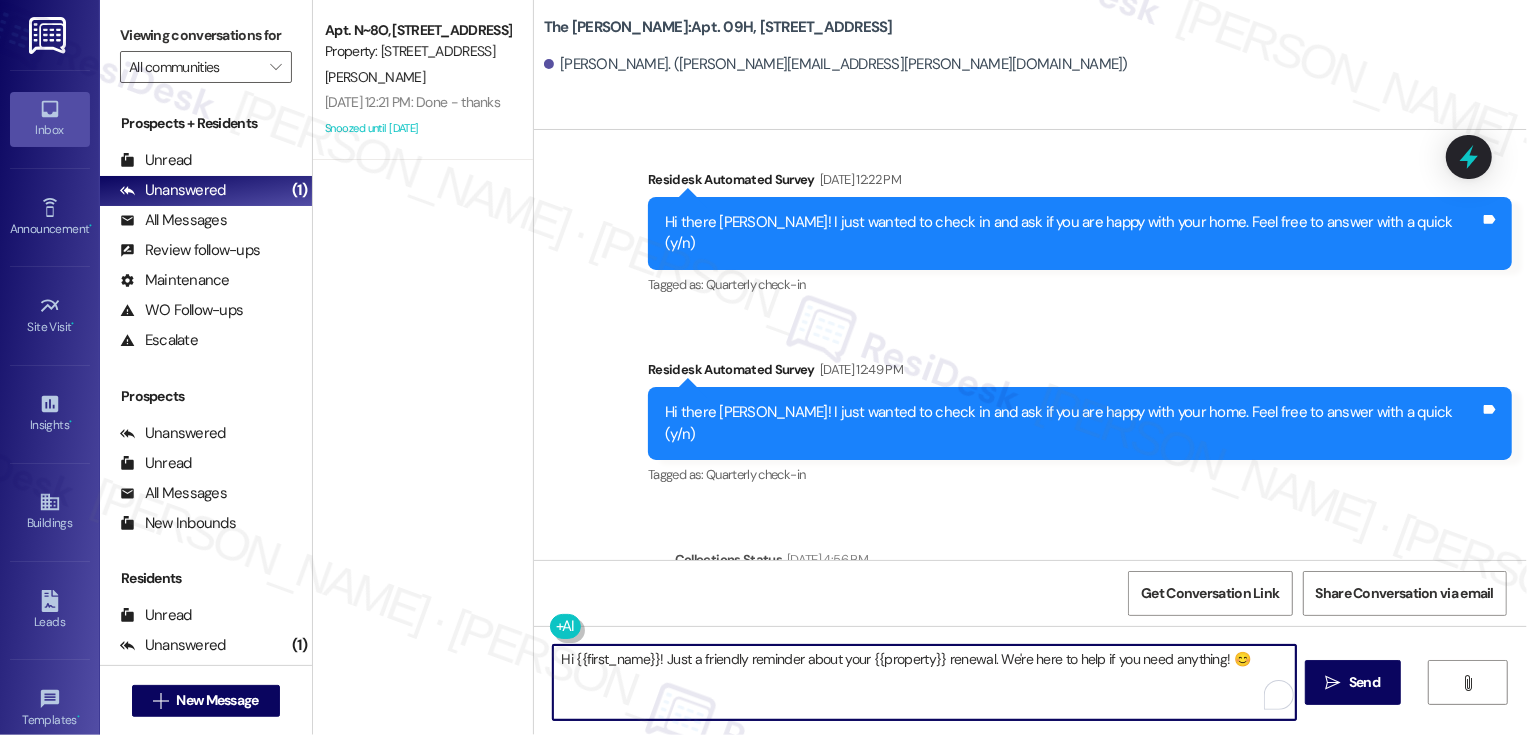 type on "Hi {{first_name}}! Just a friendly reminder about your {{property}} renewal. We're here to help if you need anything! 😊" 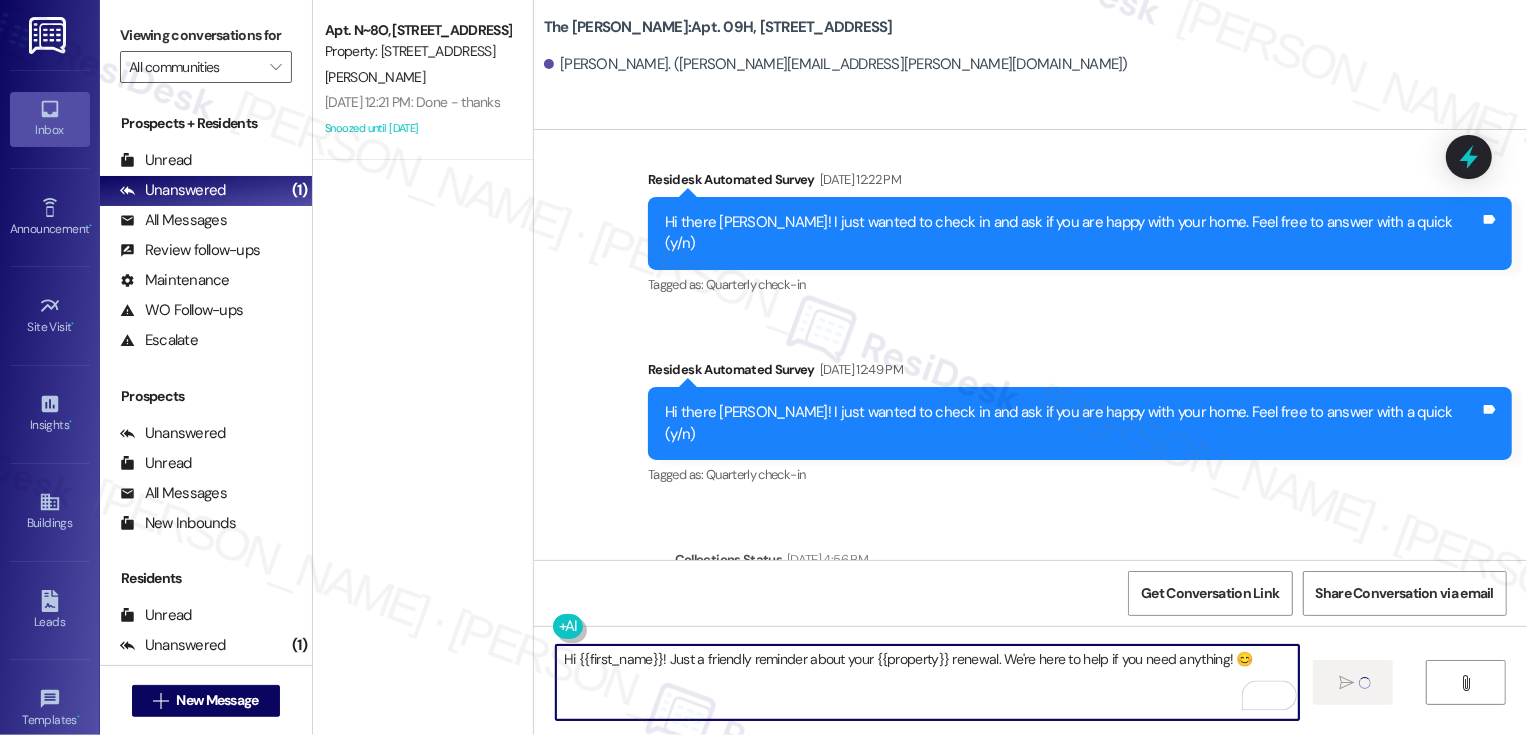 type 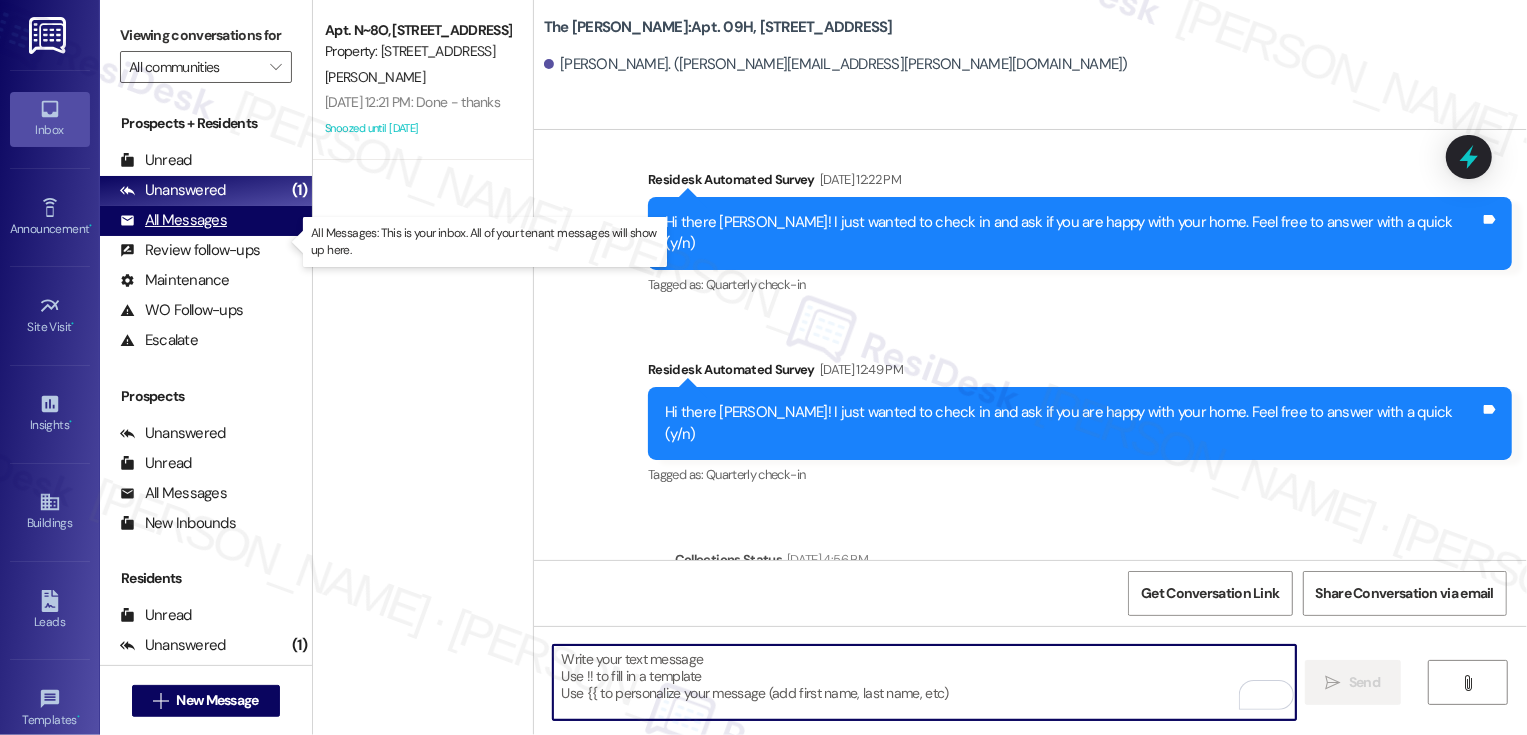 click on "All Messages" at bounding box center [173, 220] 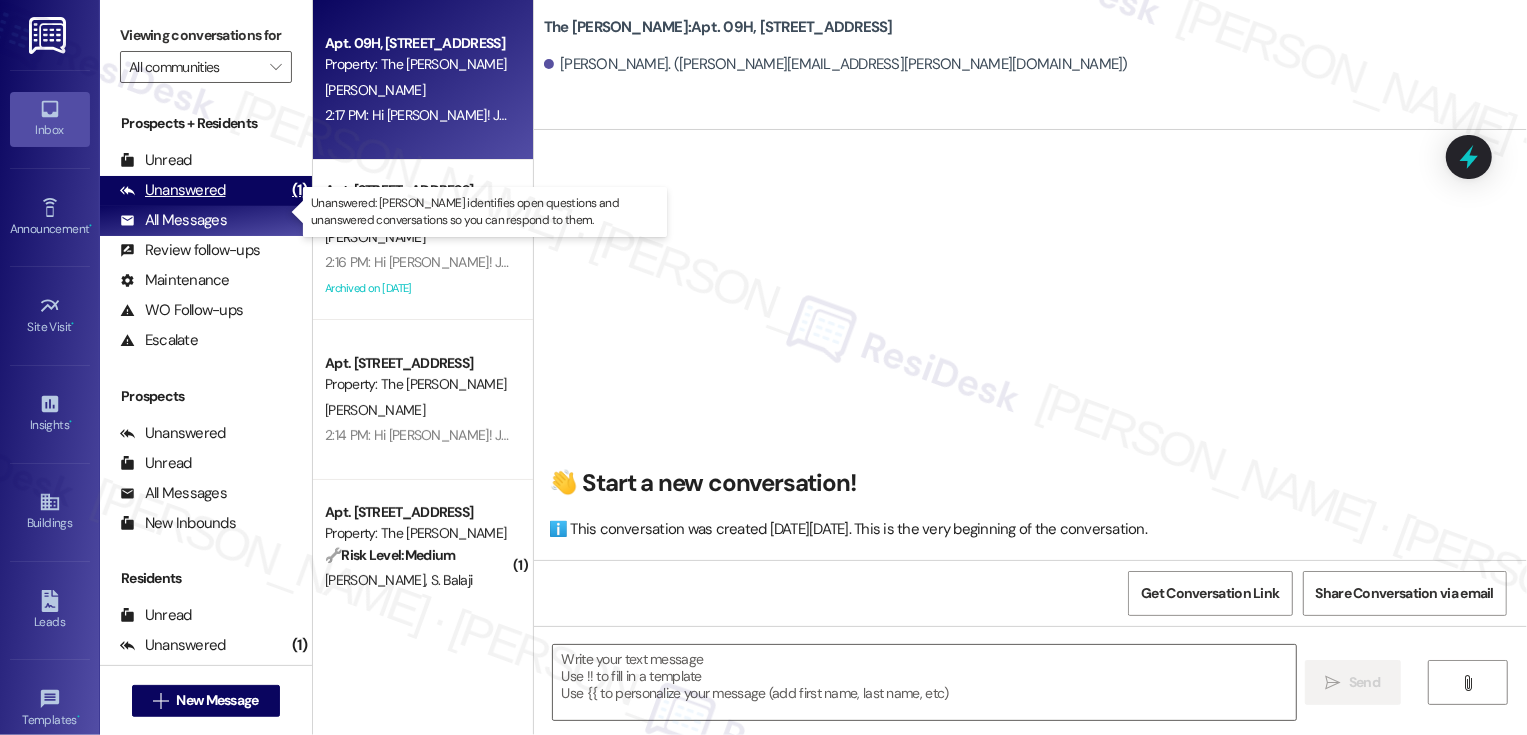 click on "Unanswered" at bounding box center [173, 190] 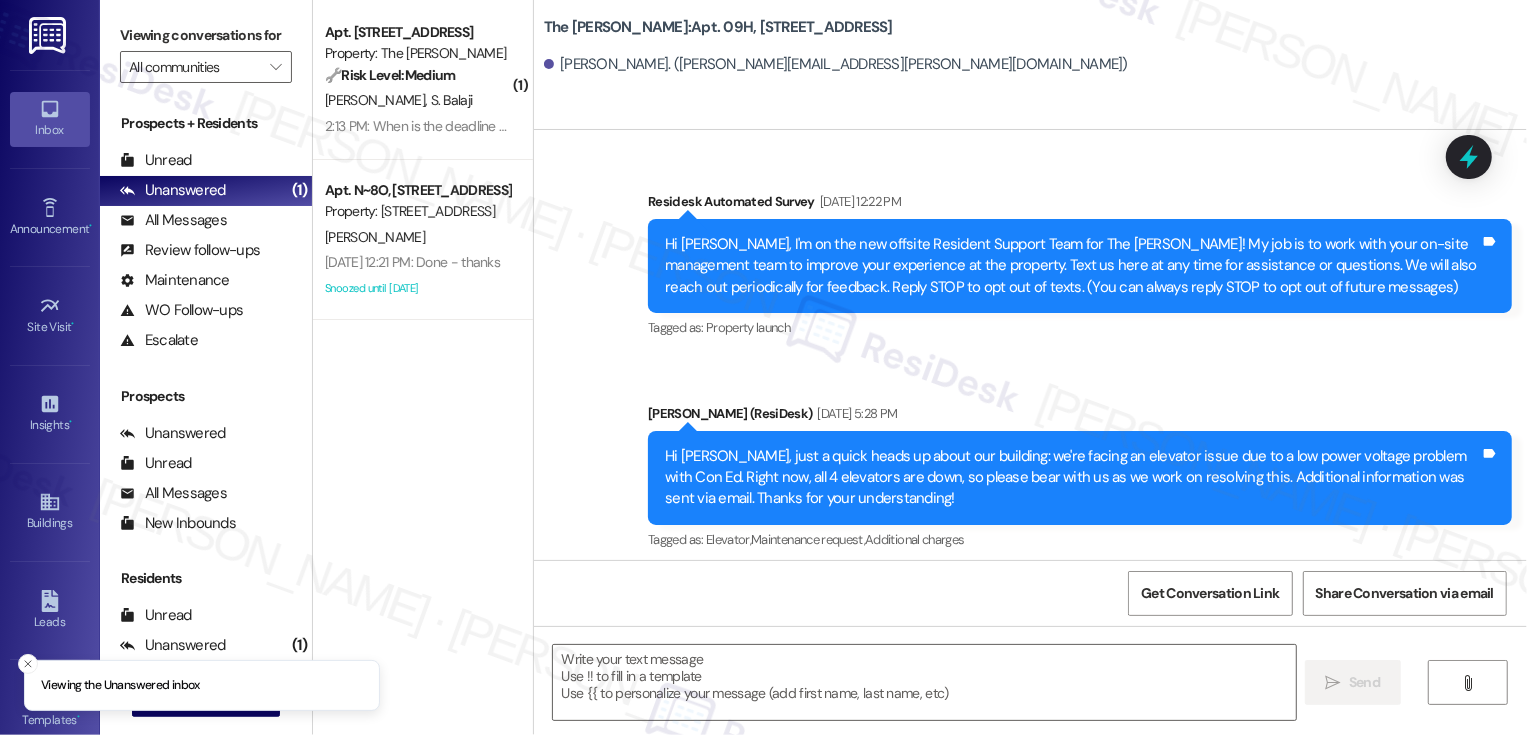 type on "Fetching suggested responses. Please feel free to read through the conversation in the meantime." 